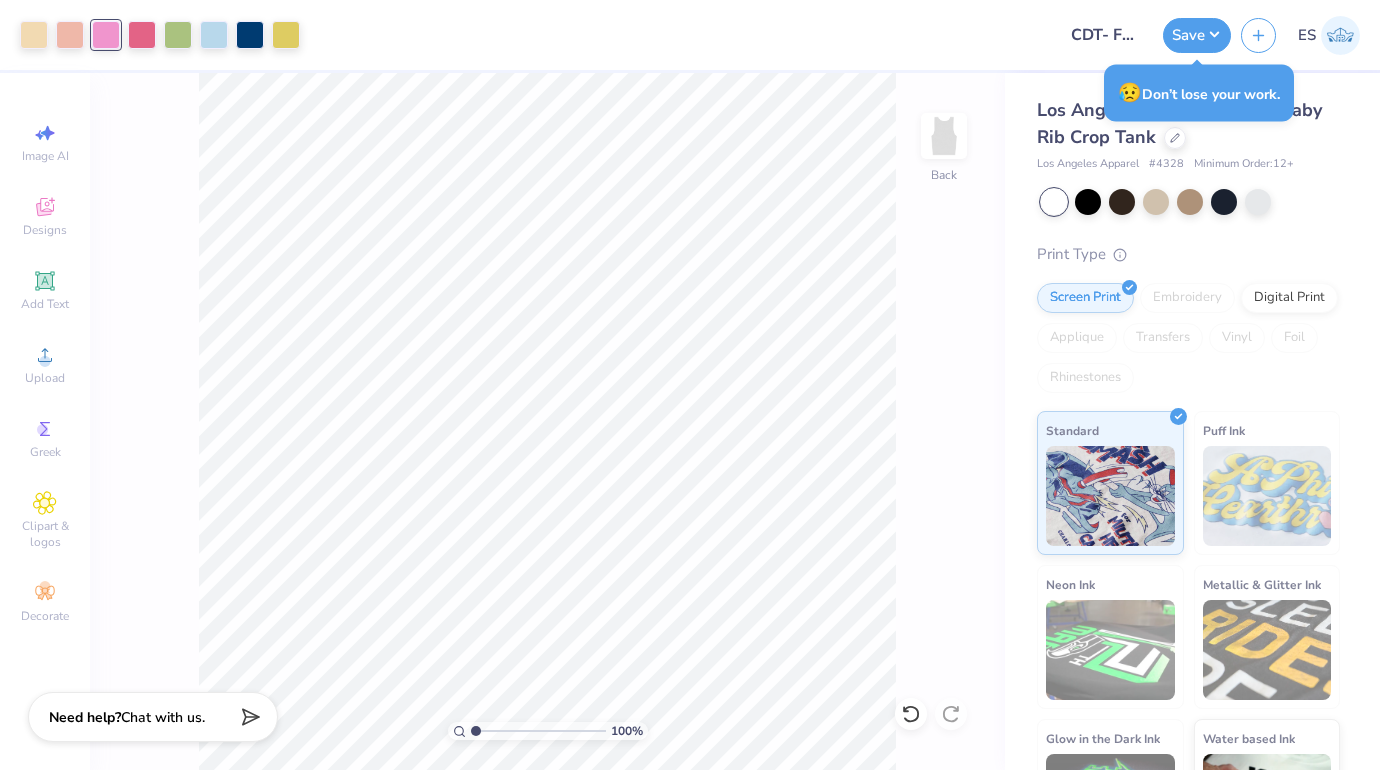 scroll, scrollTop: 0, scrollLeft: 0, axis: both 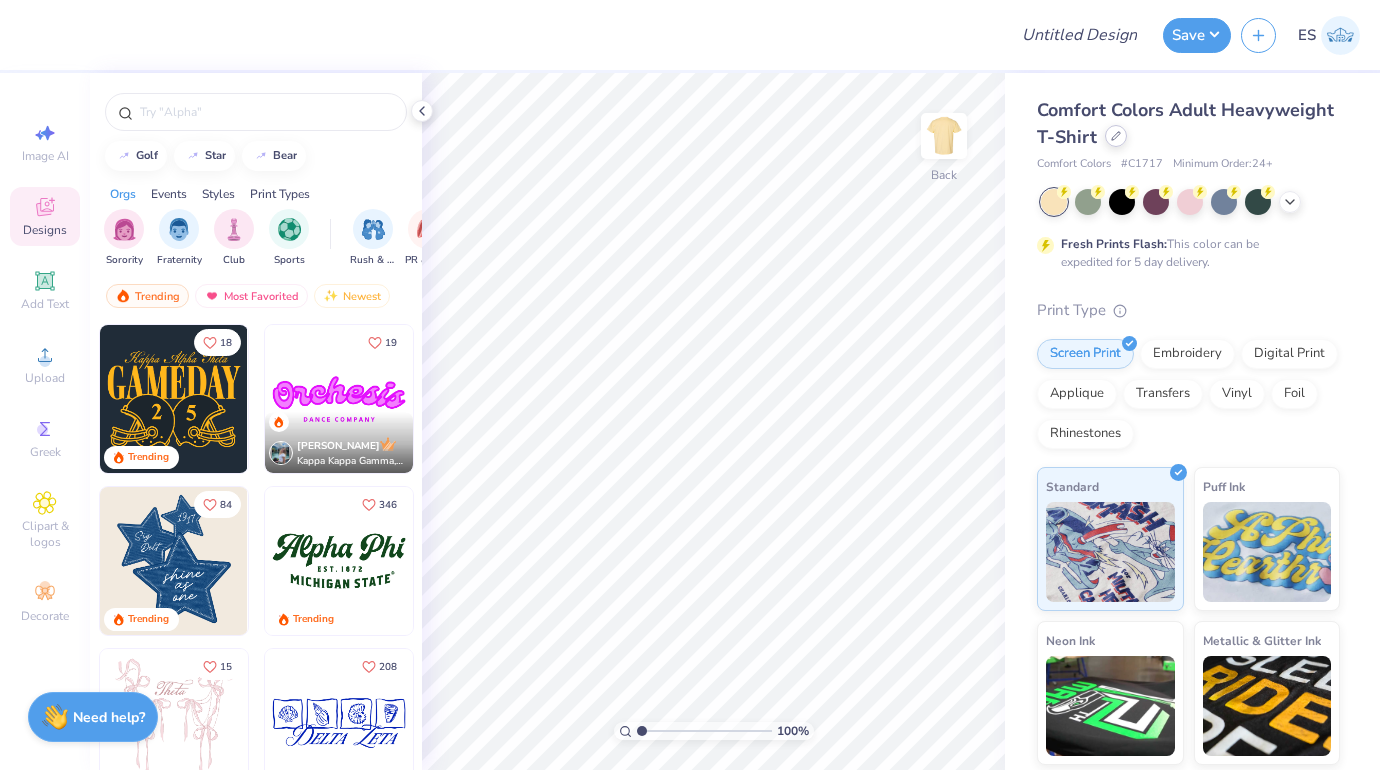 click at bounding box center [1116, 136] 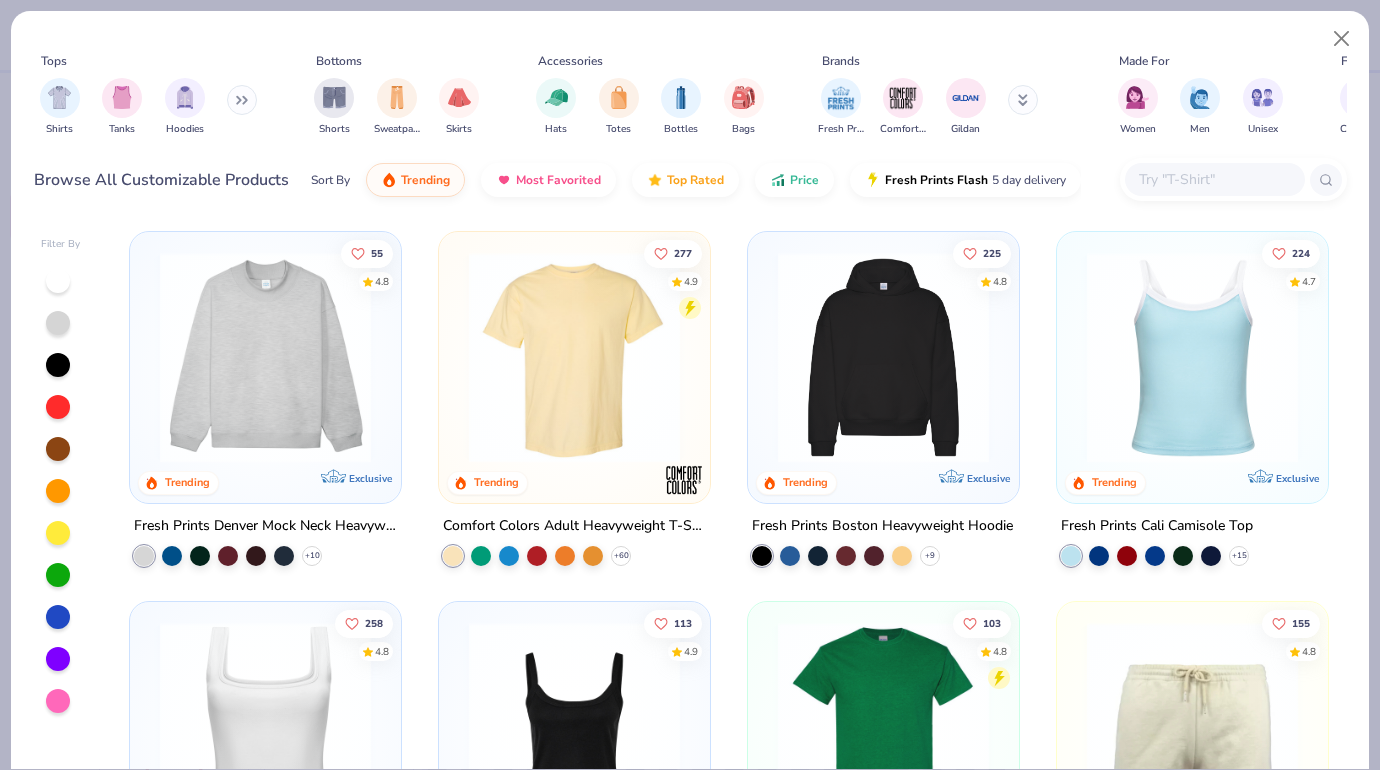 click 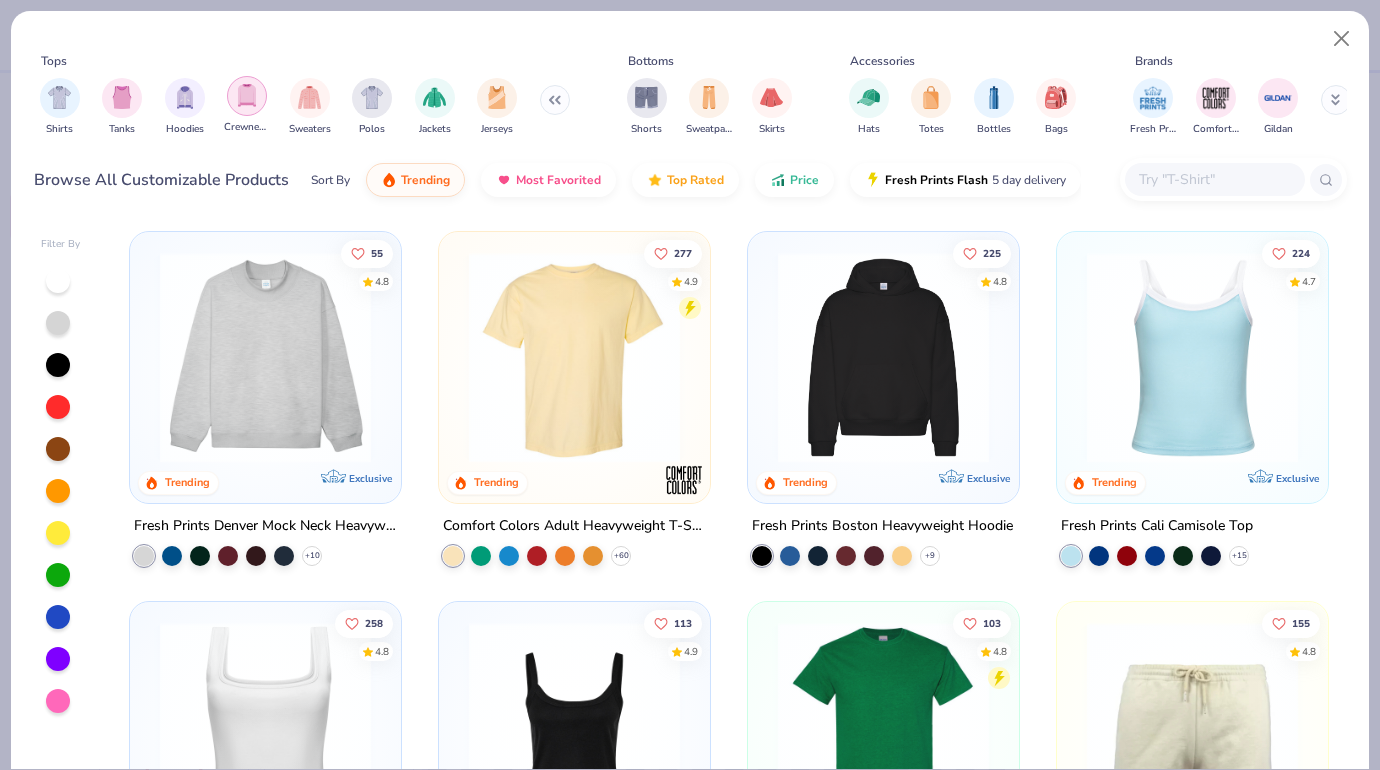 click at bounding box center (247, 95) 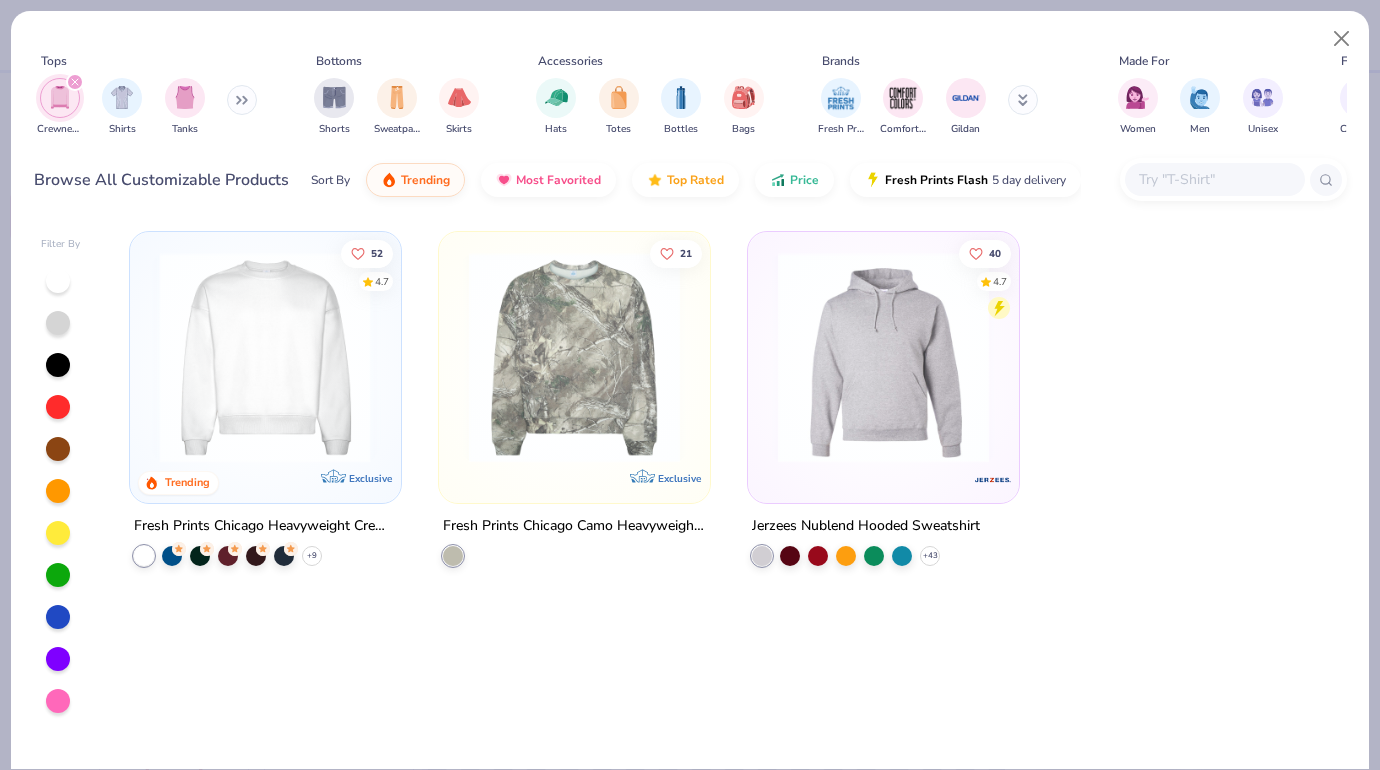 click at bounding box center [265, 357] 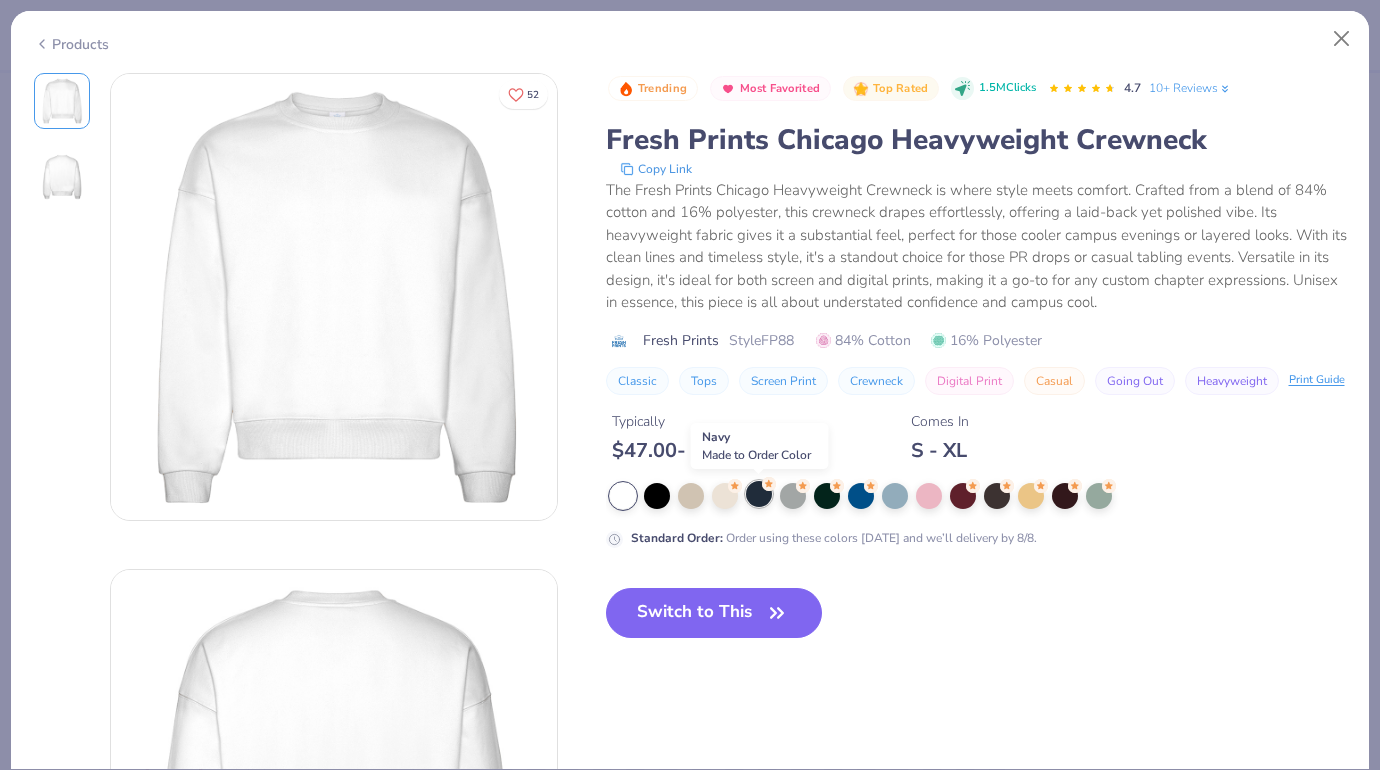 click at bounding box center (759, 494) 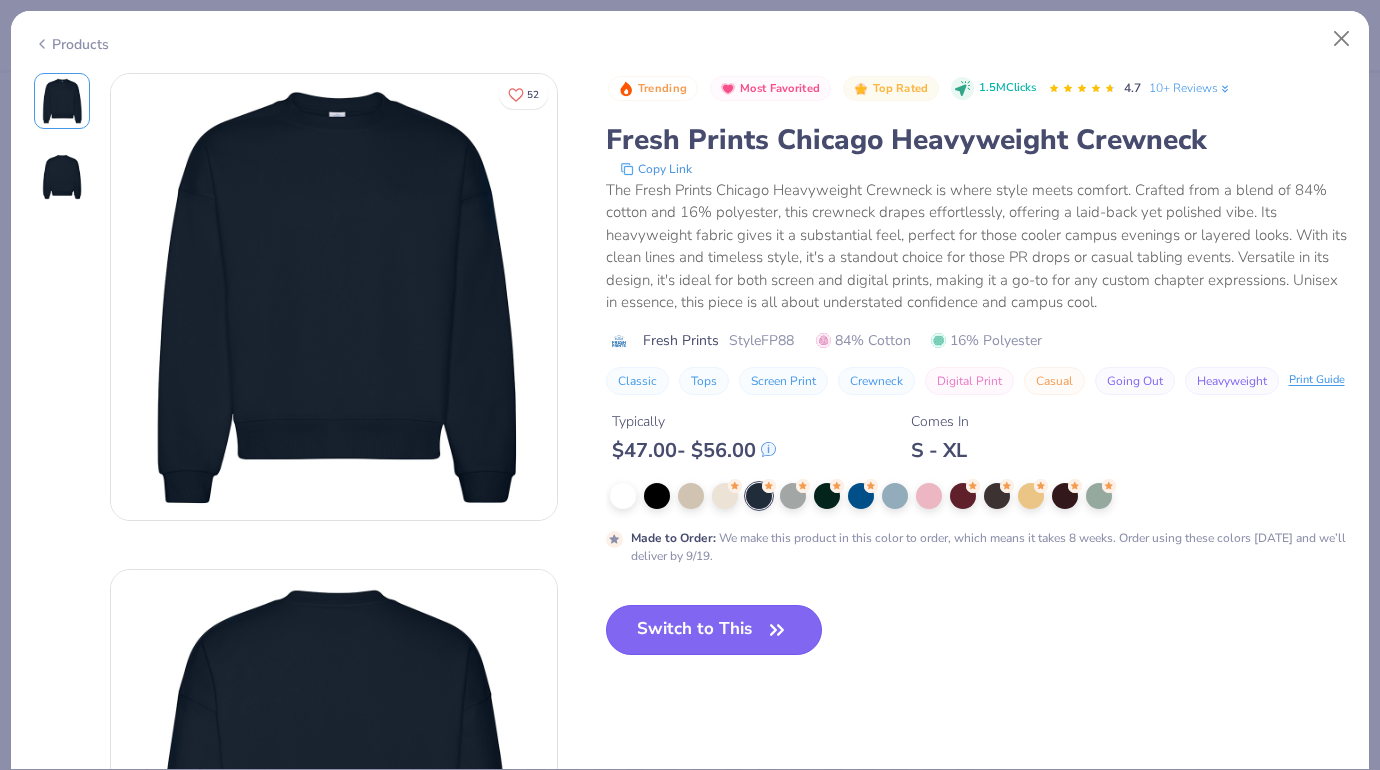 click on "Switch to This" at bounding box center (714, 630) 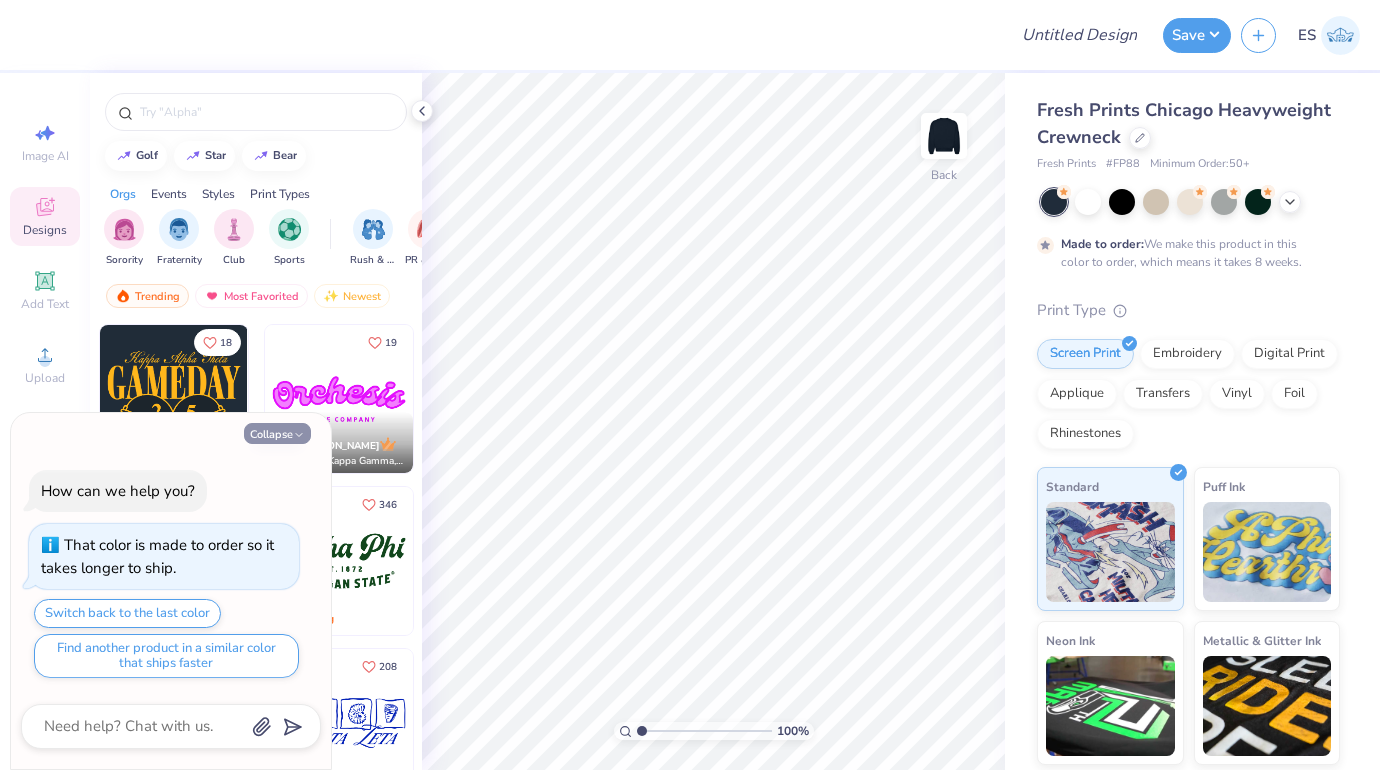 click 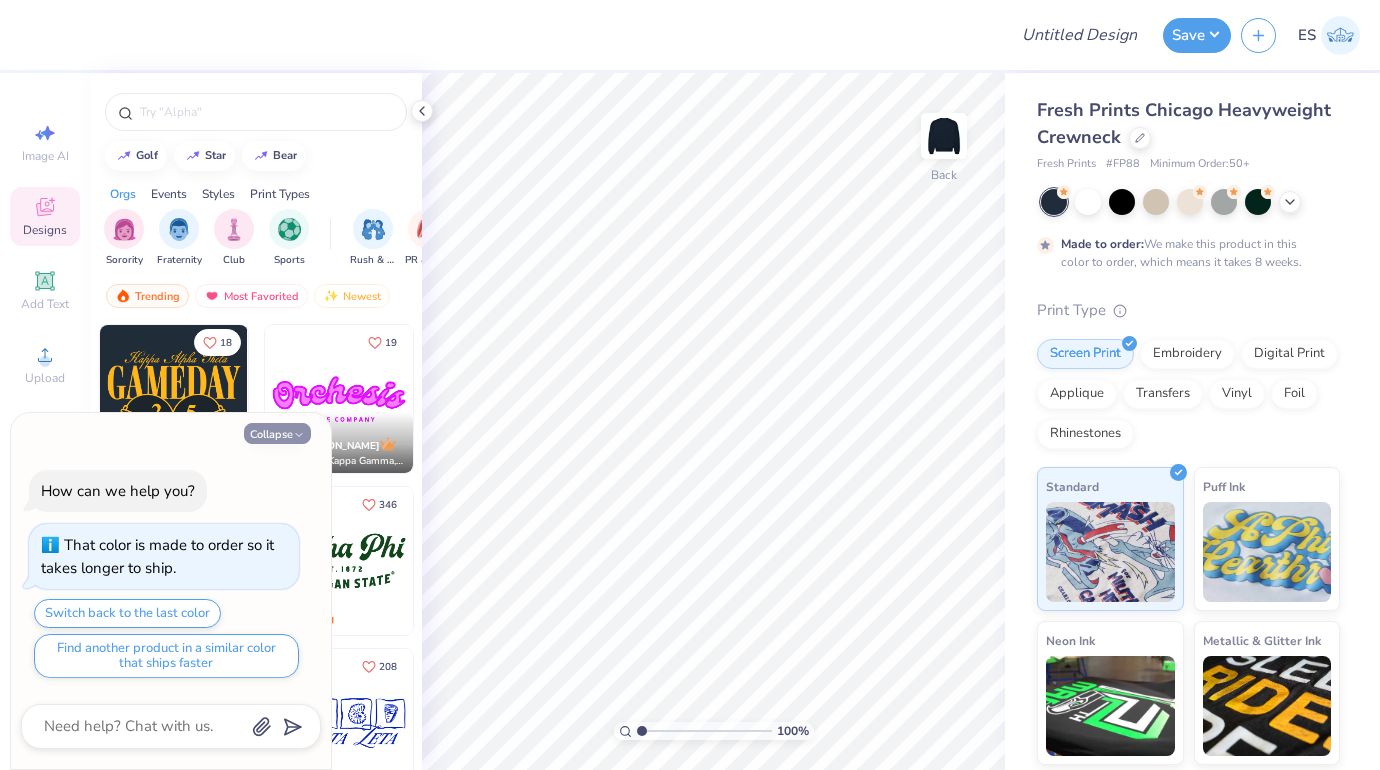 type on "x" 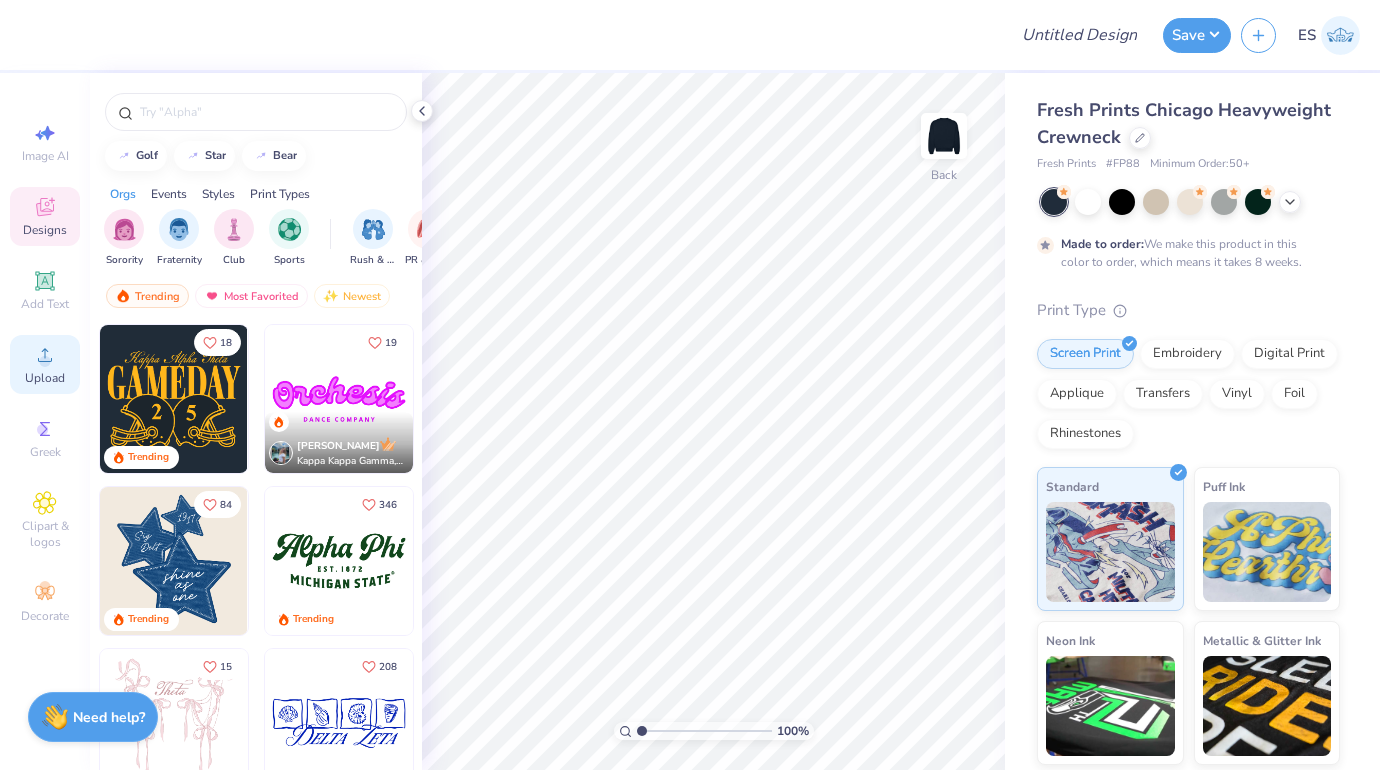 click 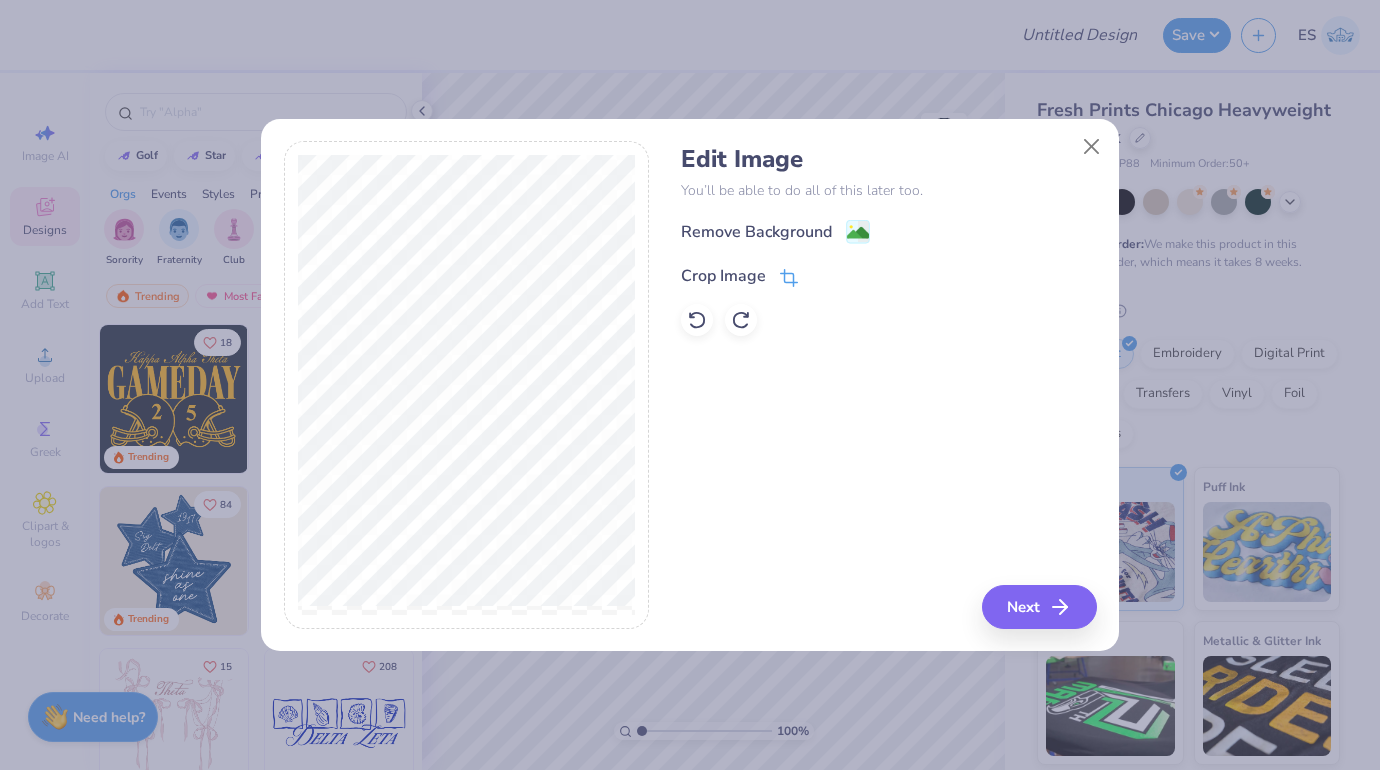 click 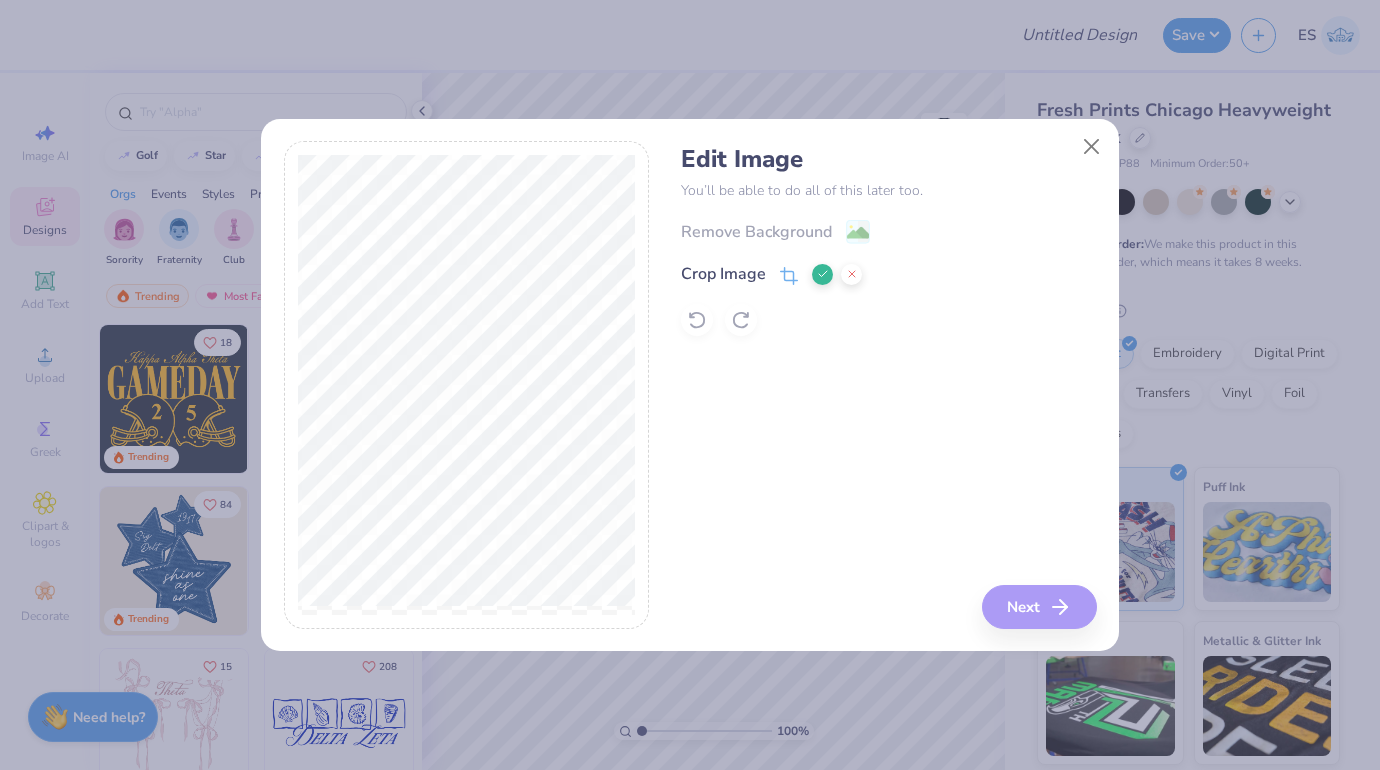 click 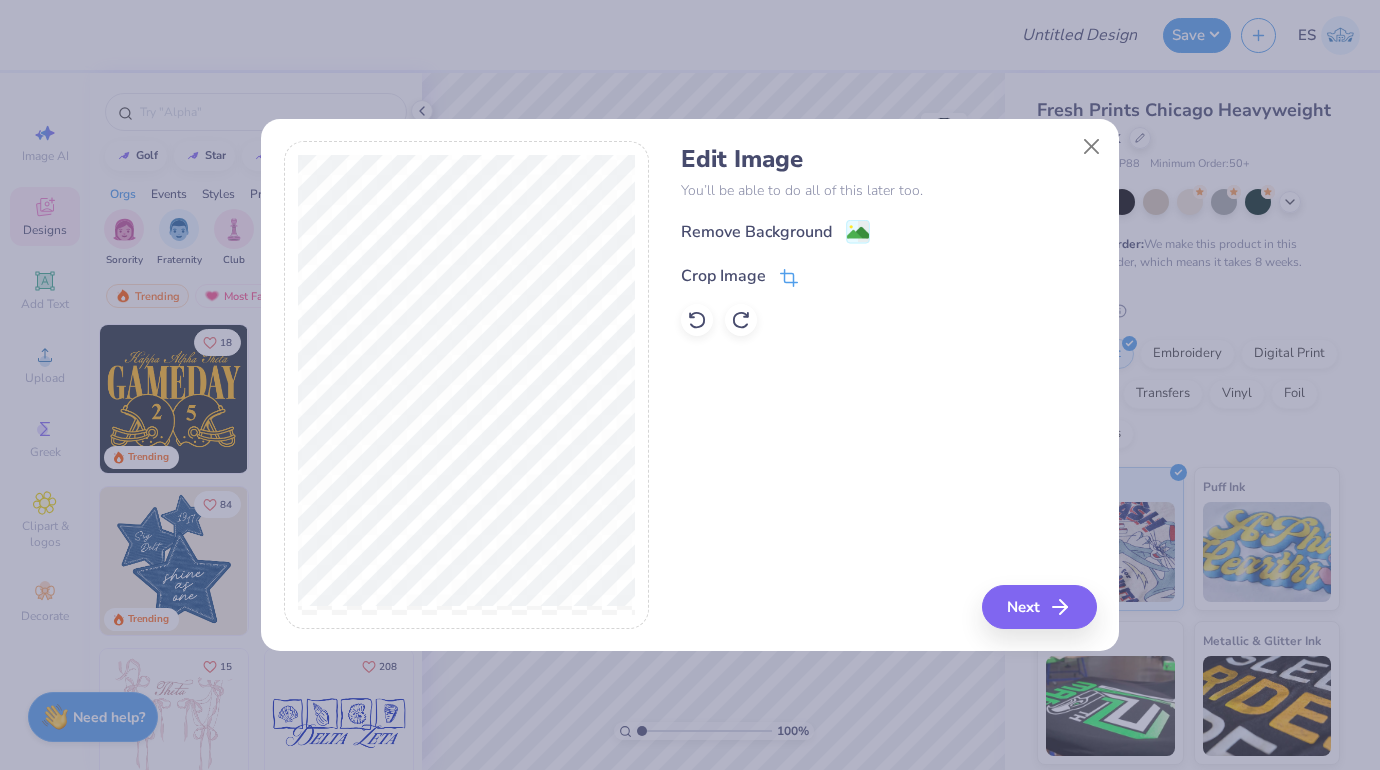click 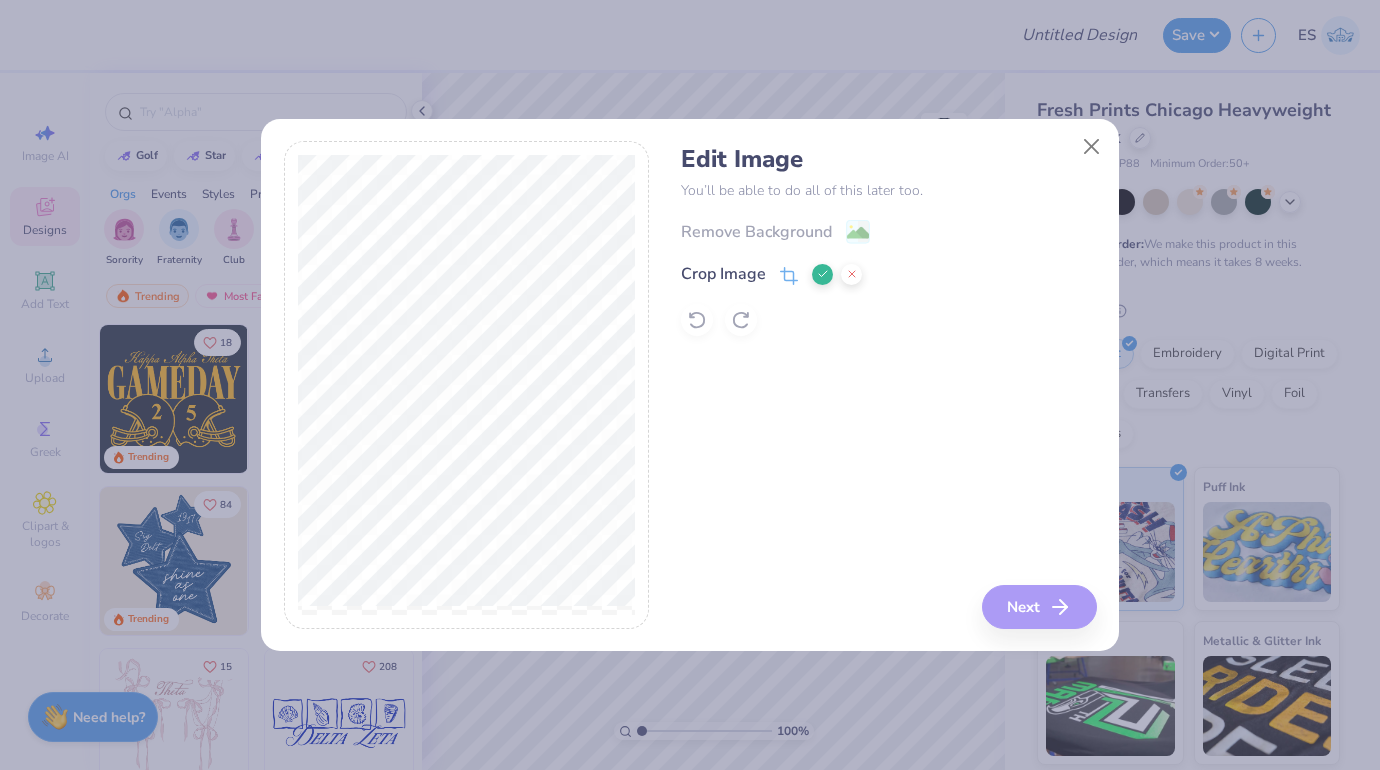 click on "Edit Image You’ll be able to do all of this later too. Remove Background Crop Image Next" at bounding box center [888, 385] 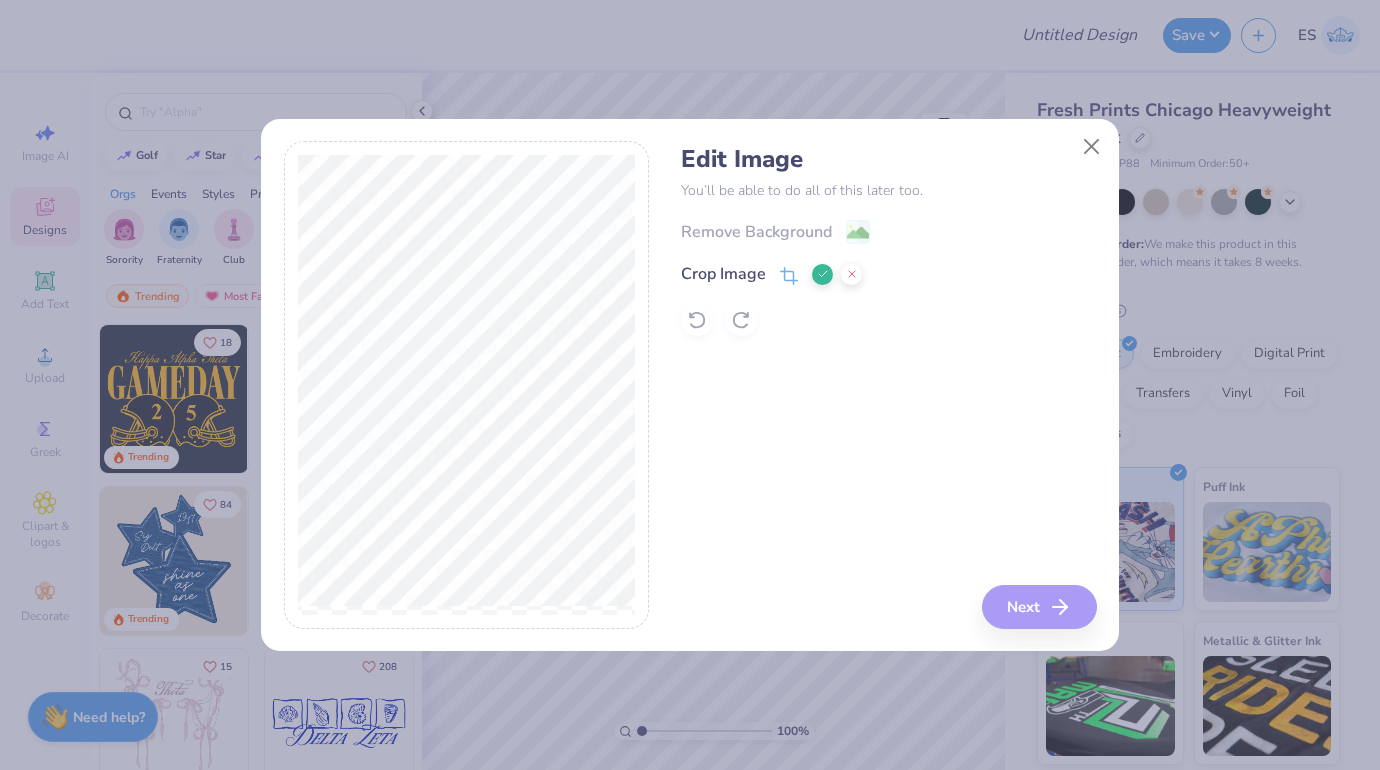 click 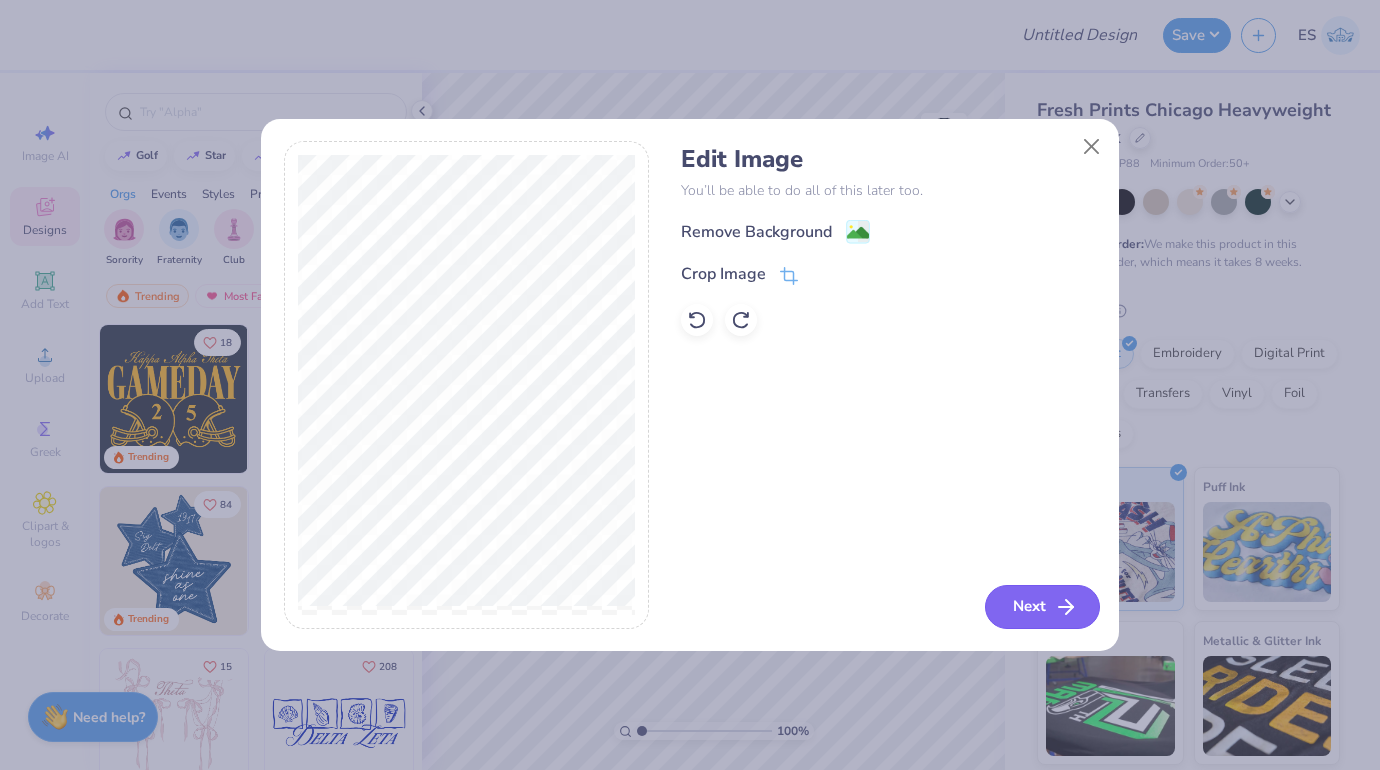 click 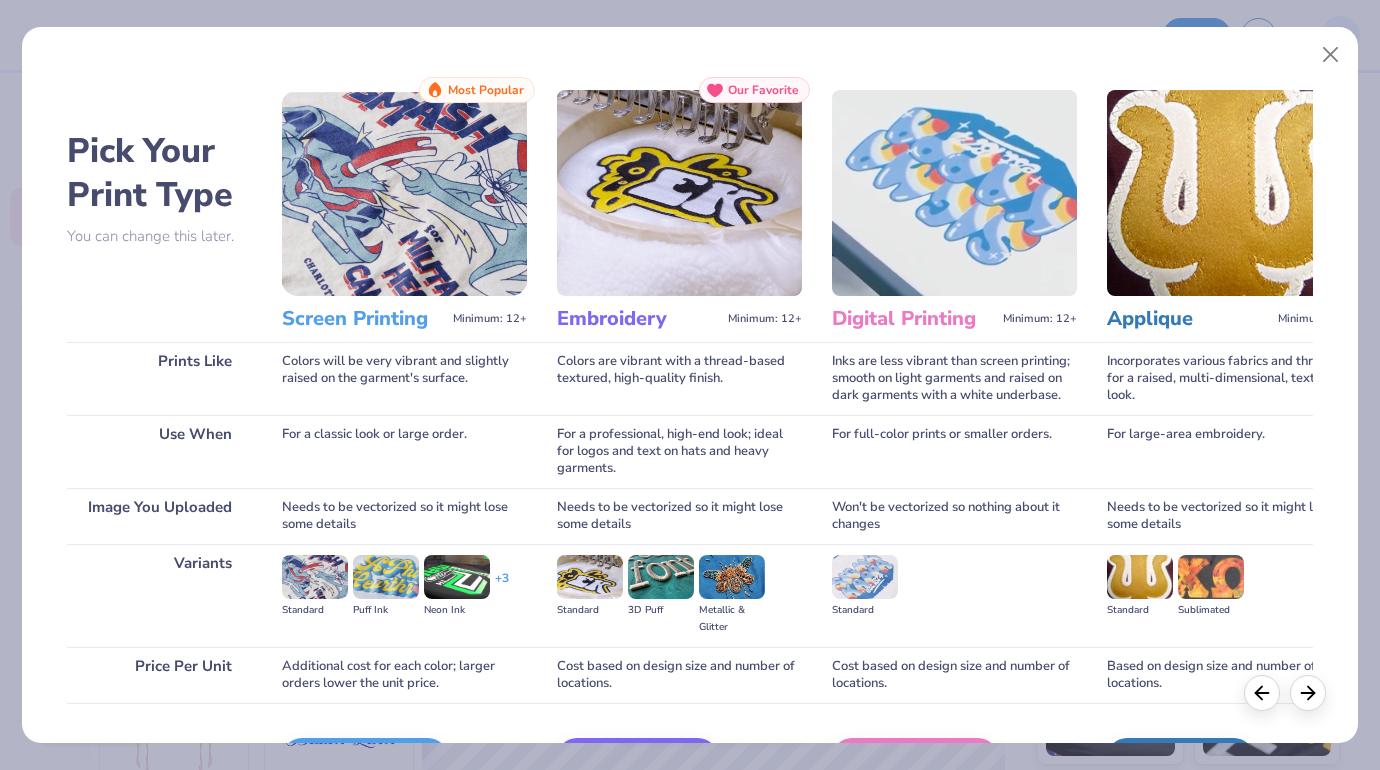scroll, scrollTop: 127, scrollLeft: 0, axis: vertical 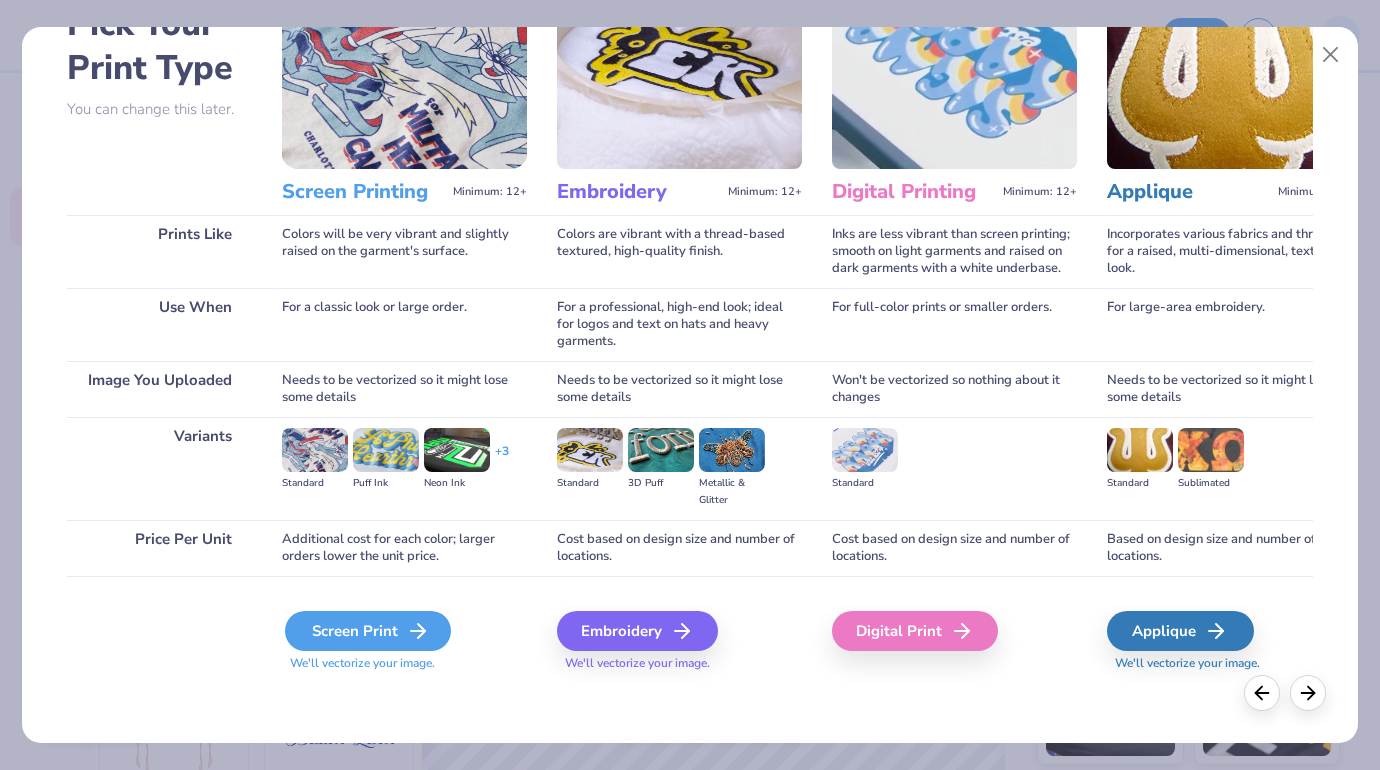 click on "Screen Print" at bounding box center [368, 631] 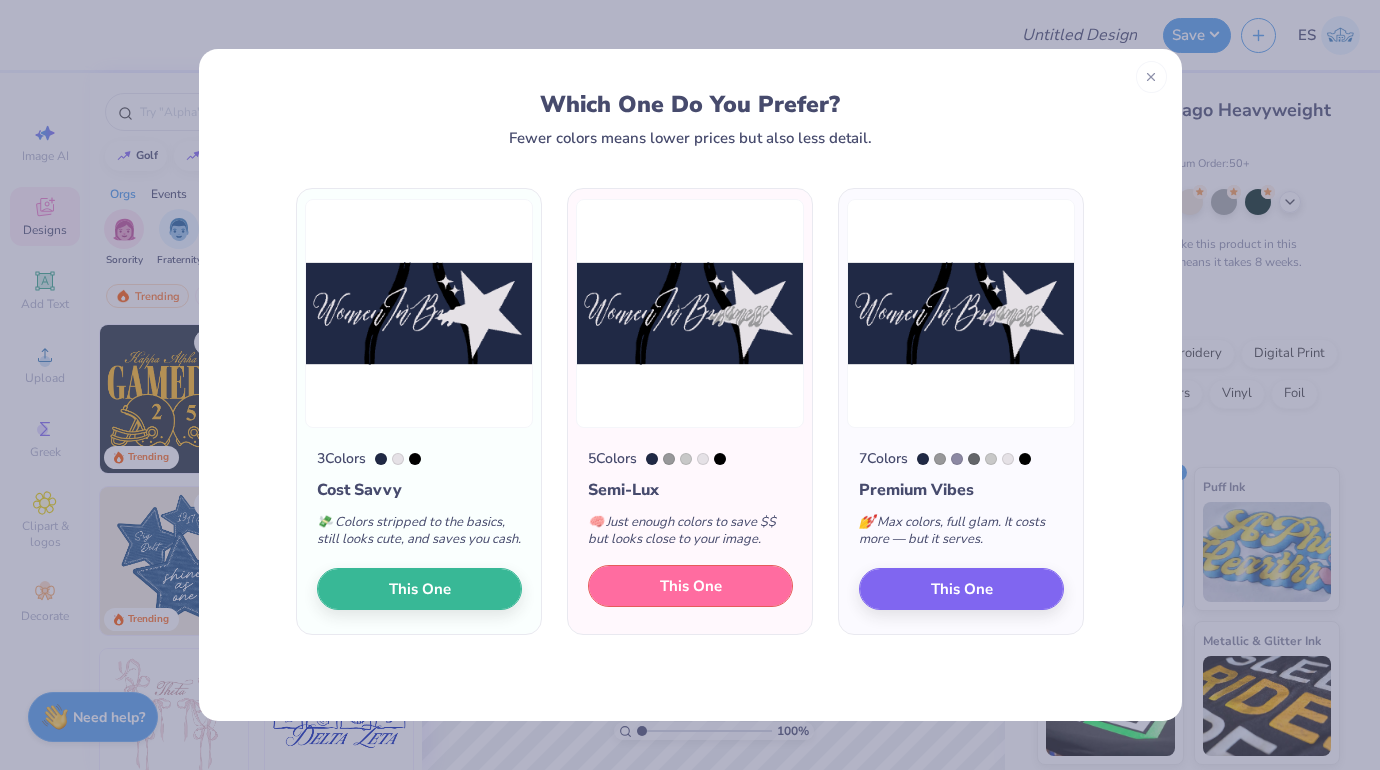 click on "This One" at bounding box center (691, 586) 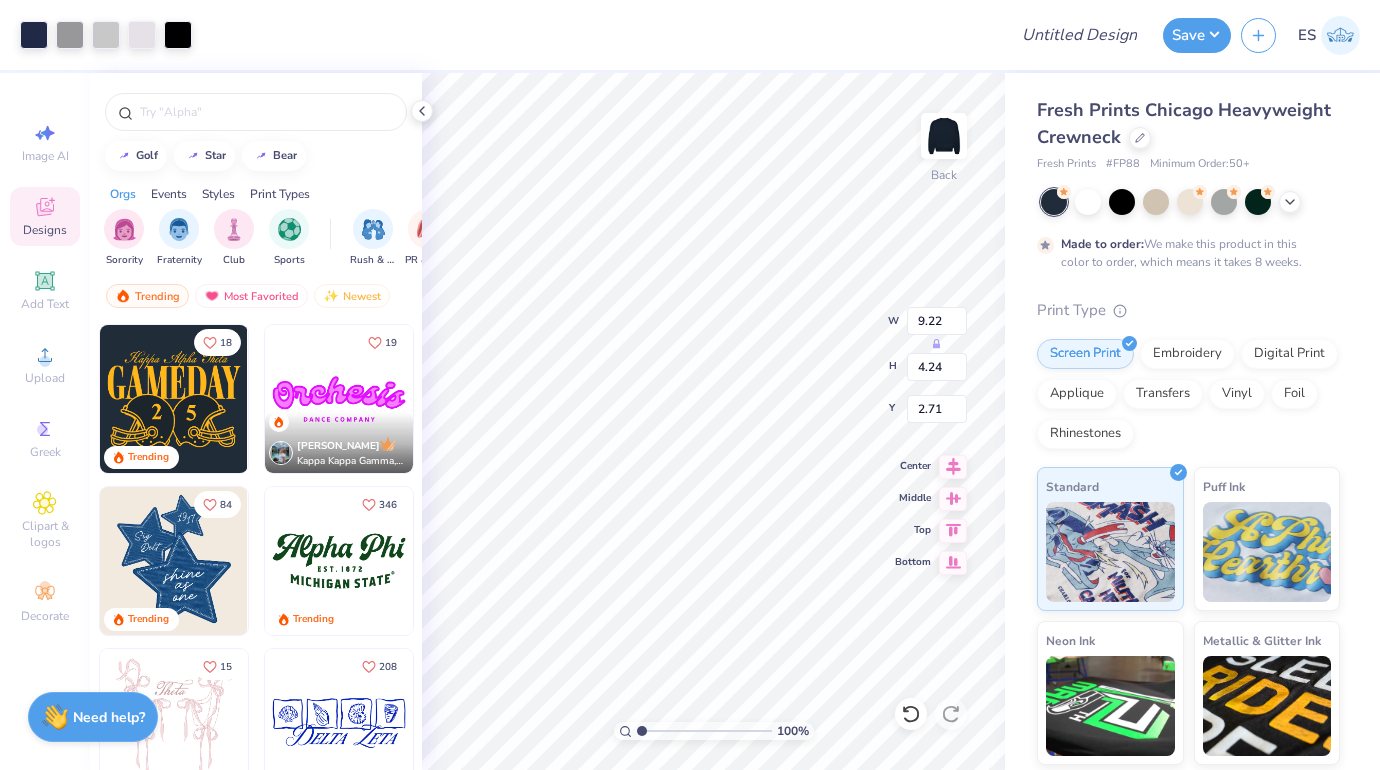 type on "2.71" 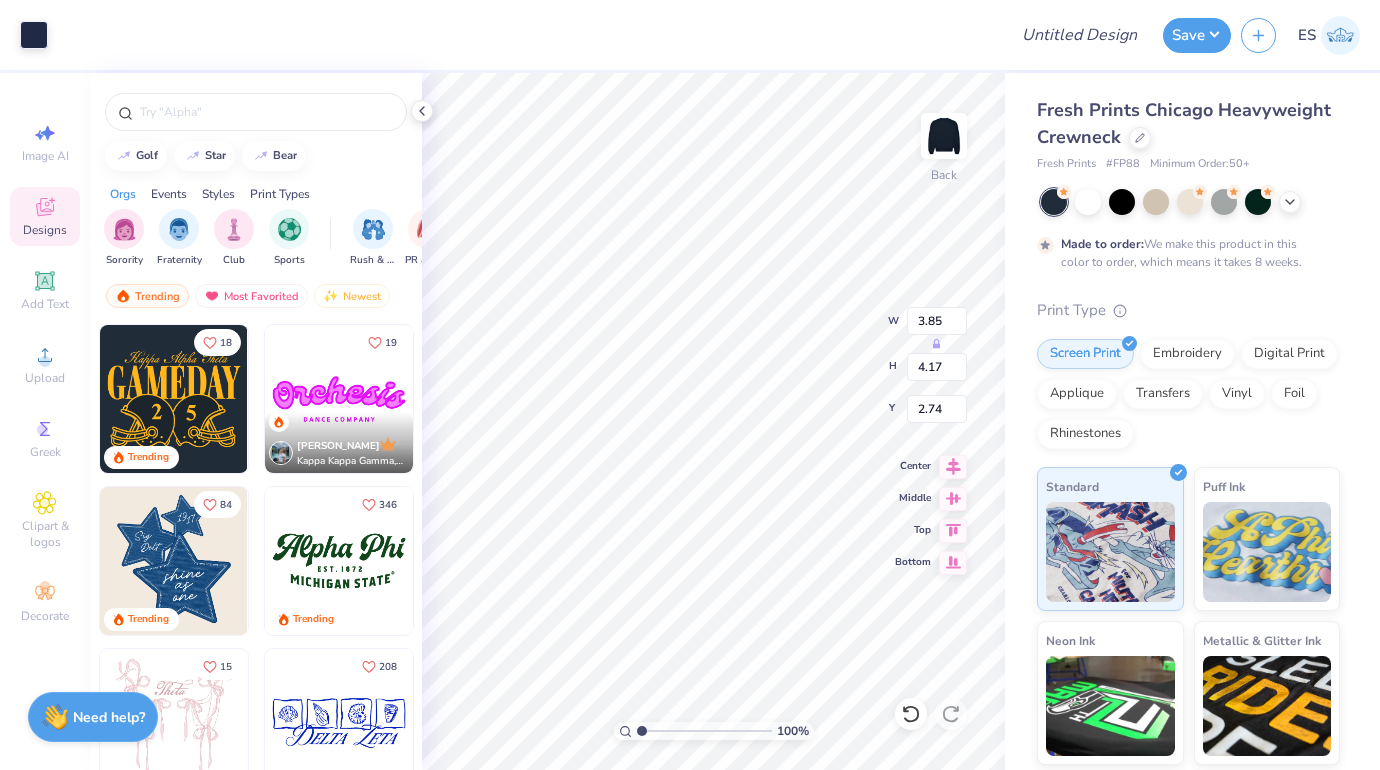 type on "3.85" 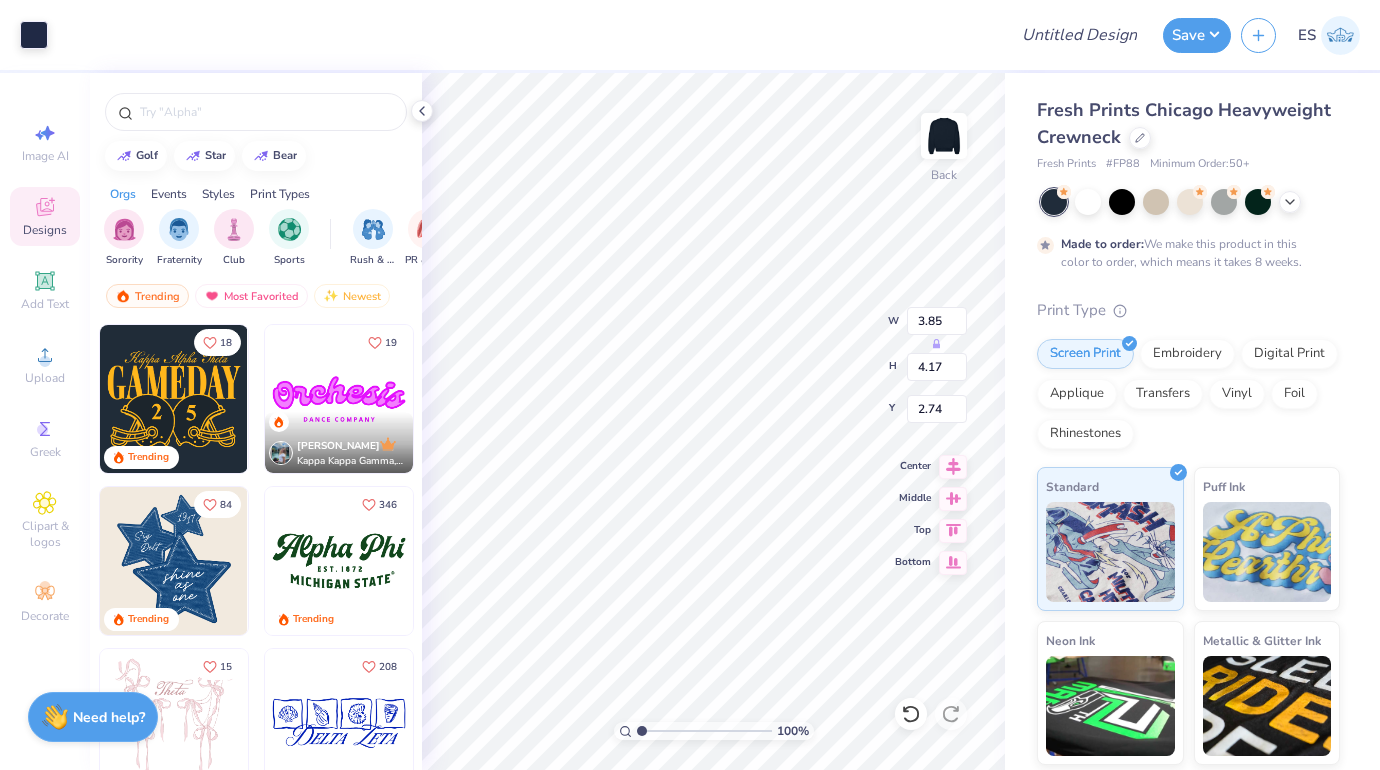 type on "4.17" 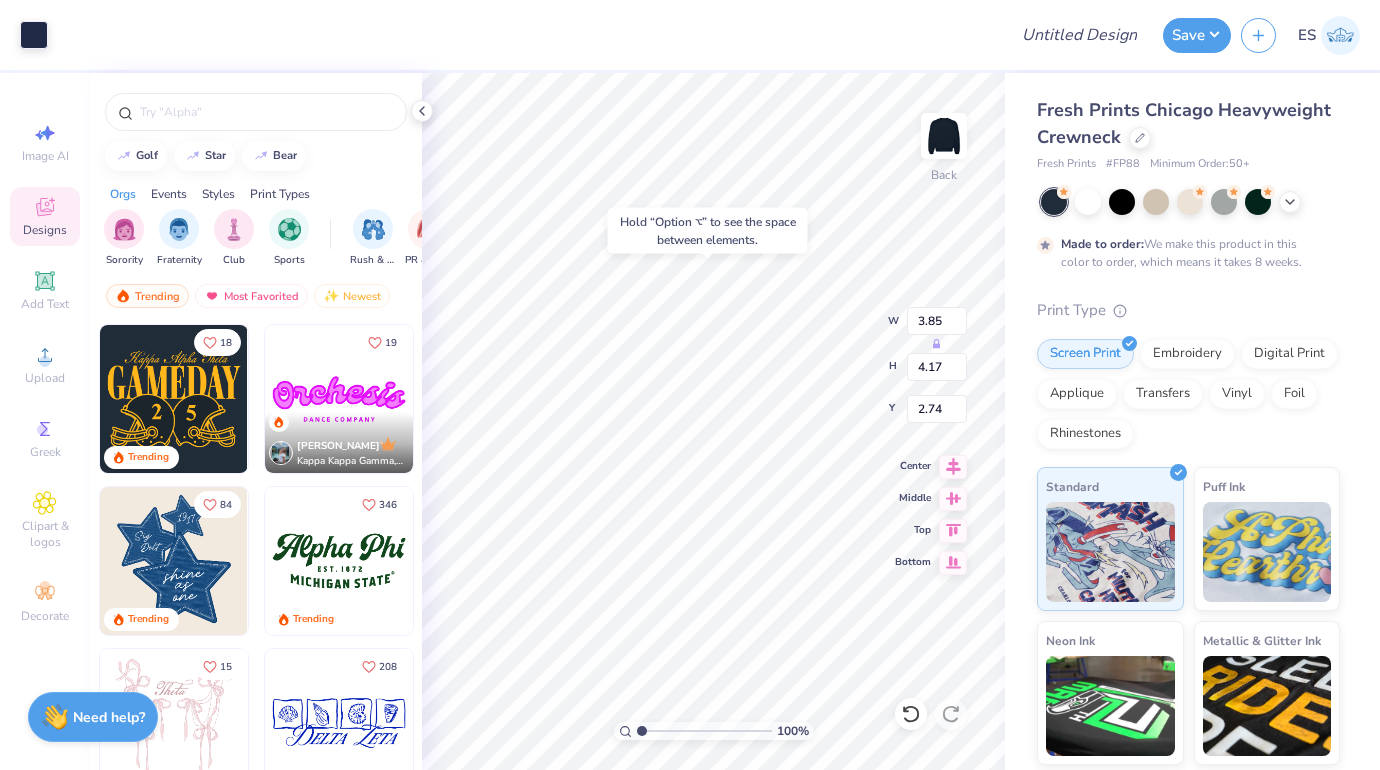 type on "4.89" 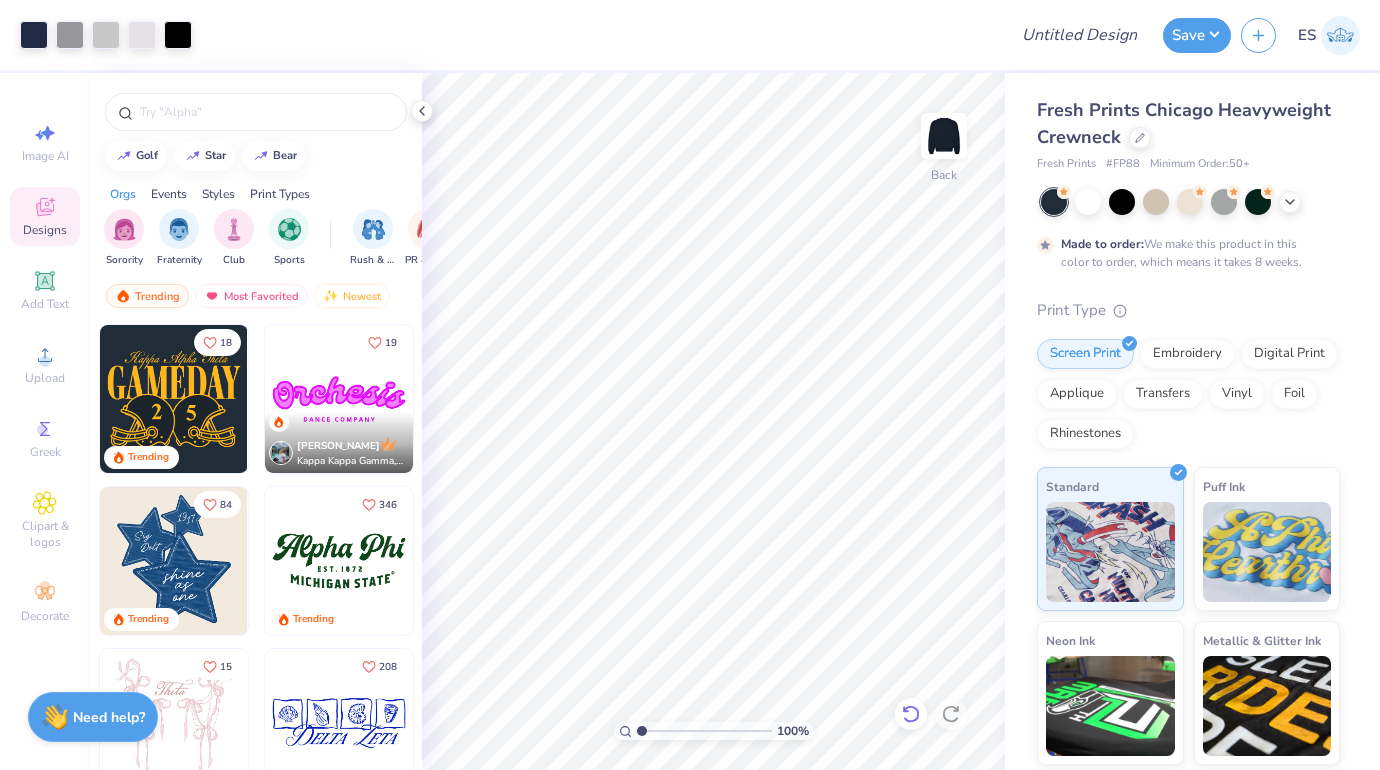 click 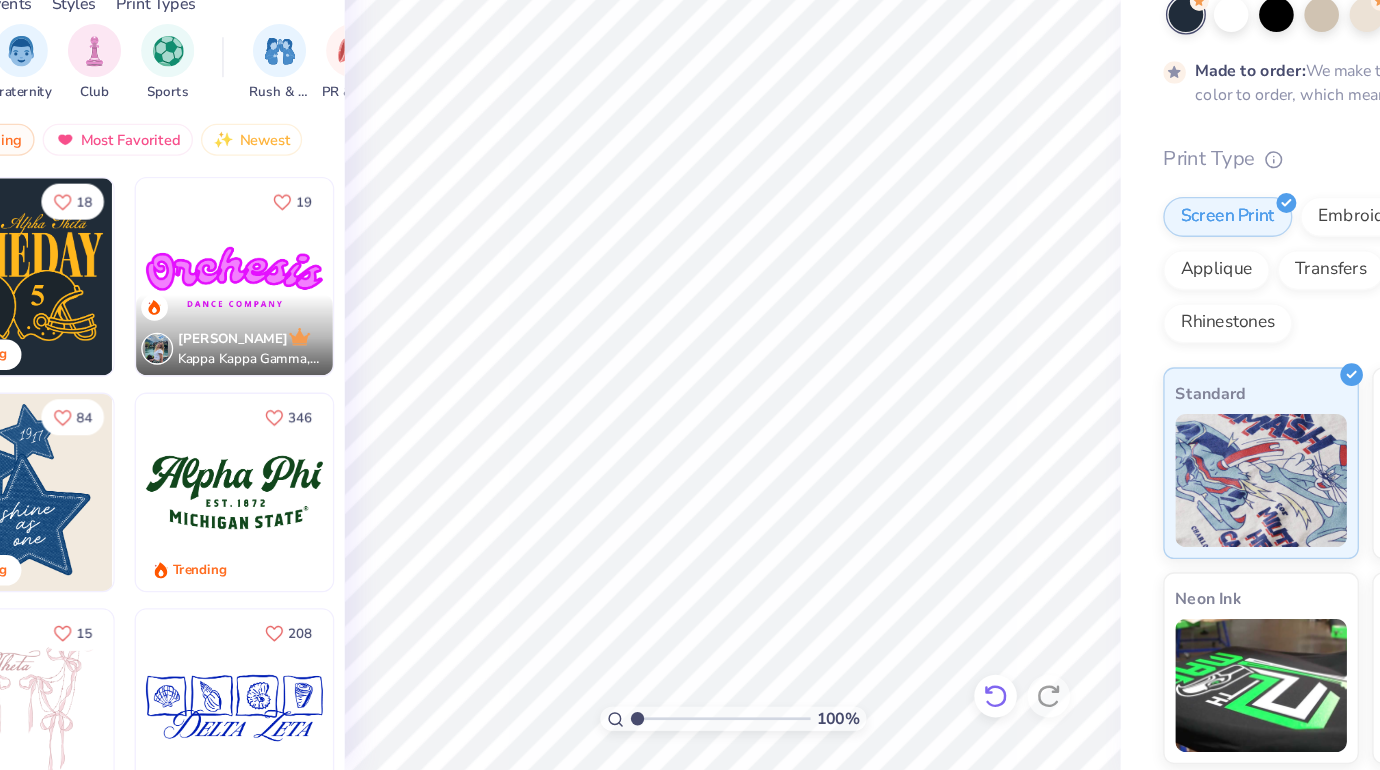 click 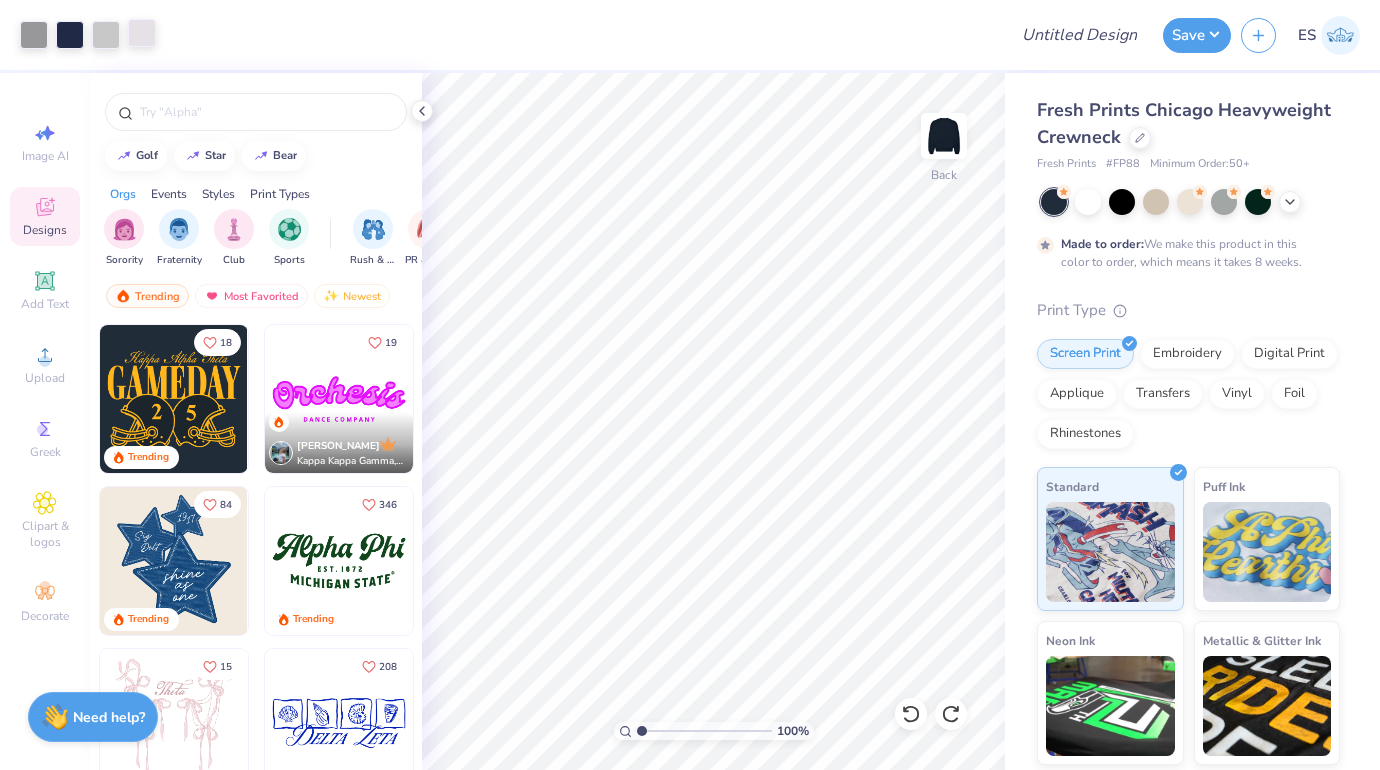 click at bounding box center [142, 33] 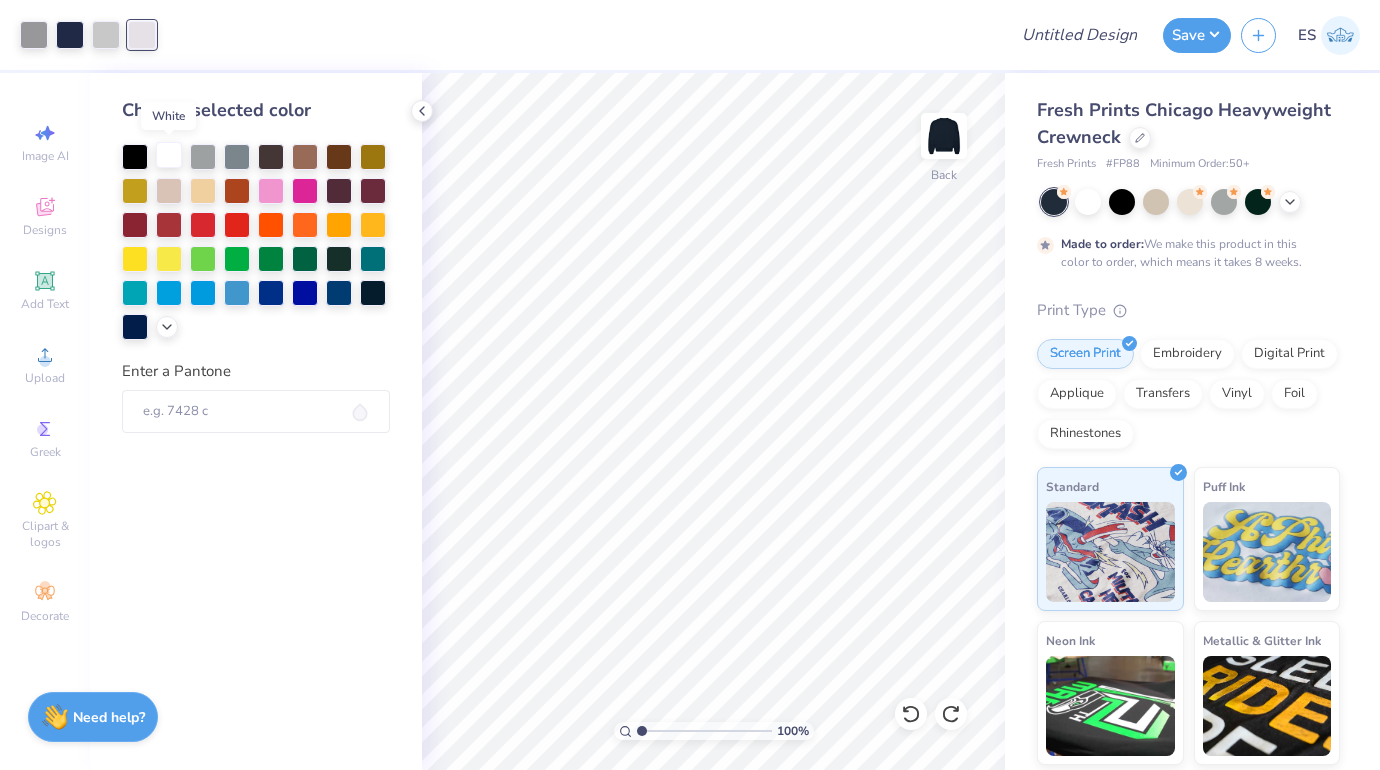 click at bounding box center [169, 155] 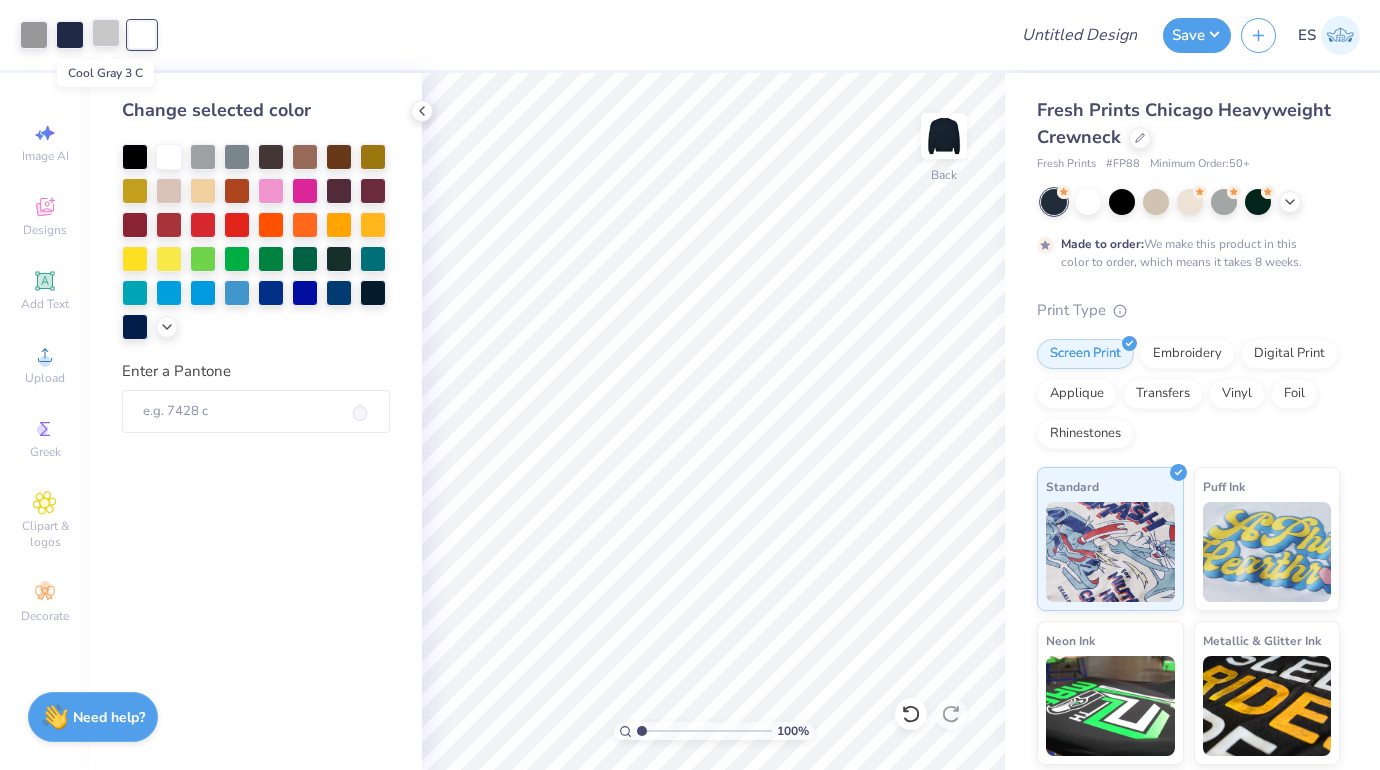 click at bounding box center [106, 33] 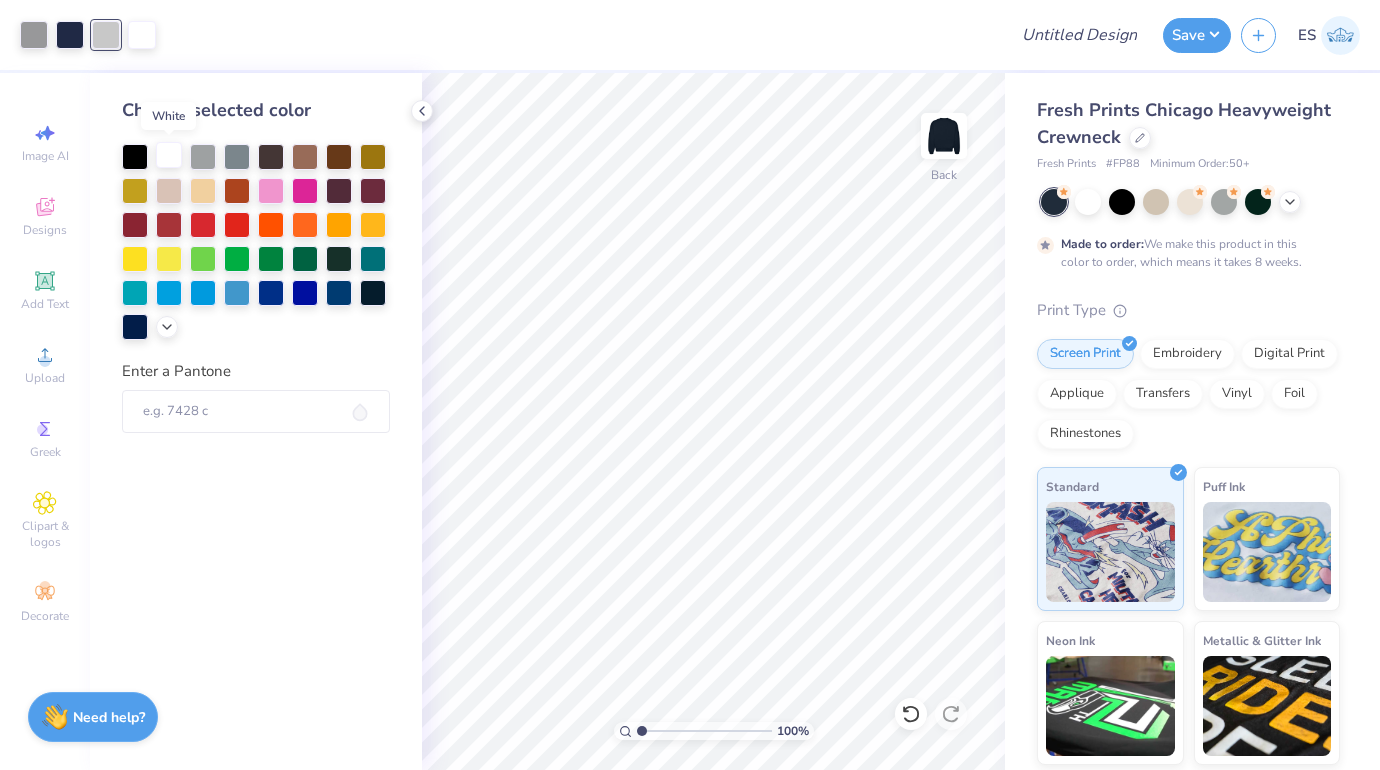 click at bounding box center [169, 155] 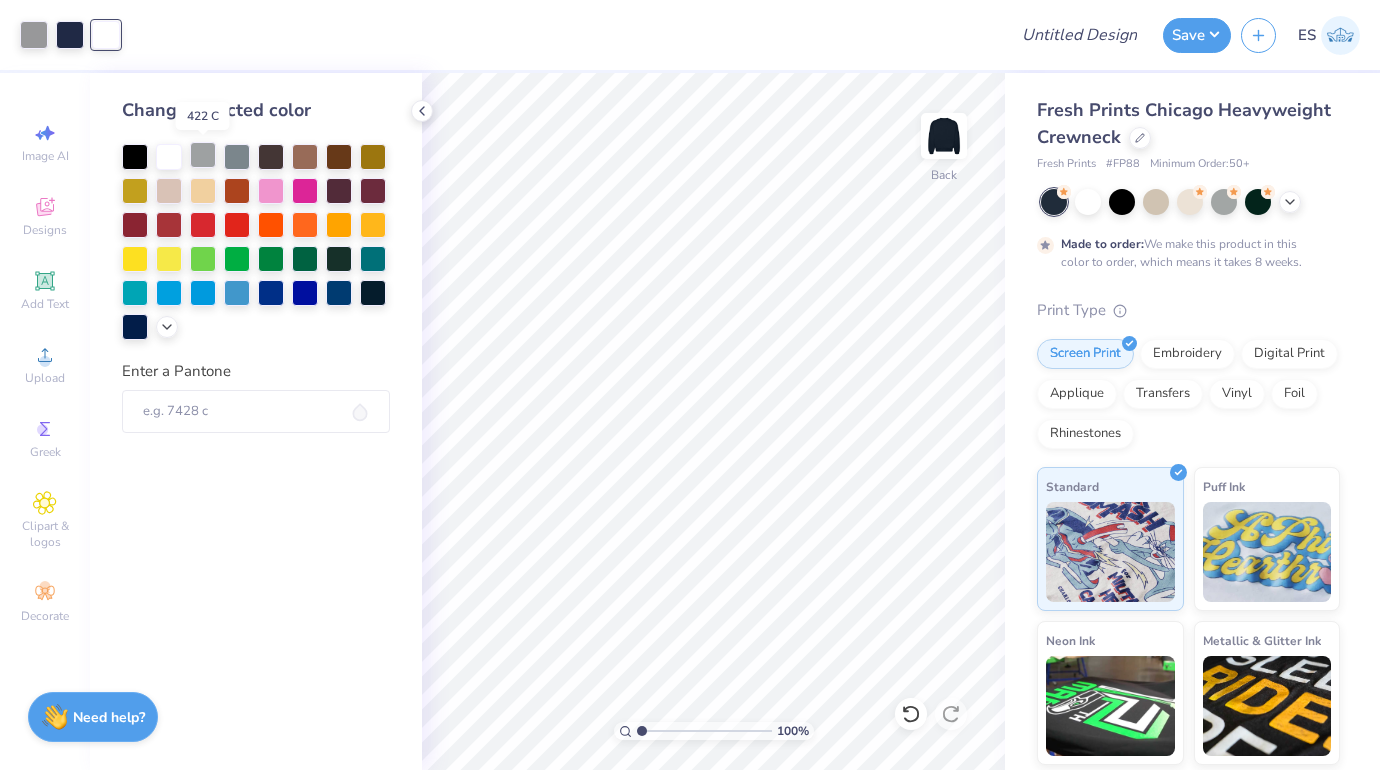 click at bounding box center [203, 155] 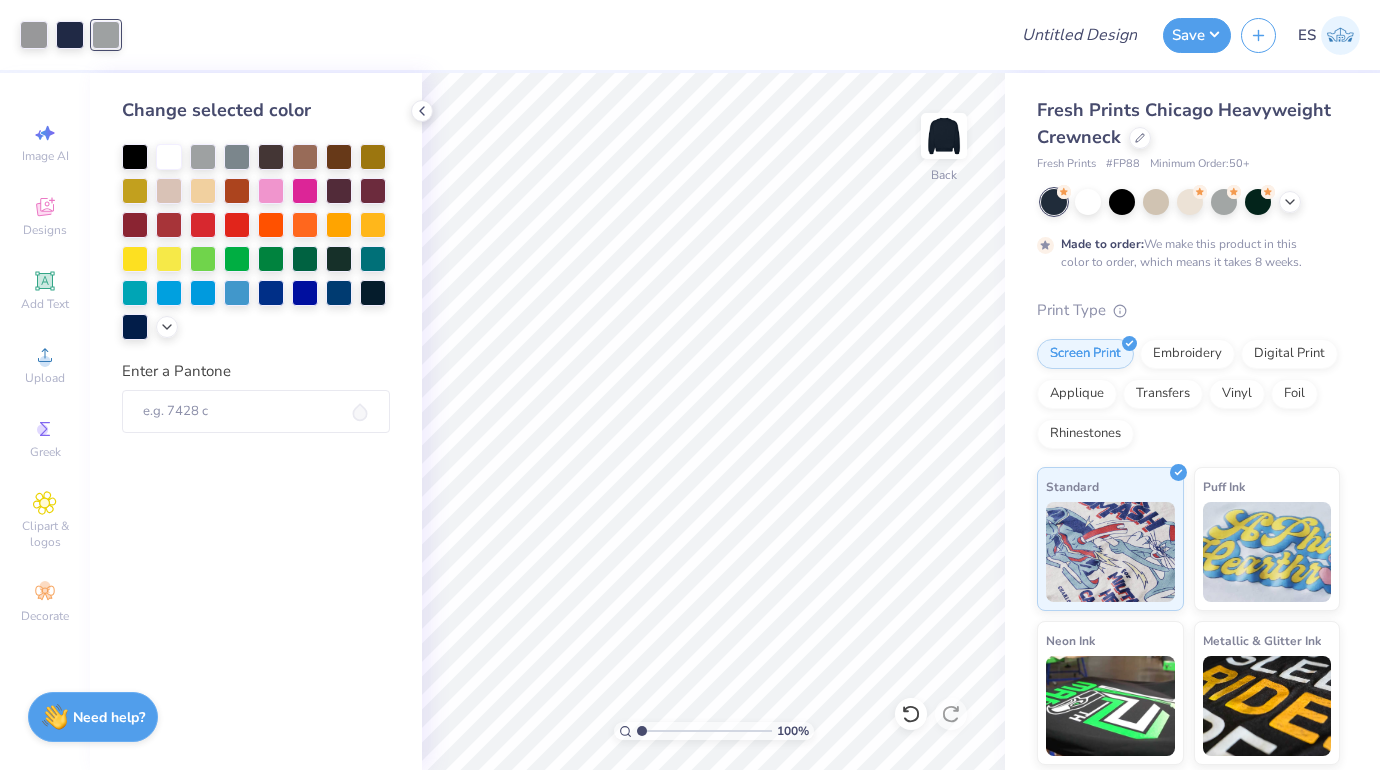 drag, startPoint x: 166, startPoint y: 149, endPoint x: 150, endPoint y: 131, distance: 24.083189 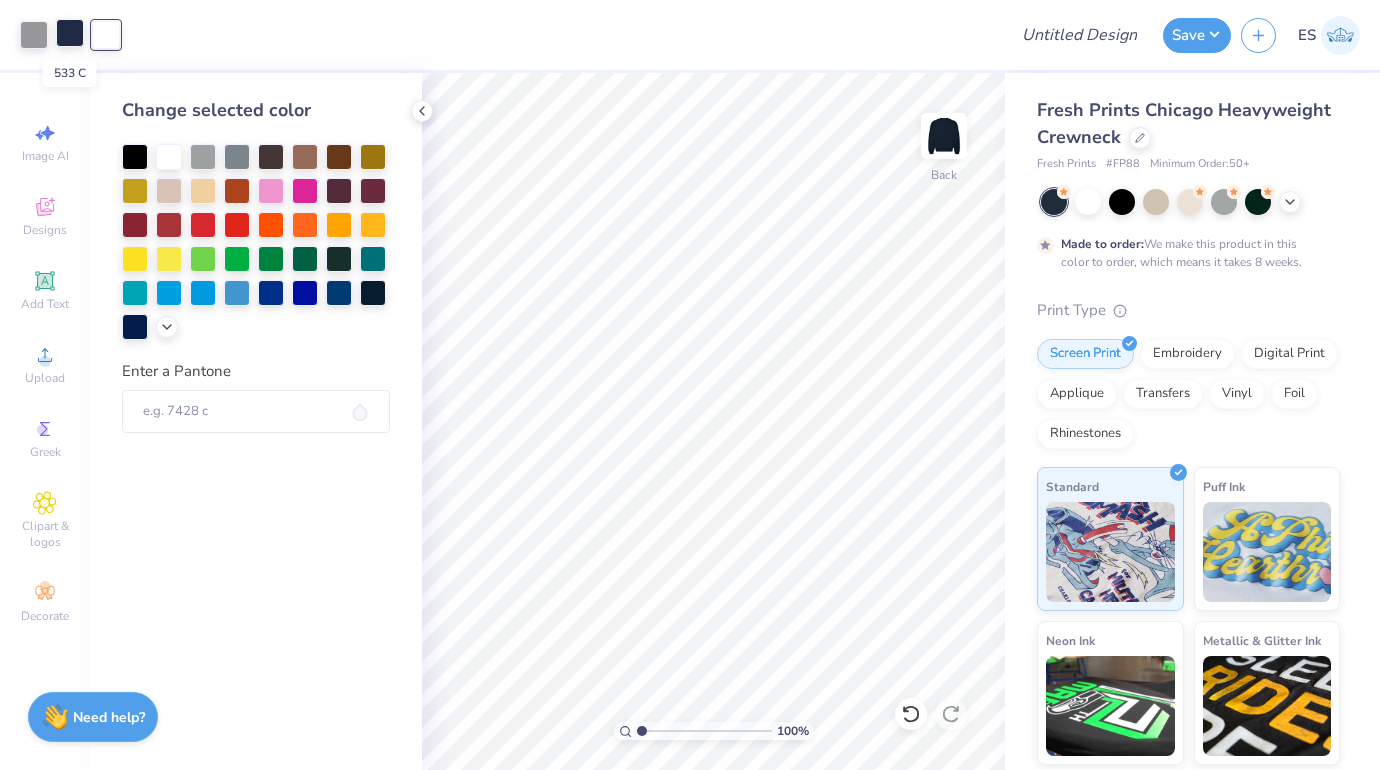 click at bounding box center (70, 33) 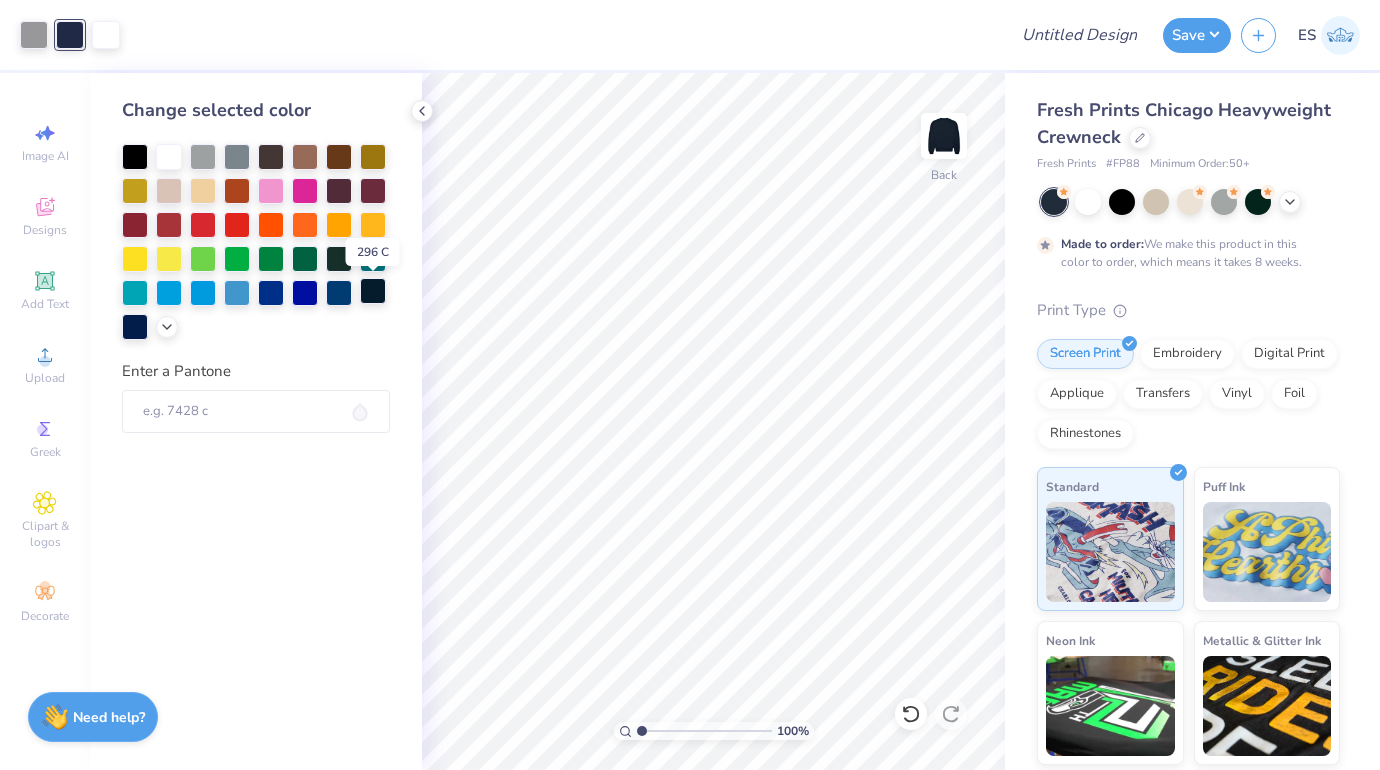 click at bounding box center [373, 291] 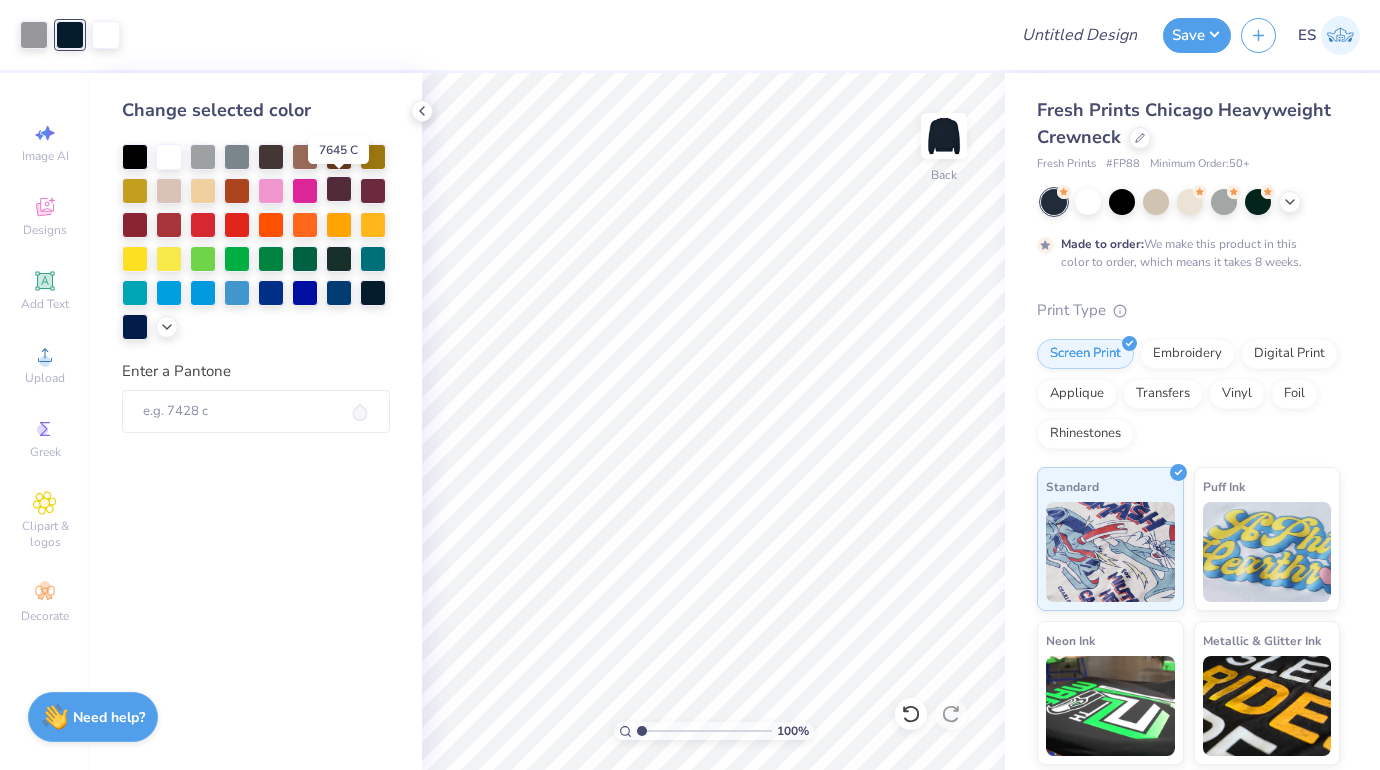 click at bounding box center (339, 189) 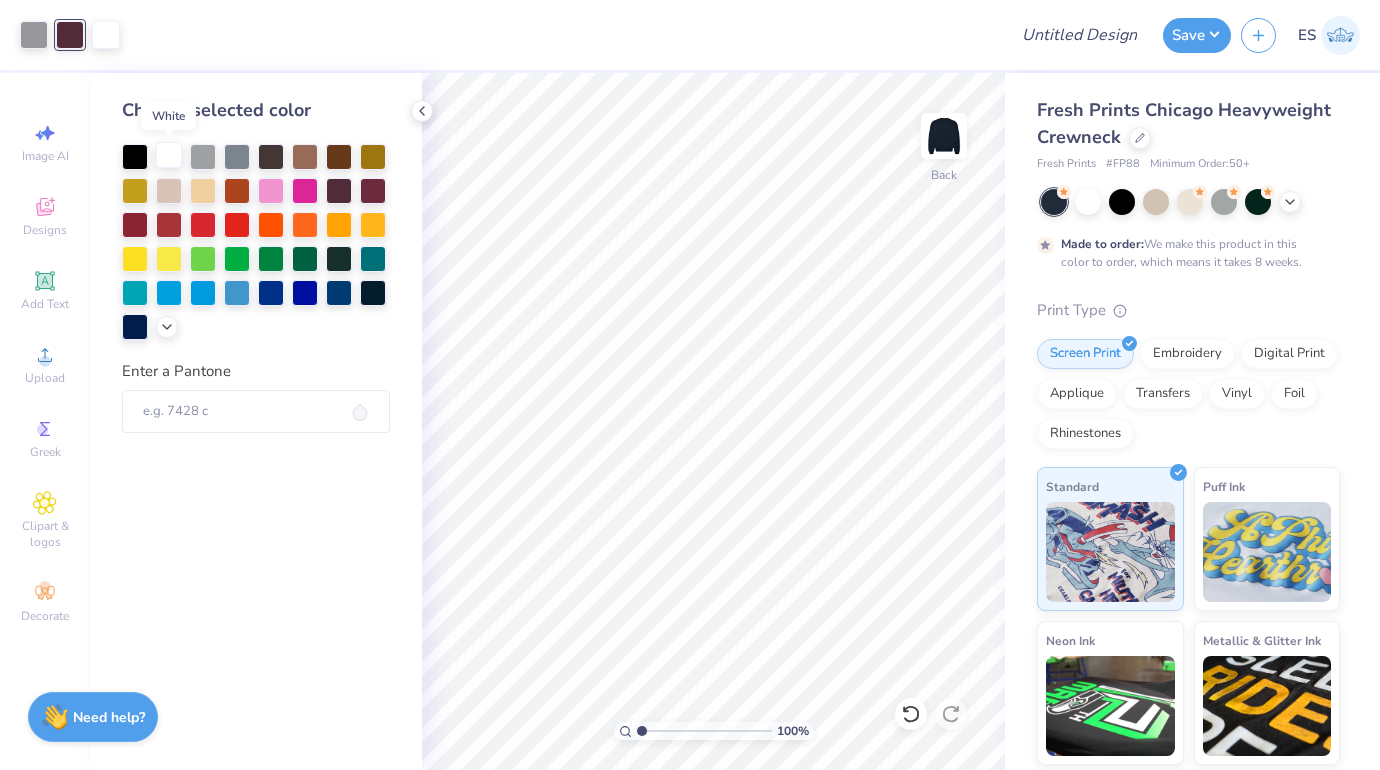click at bounding box center [169, 155] 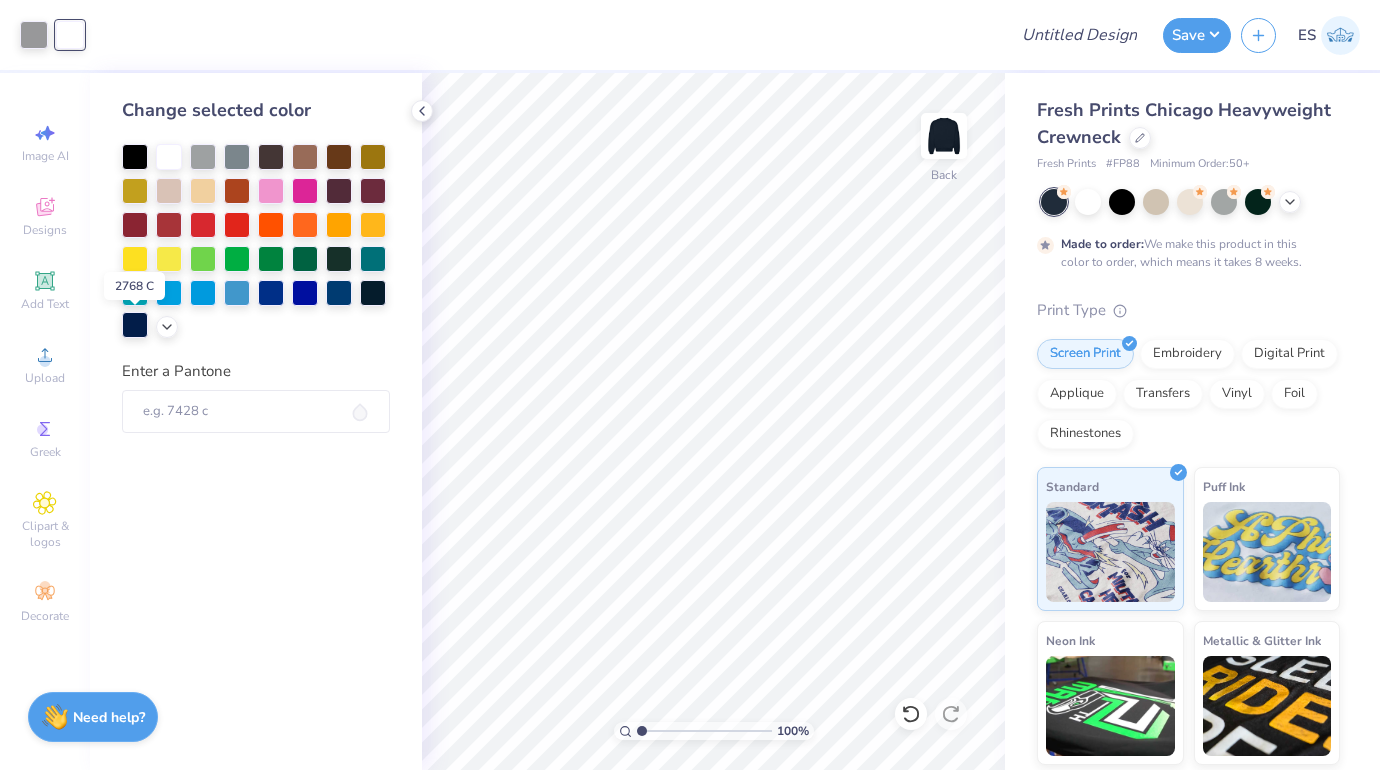 click at bounding box center [135, 325] 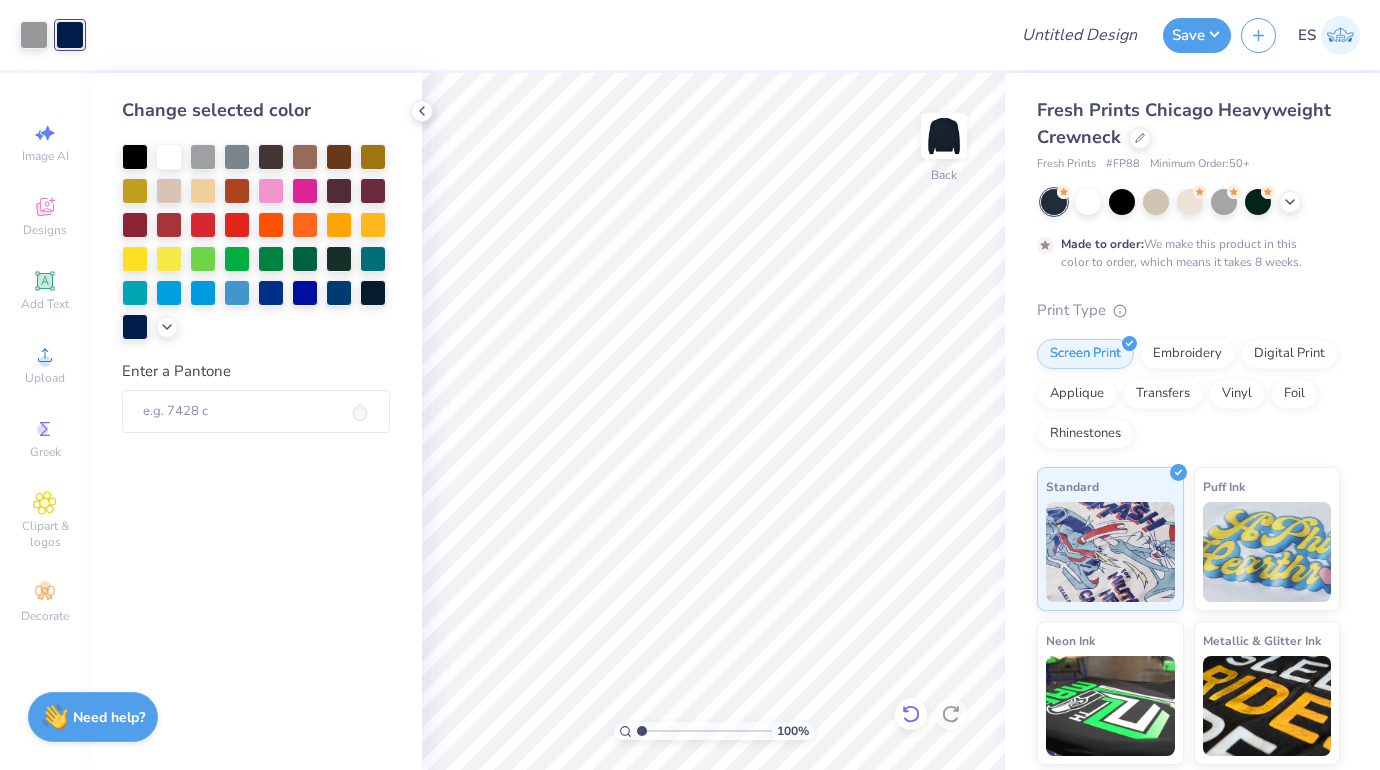 click 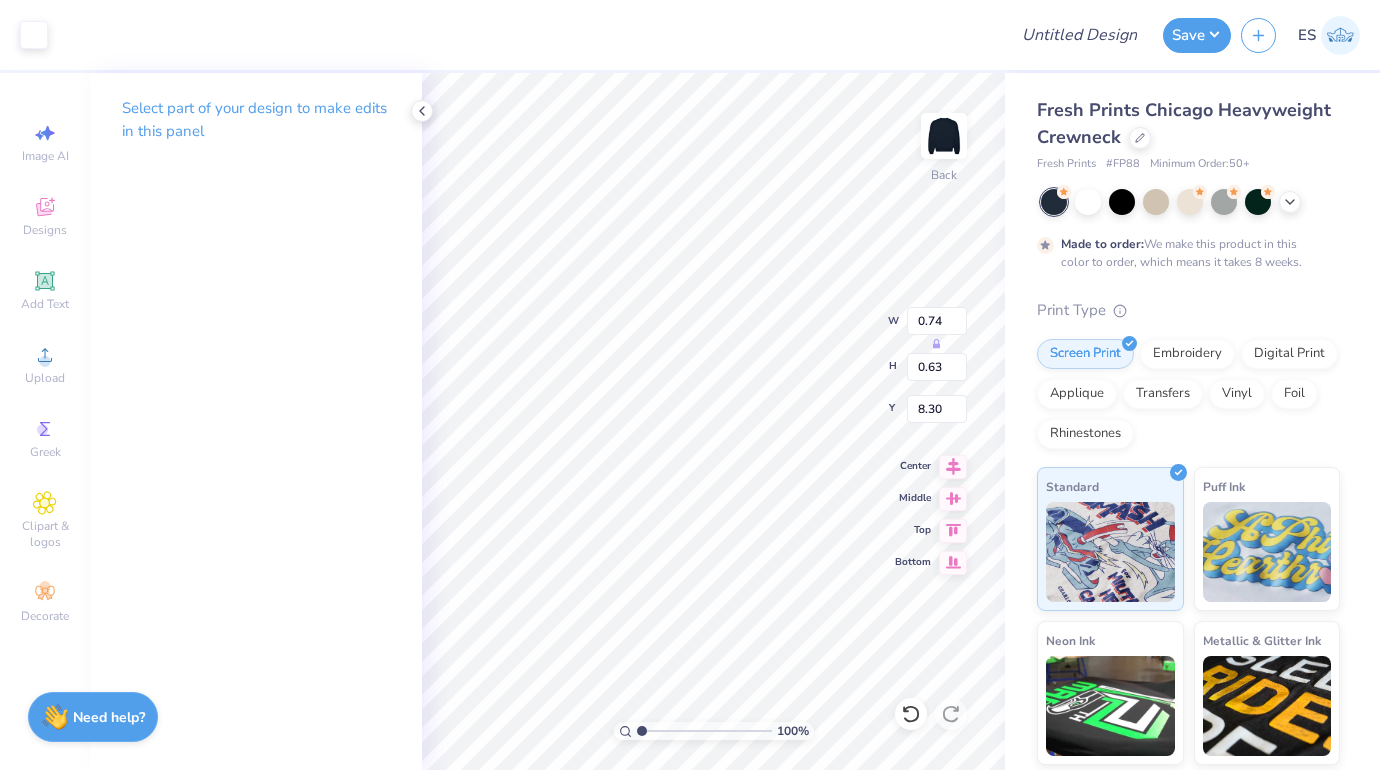 type on "8.30" 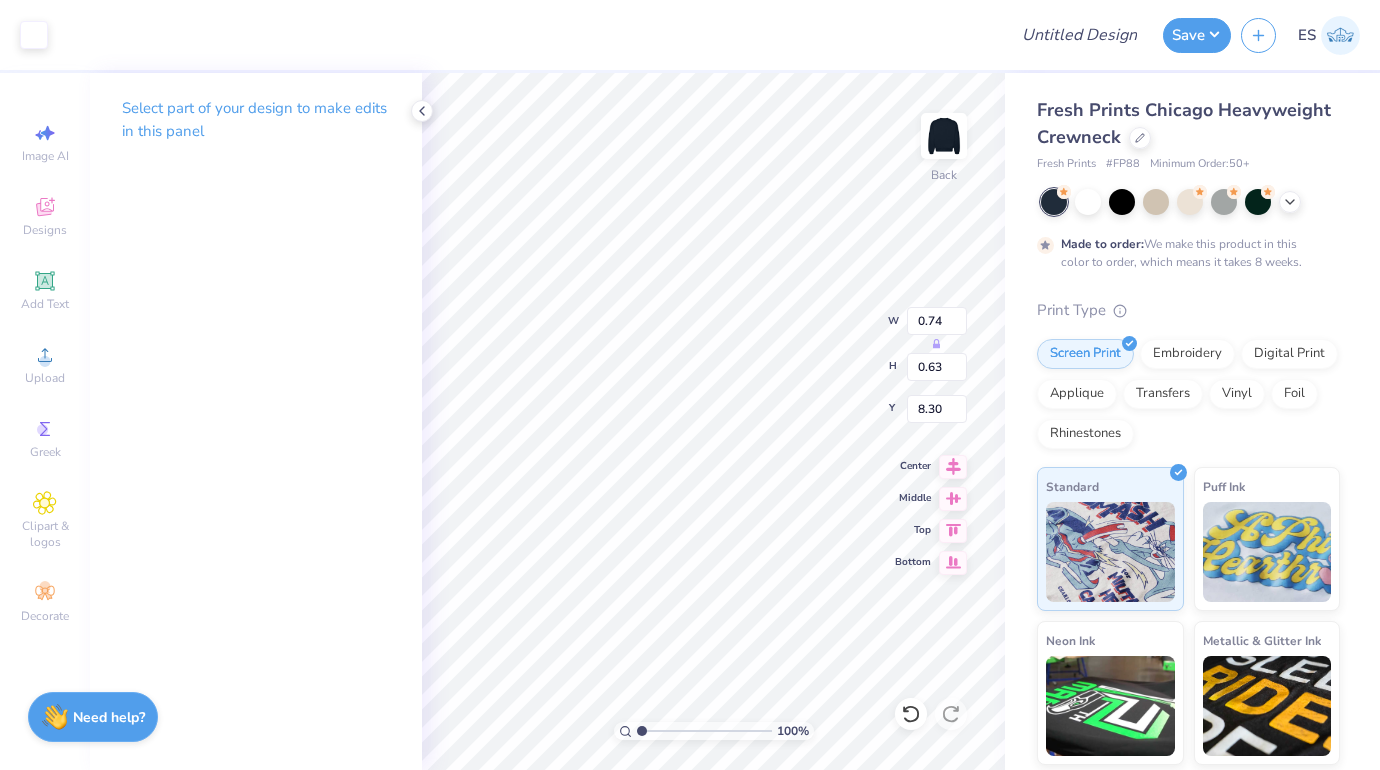 type on "1.16" 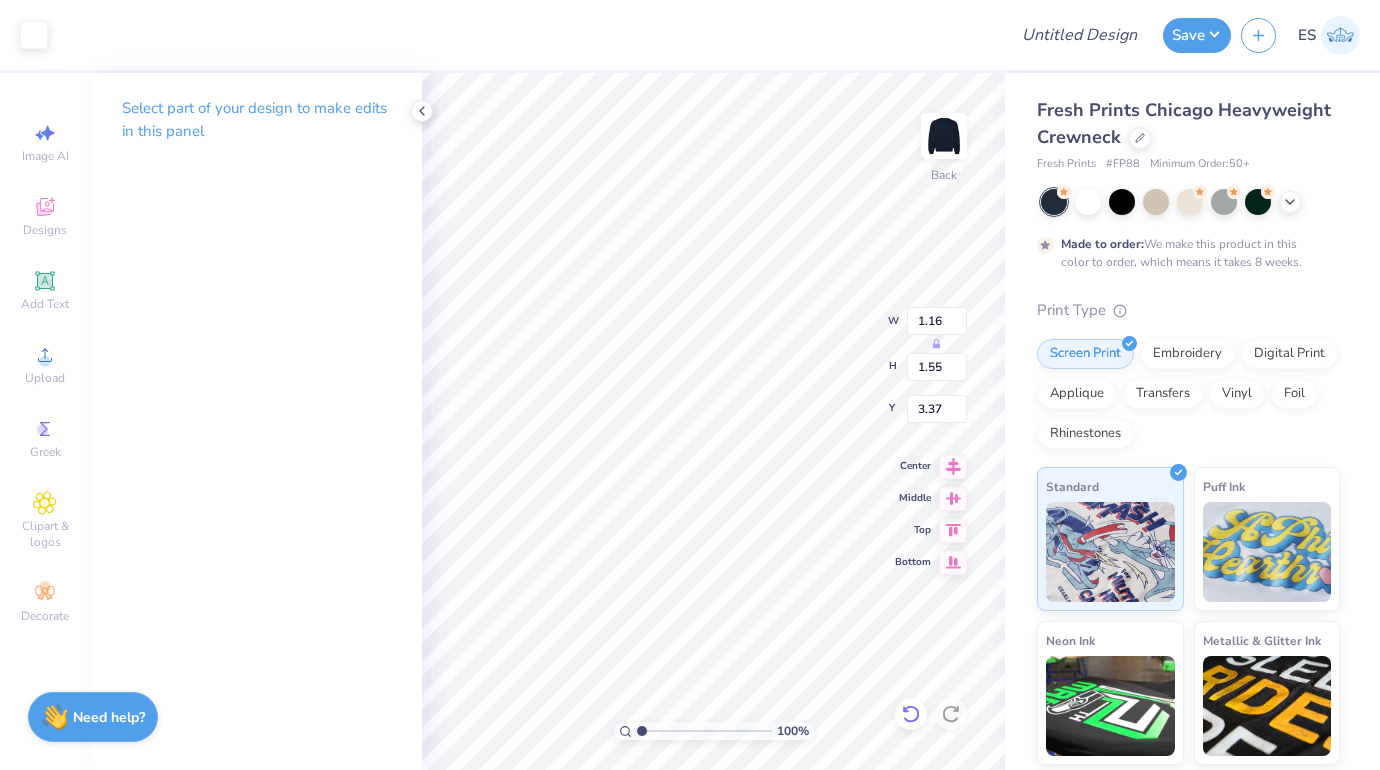 click 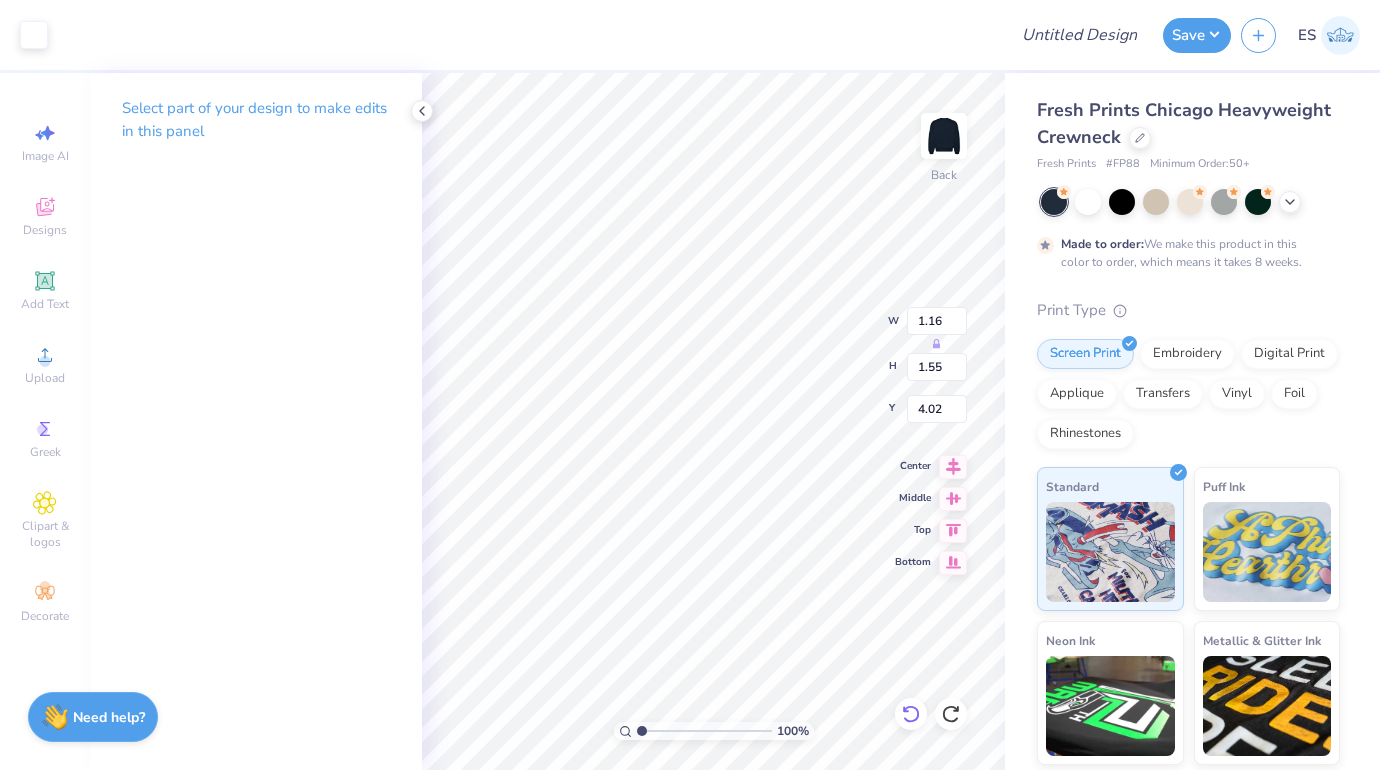 click 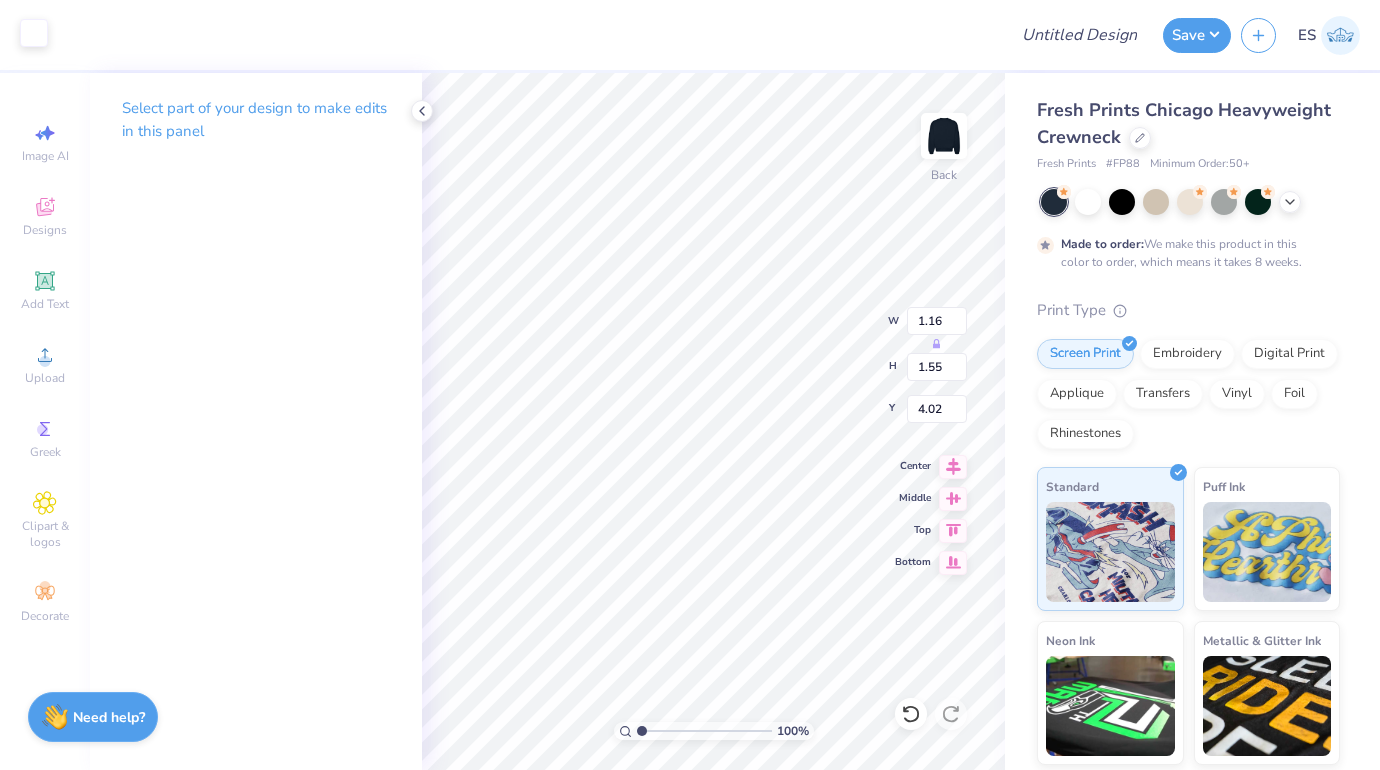 click at bounding box center (34, 33) 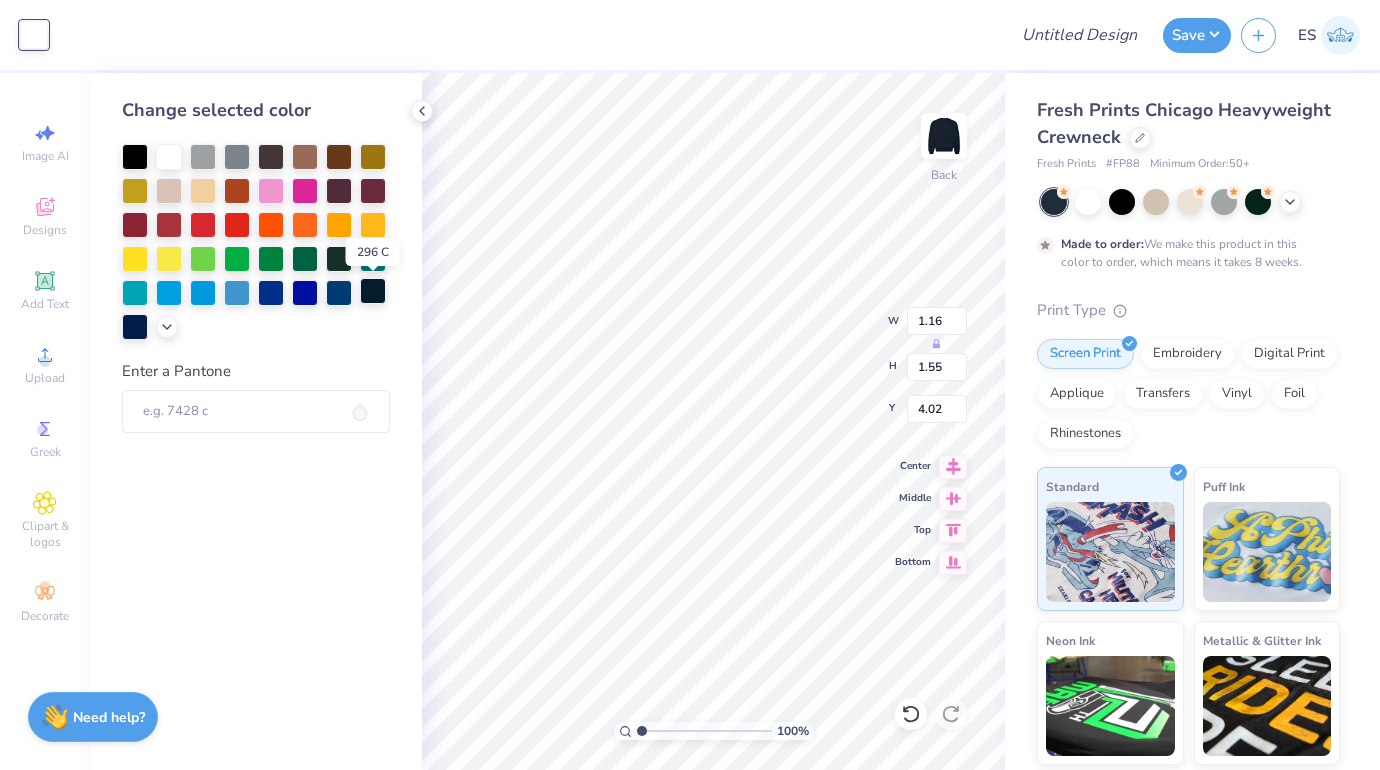 click at bounding box center [373, 291] 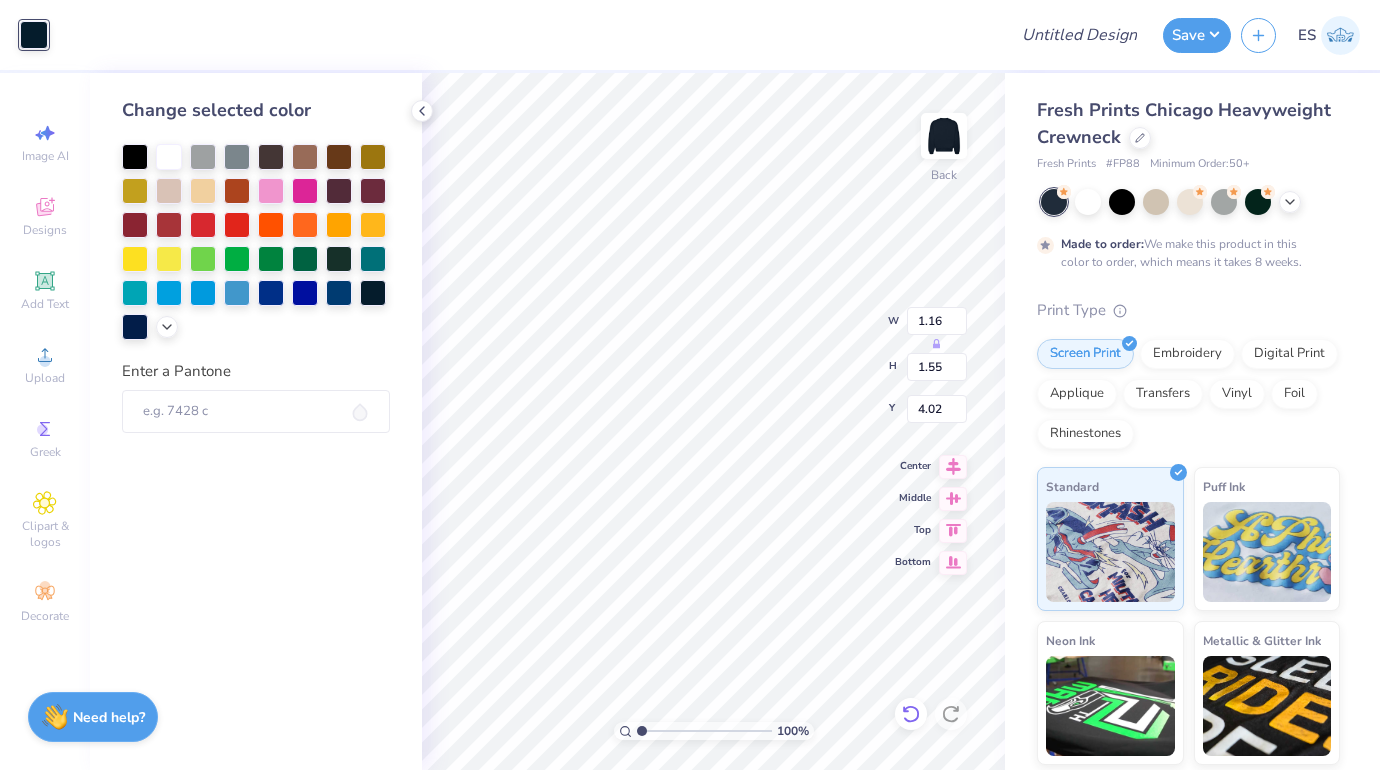 click 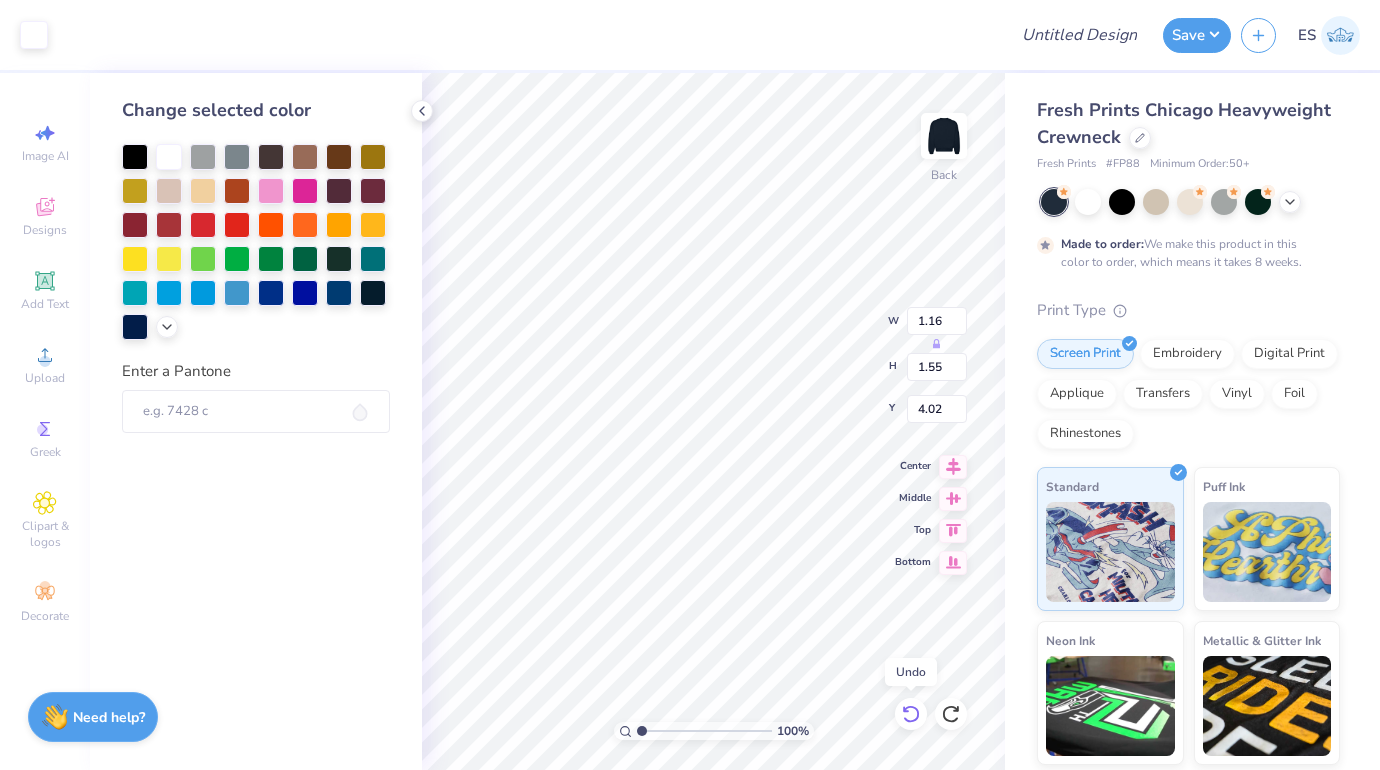 click 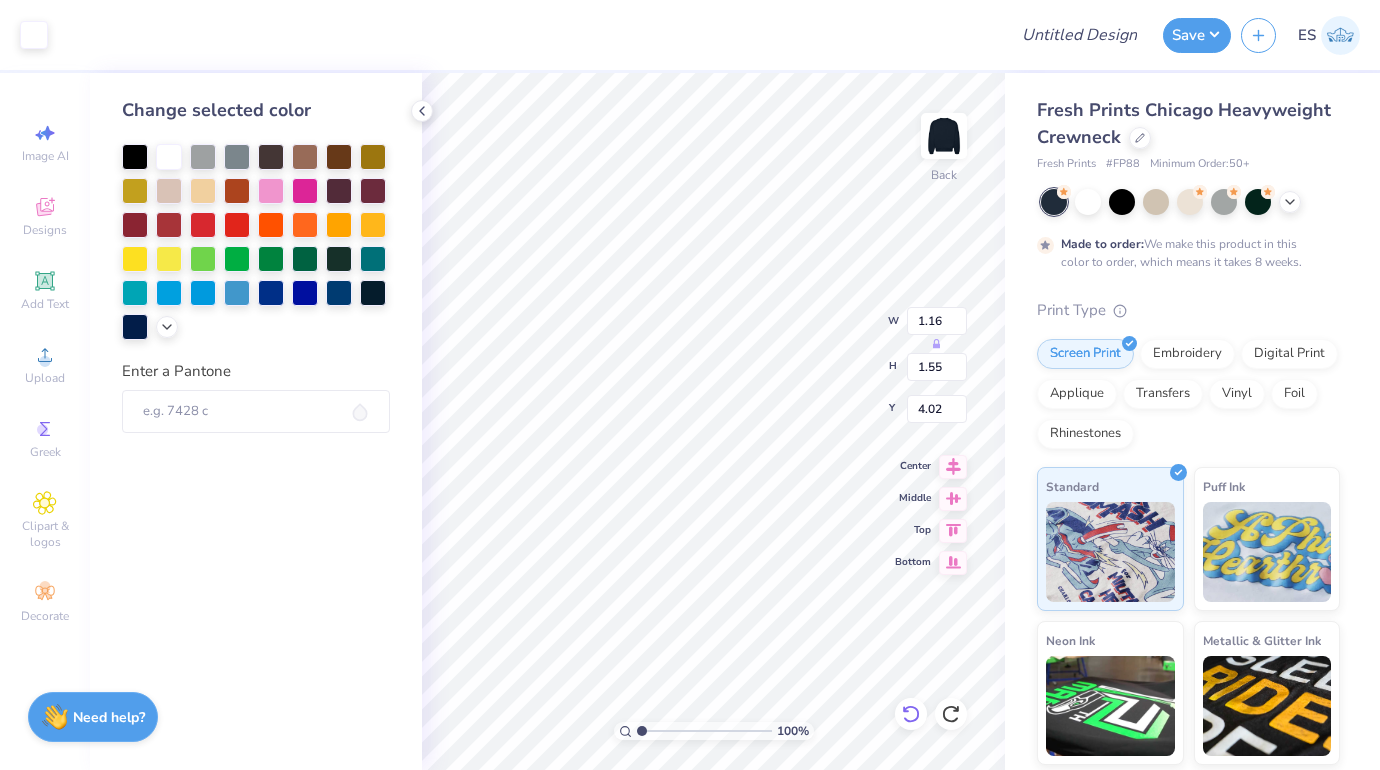 click 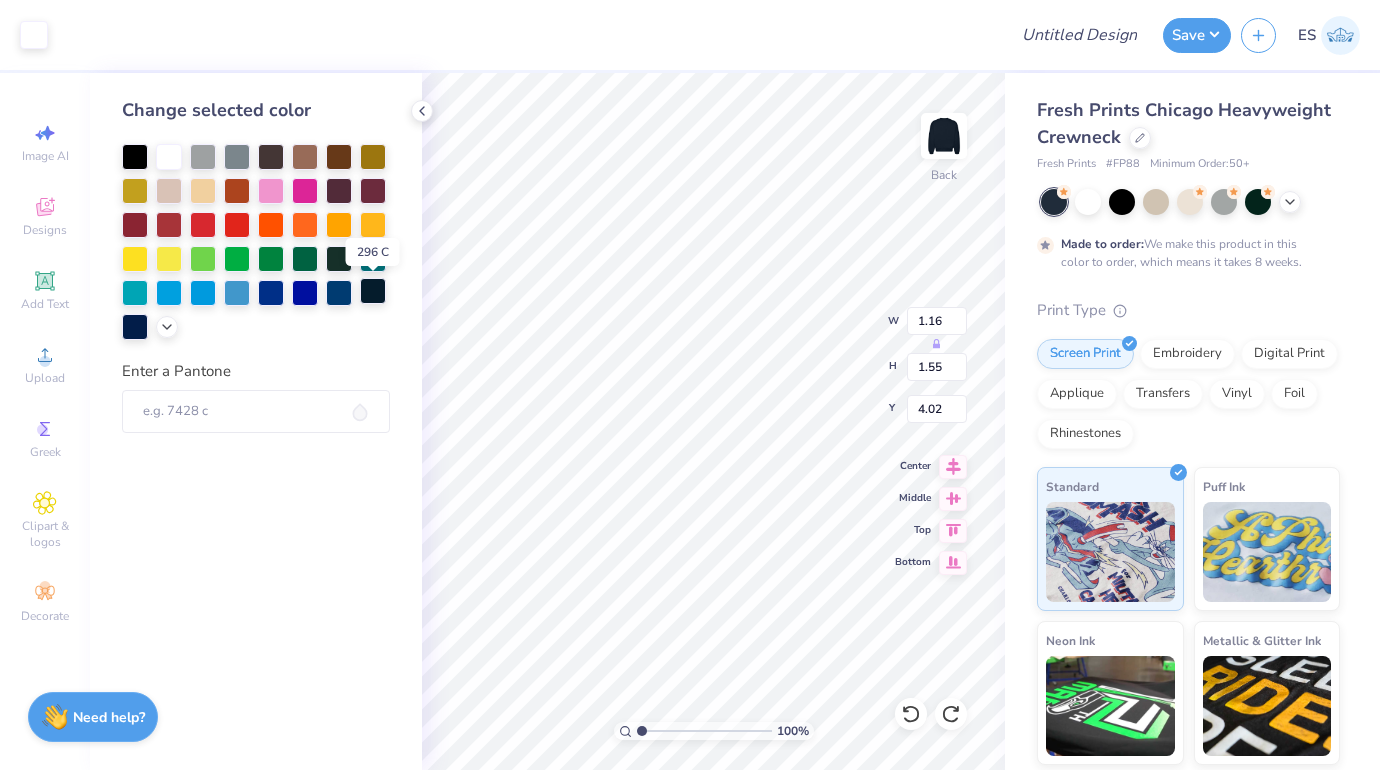 click at bounding box center [373, 291] 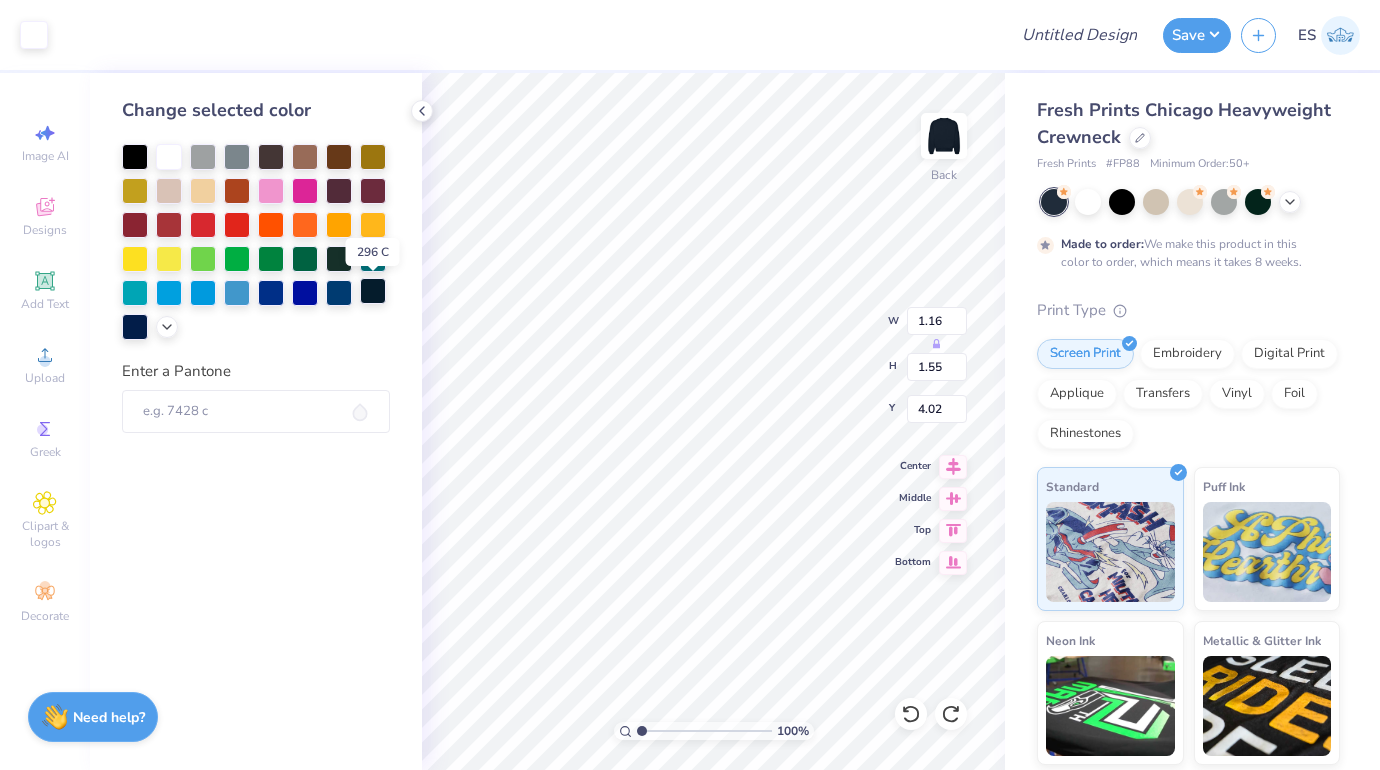 click at bounding box center [373, 291] 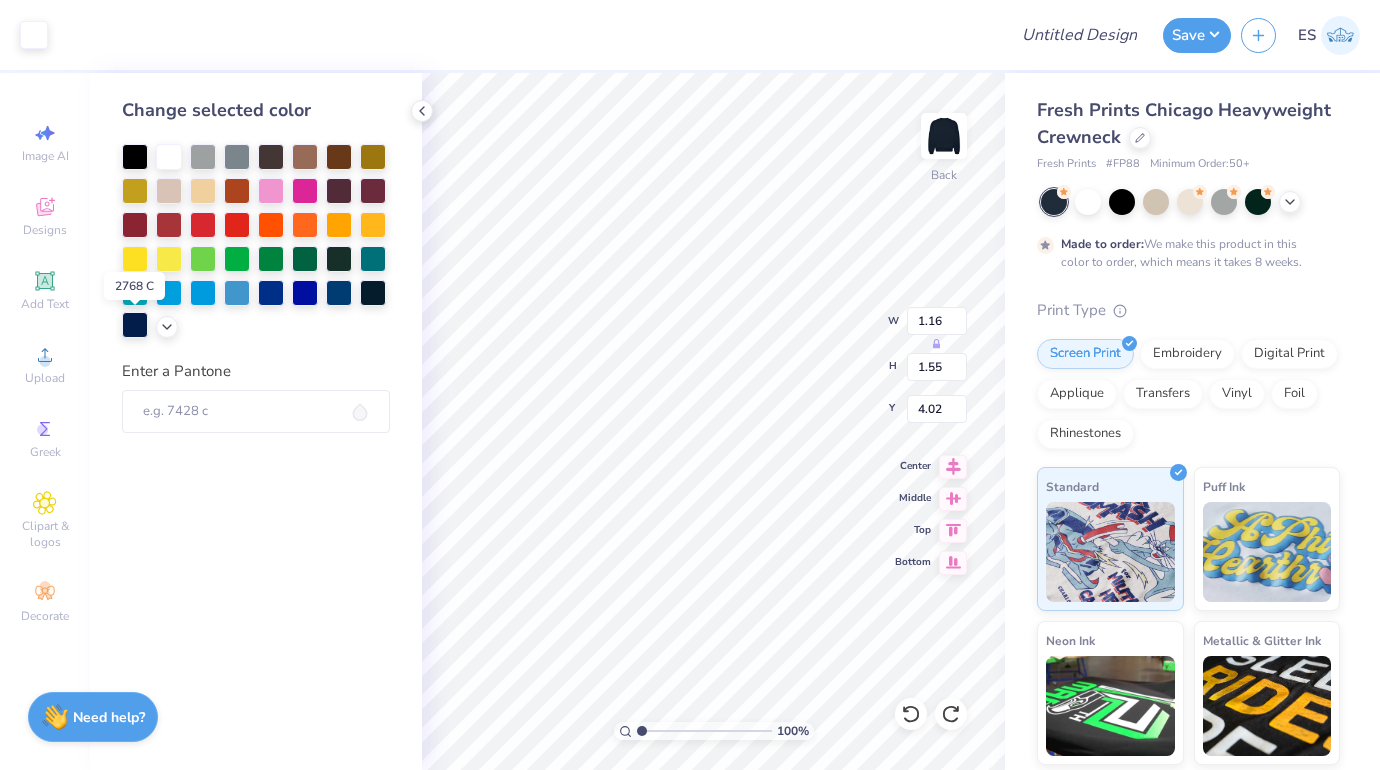 click at bounding box center (135, 325) 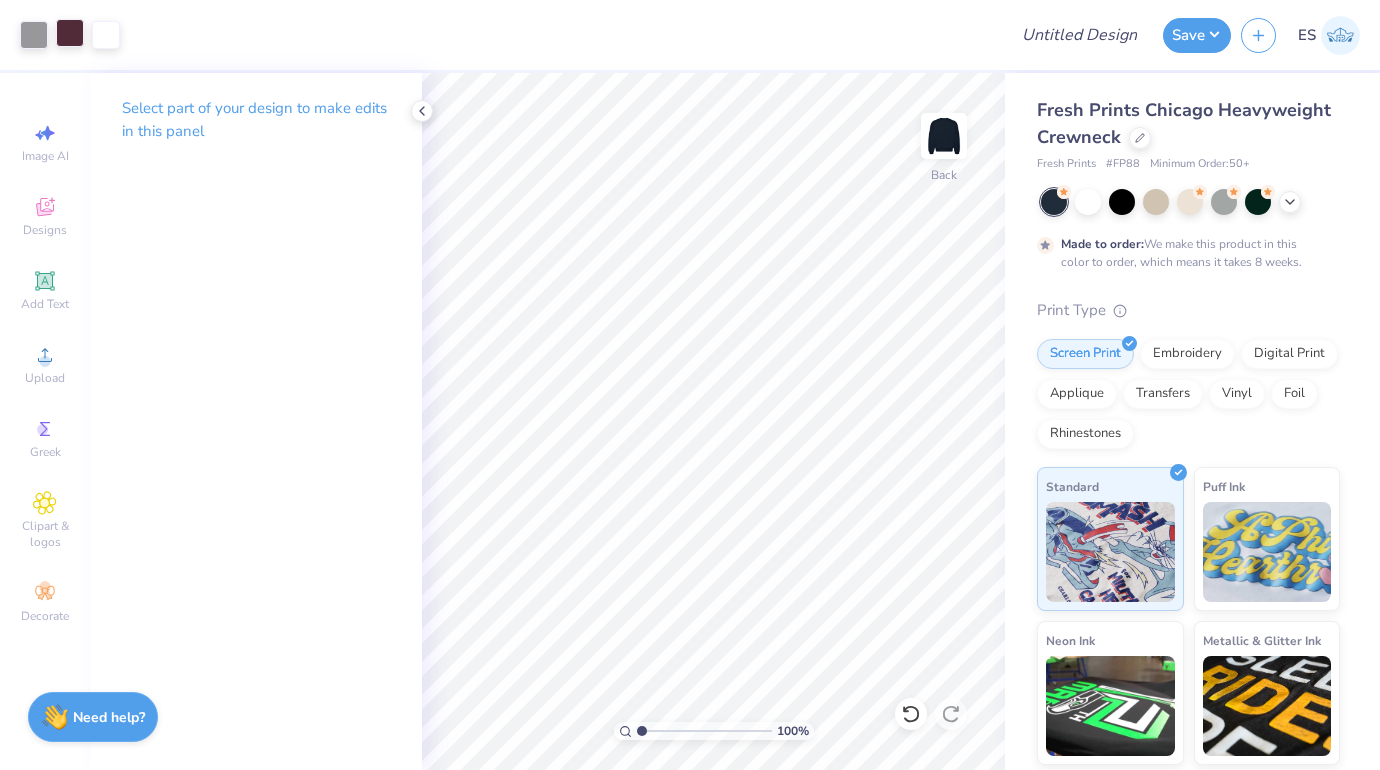 click at bounding box center (70, 33) 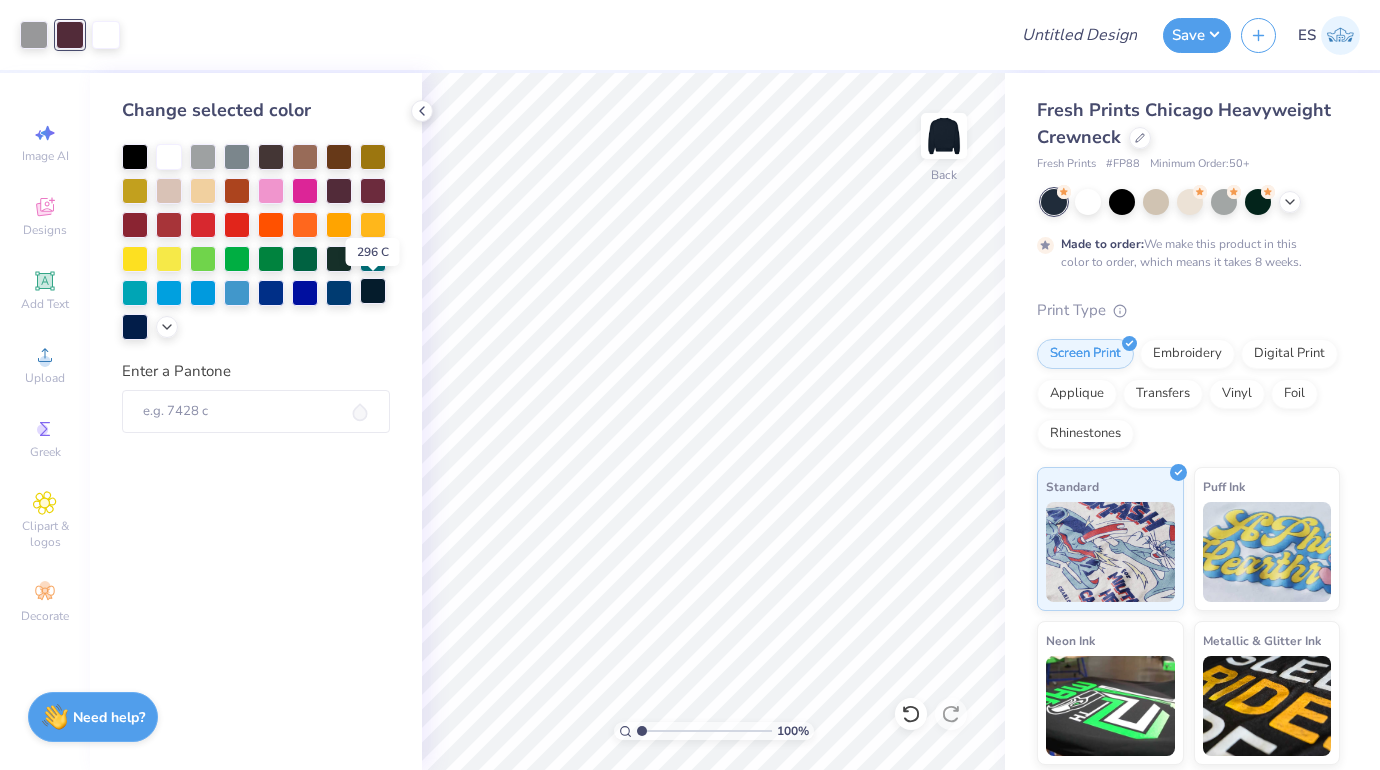 click at bounding box center [373, 291] 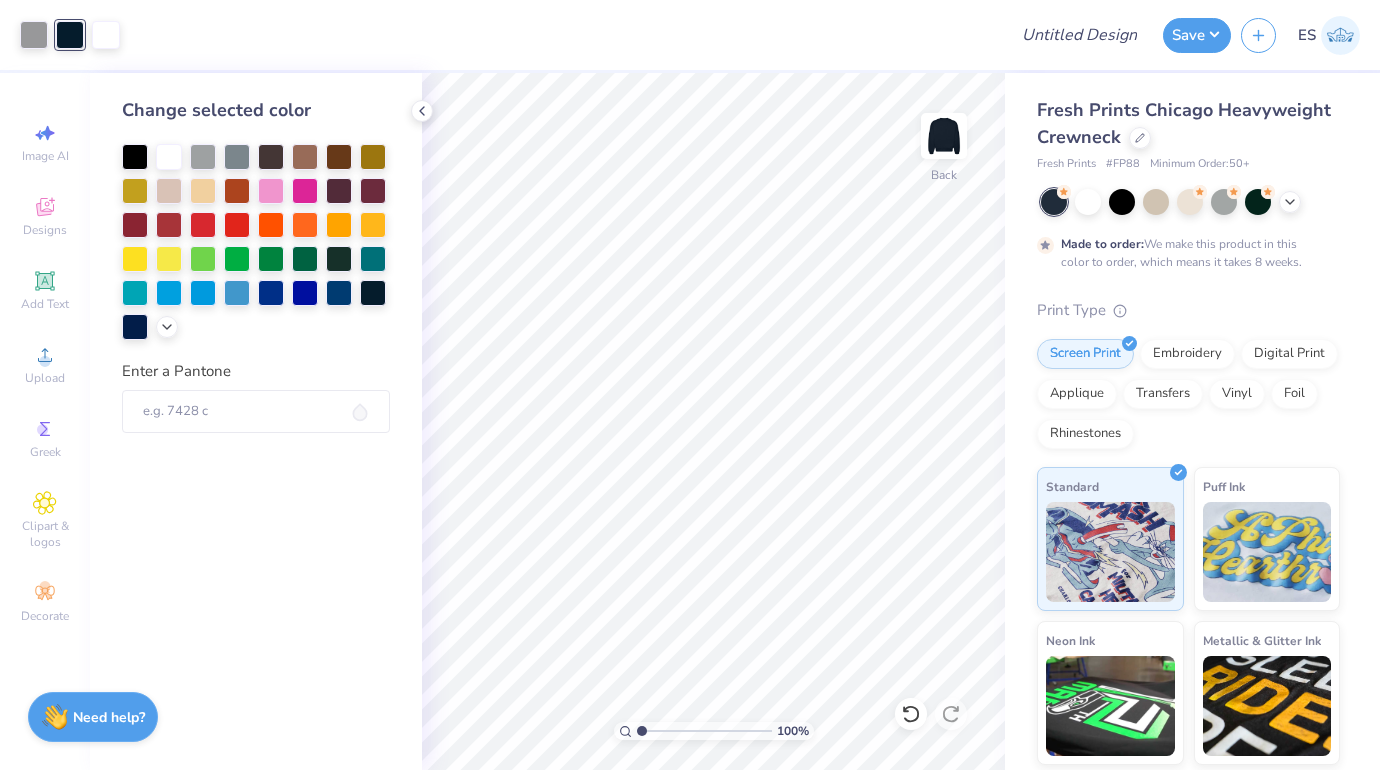 click at bounding box center [70, 35] 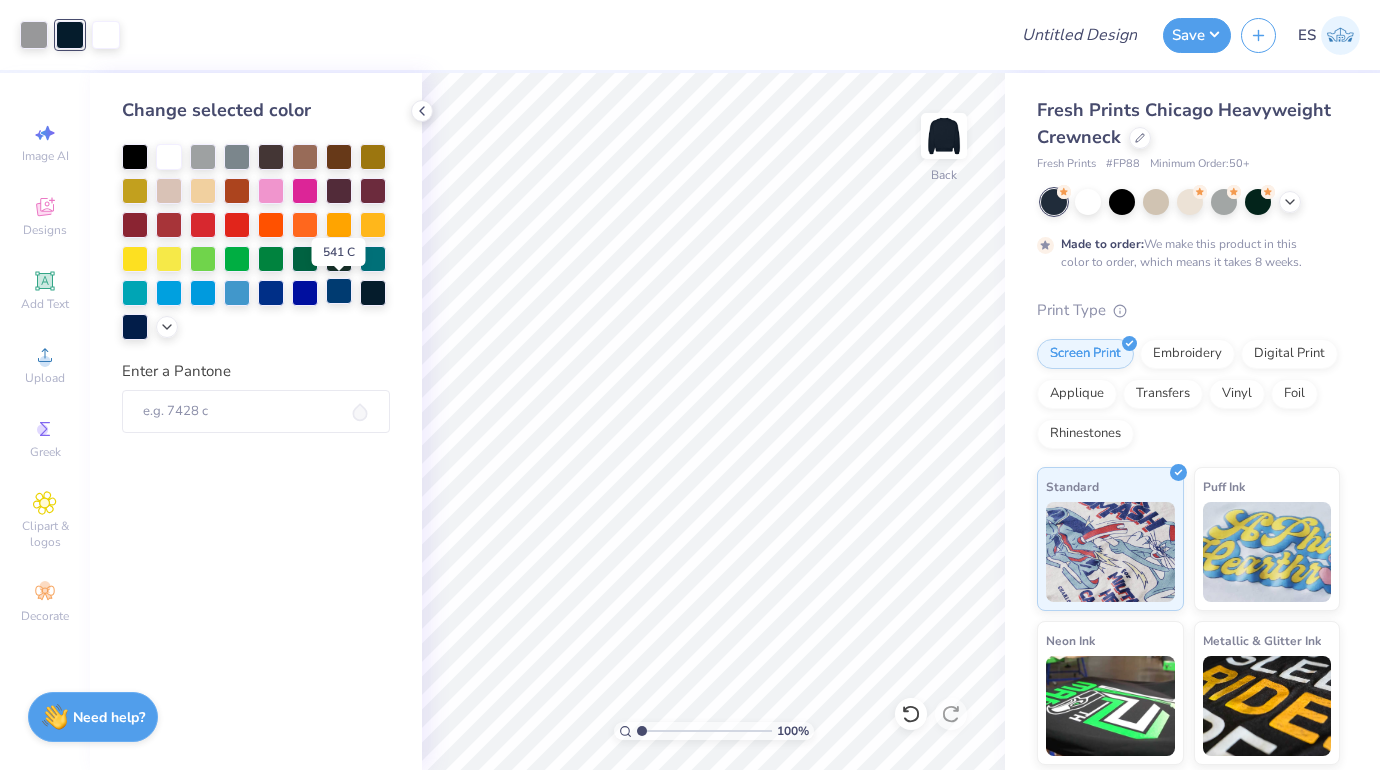 click at bounding box center [339, 291] 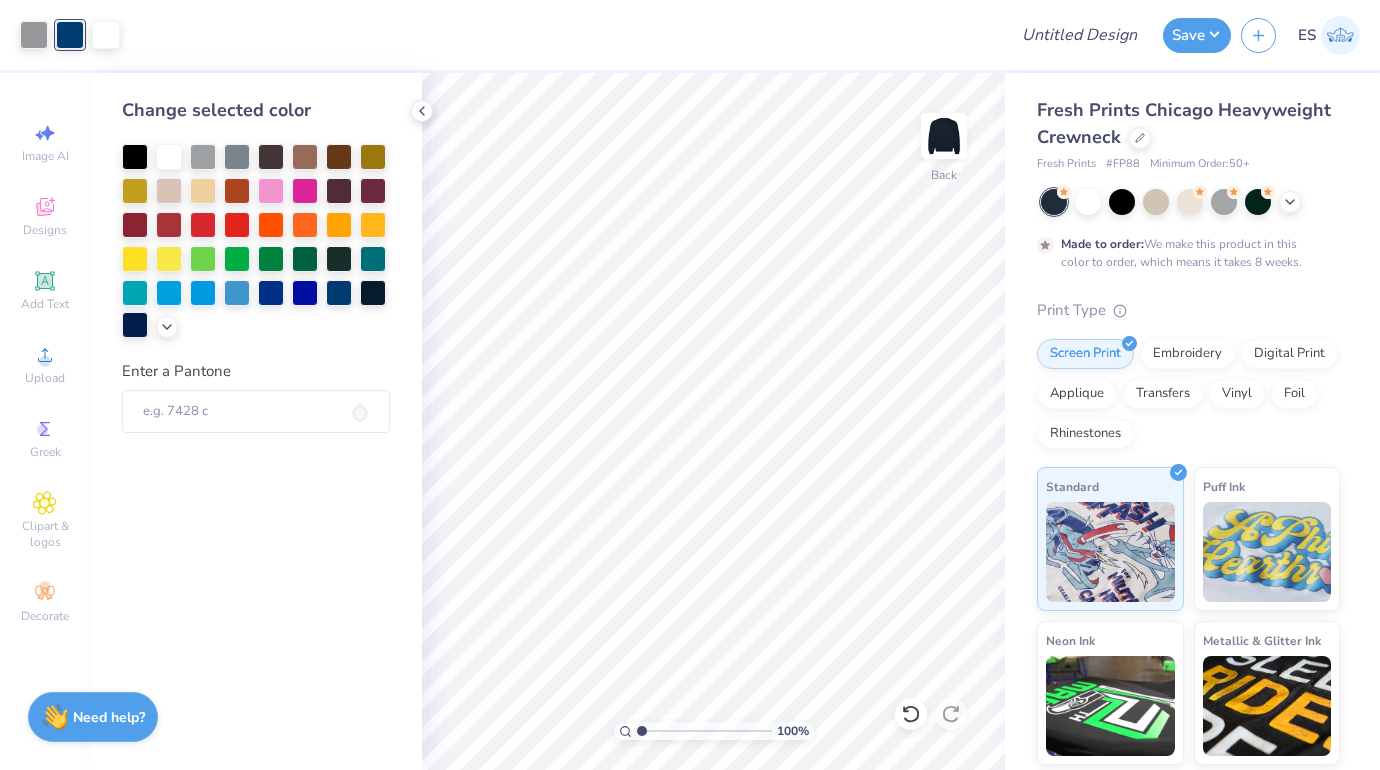 click at bounding box center [135, 325] 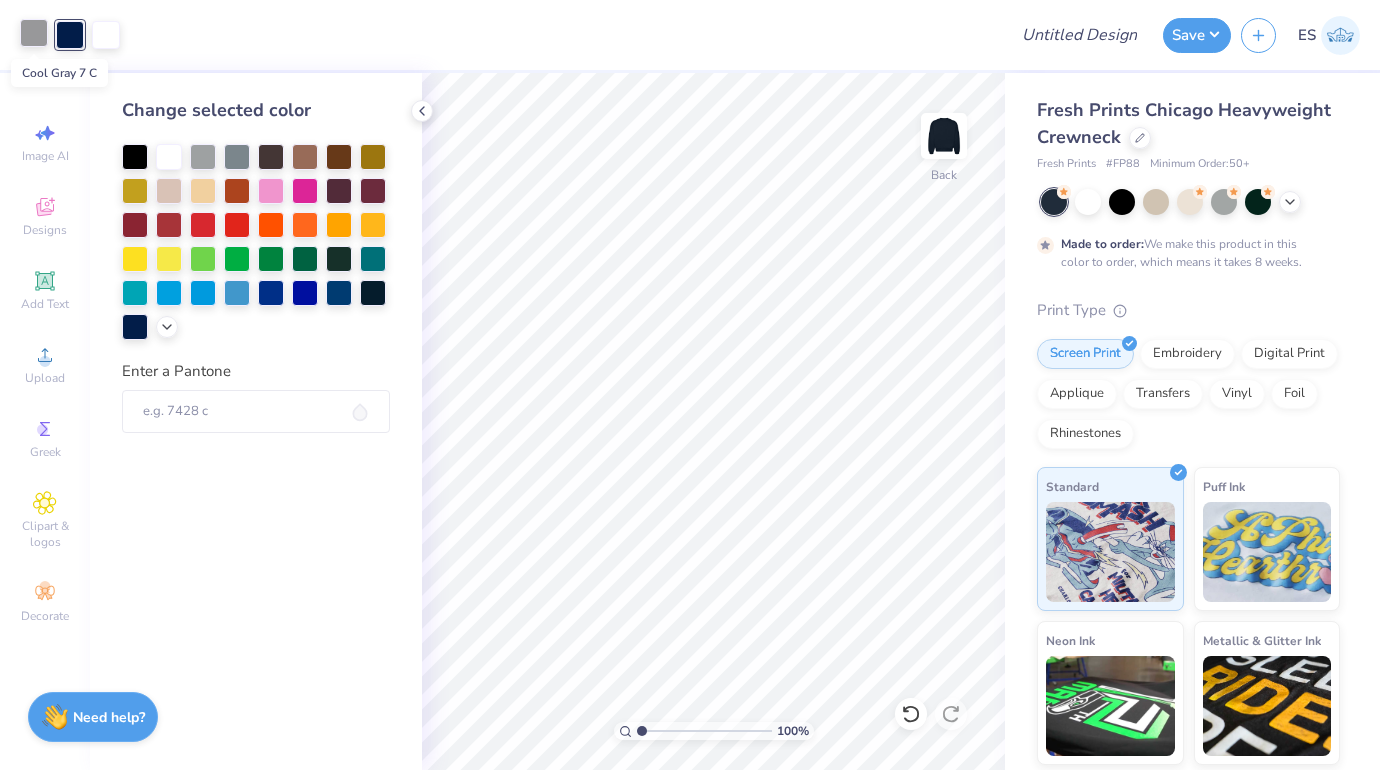 click at bounding box center [34, 33] 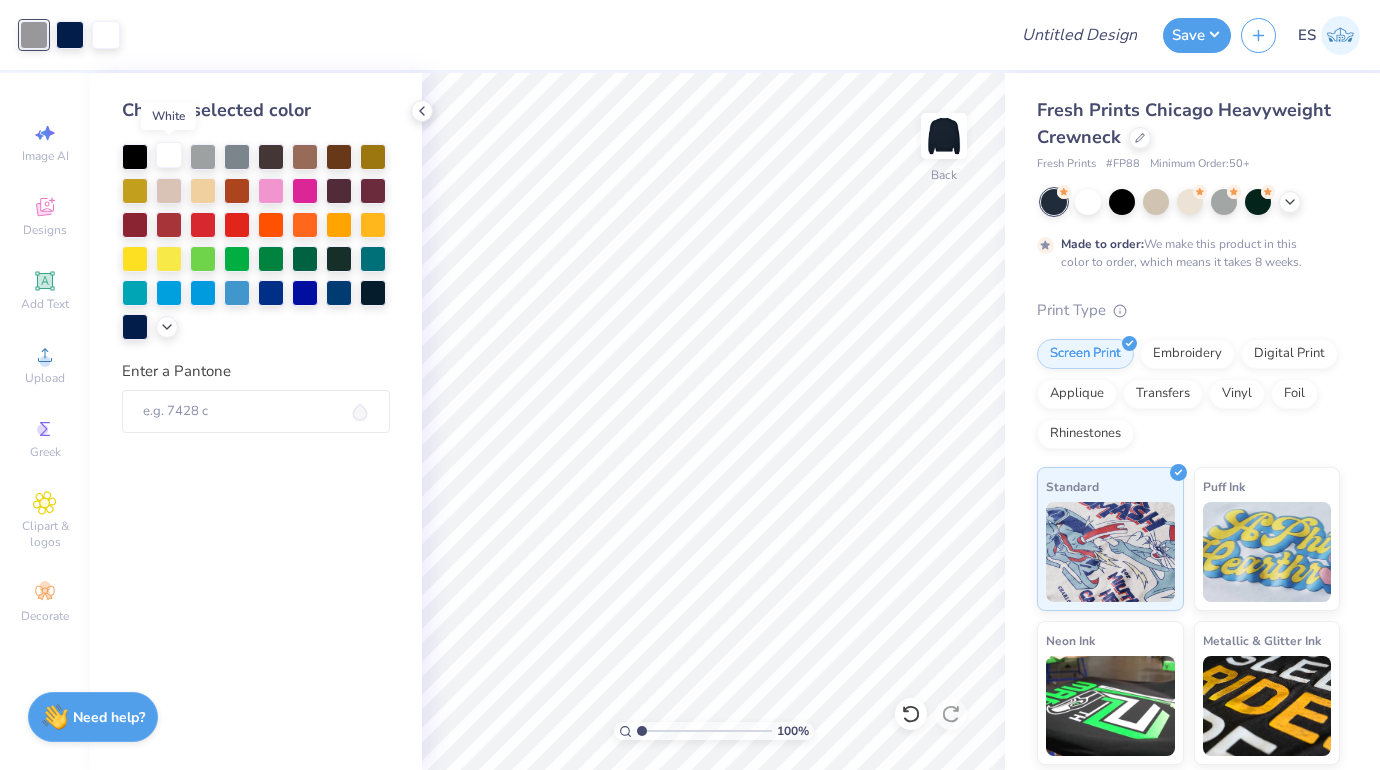 click at bounding box center [169, 155] 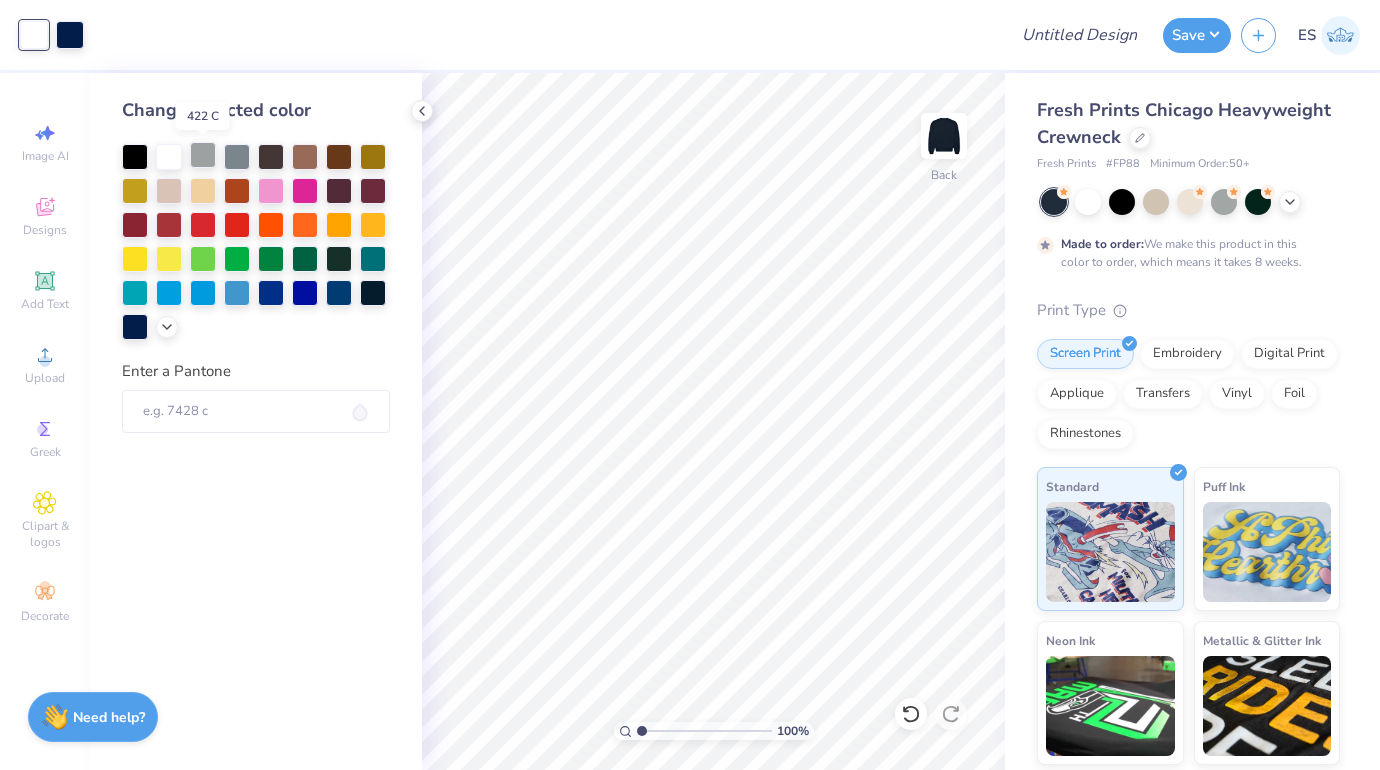 click at bounding box center (203, 155) 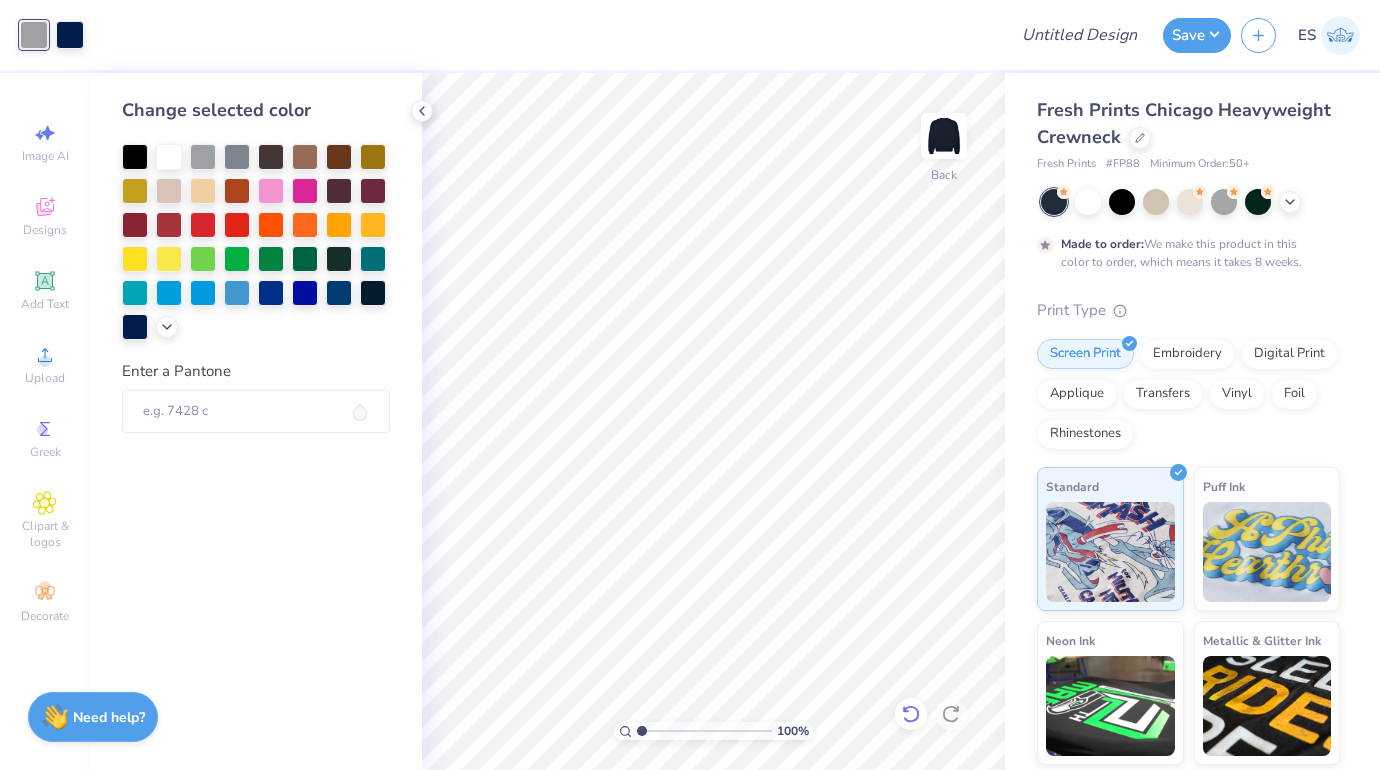 click 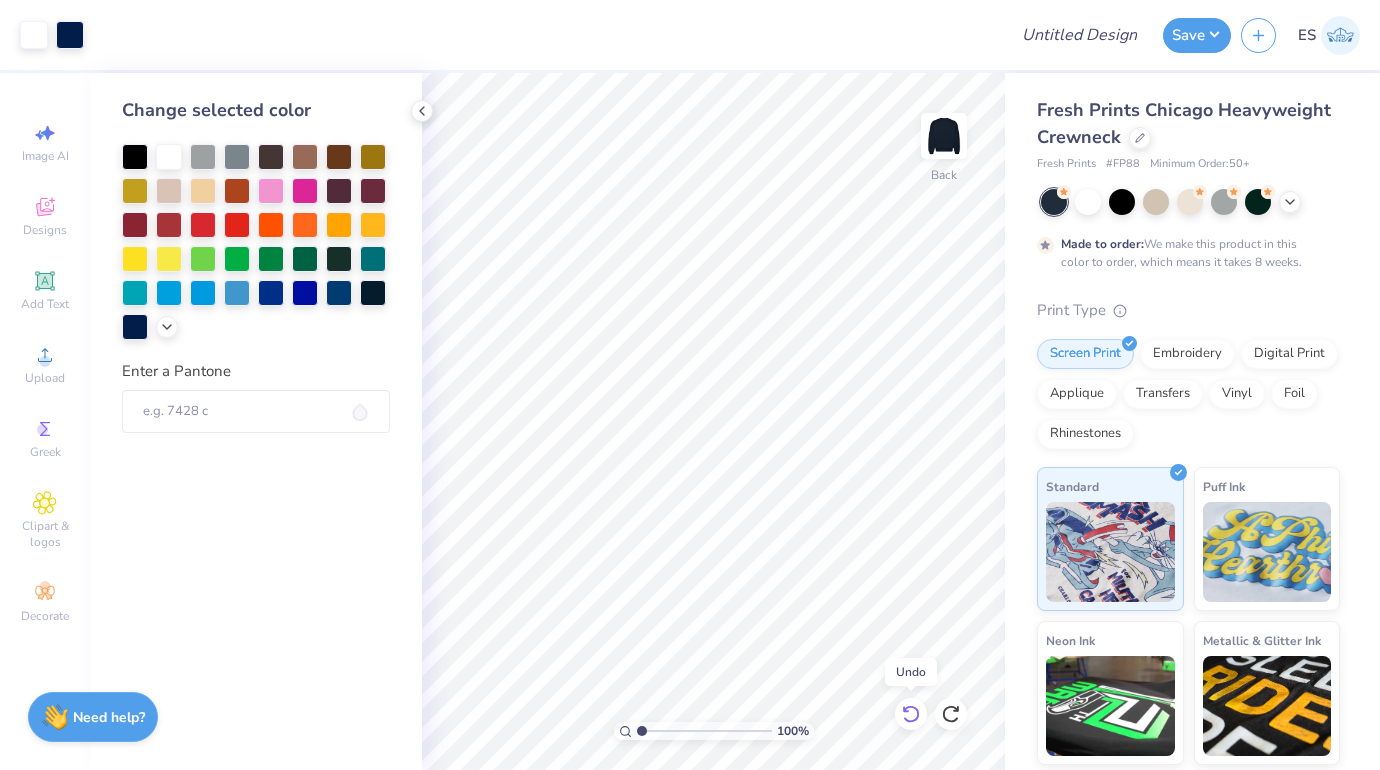 click 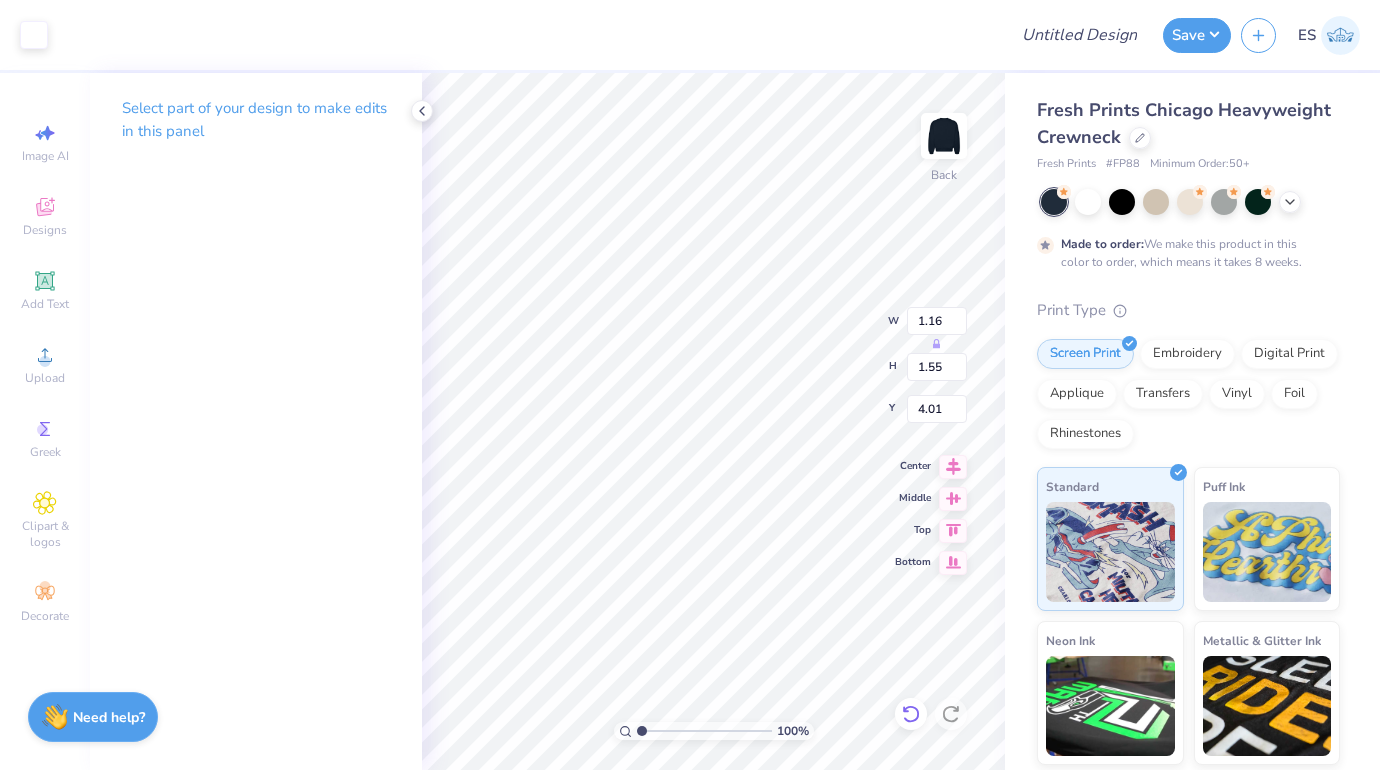 click 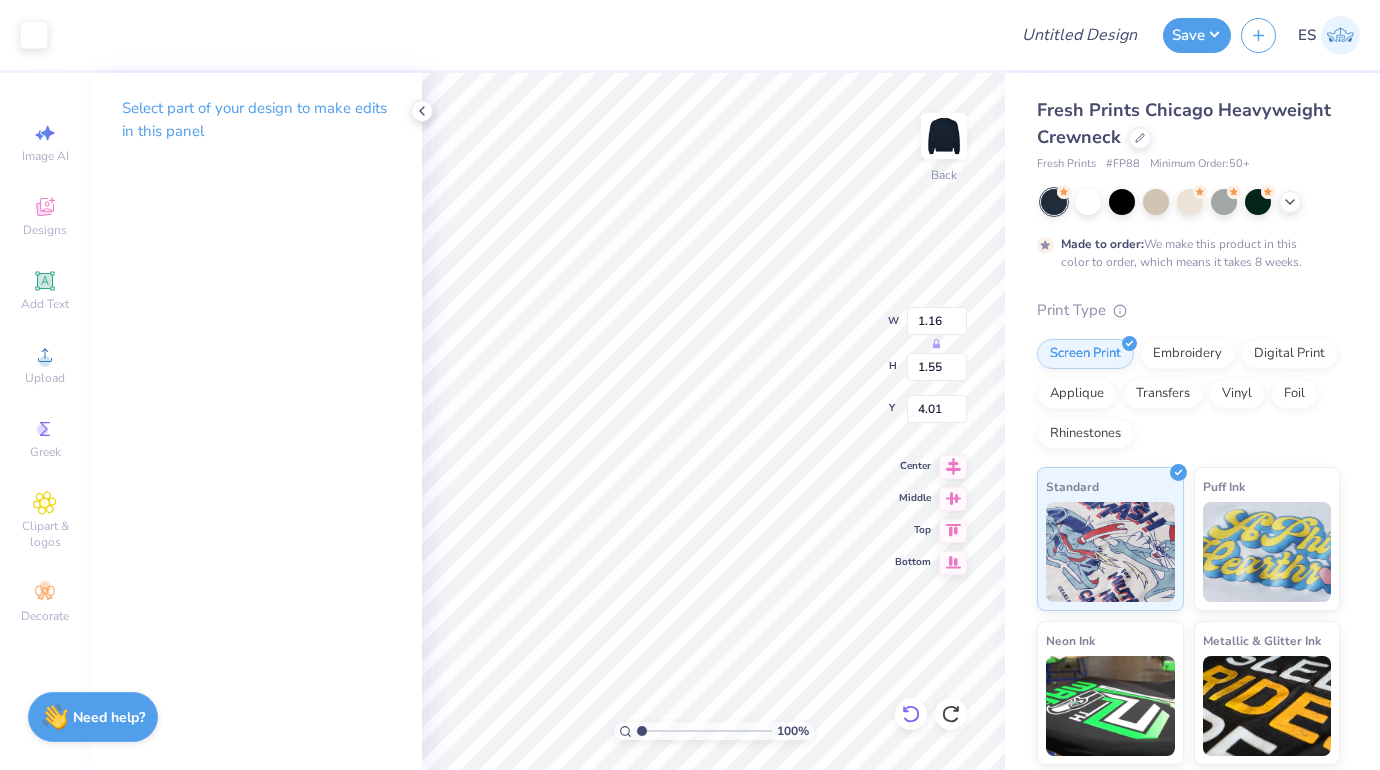 type on "4.02" 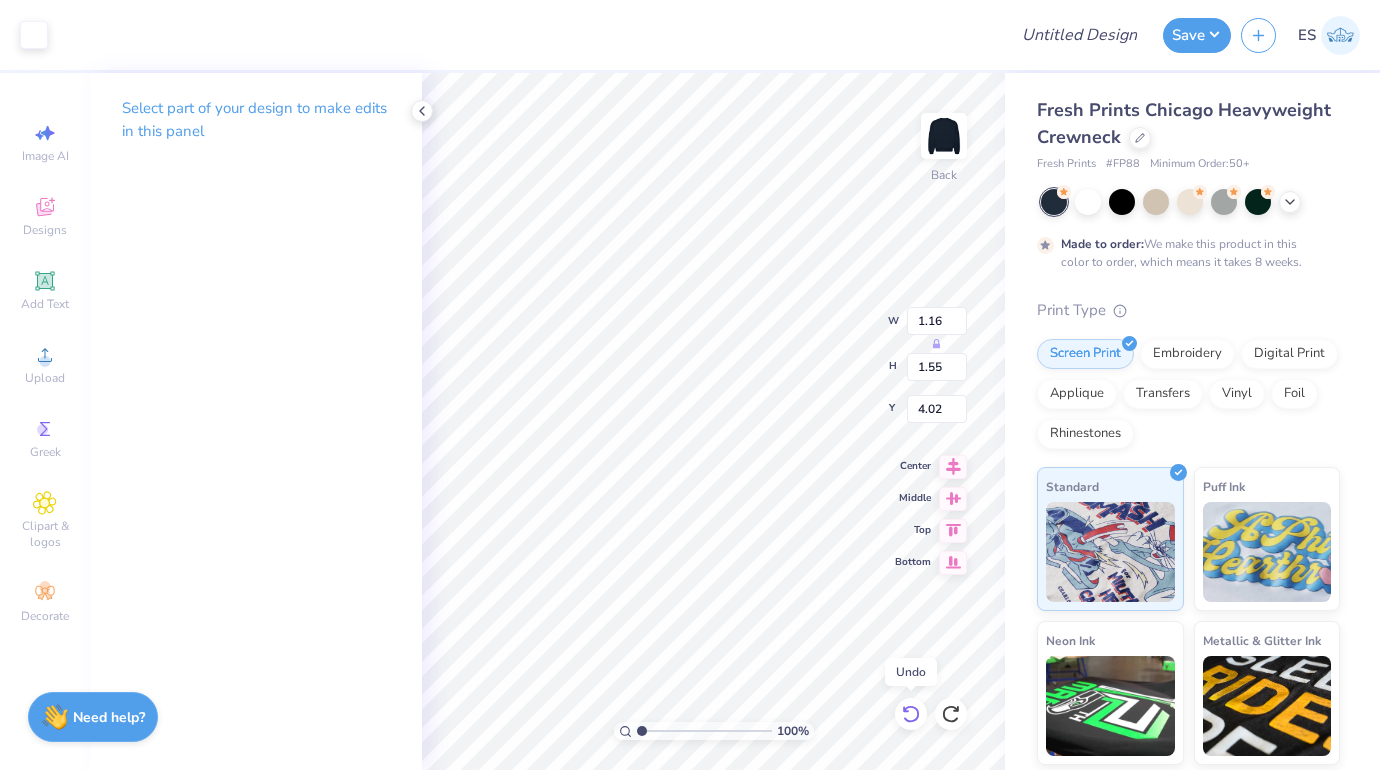 click 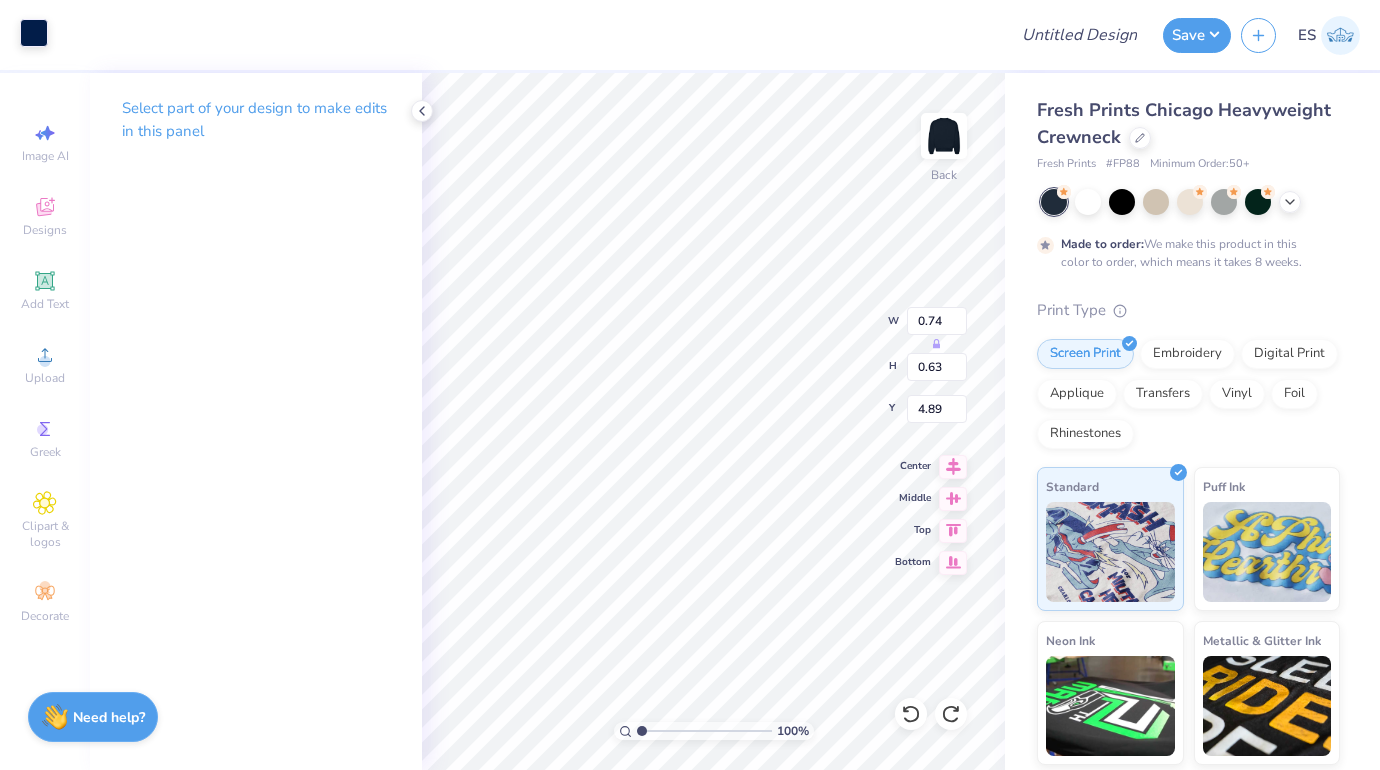 click at bounding box center (34, 33) 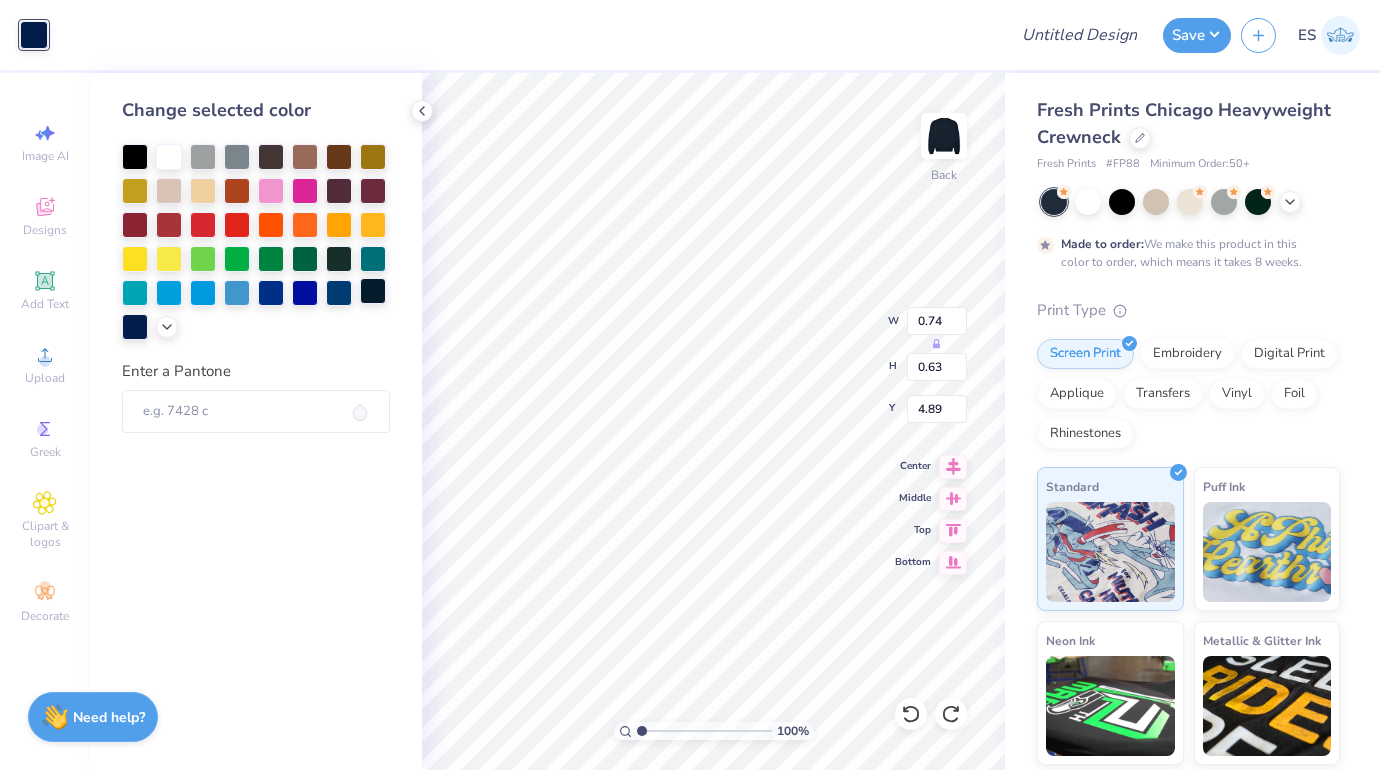 click at bounding box center (373, 291) 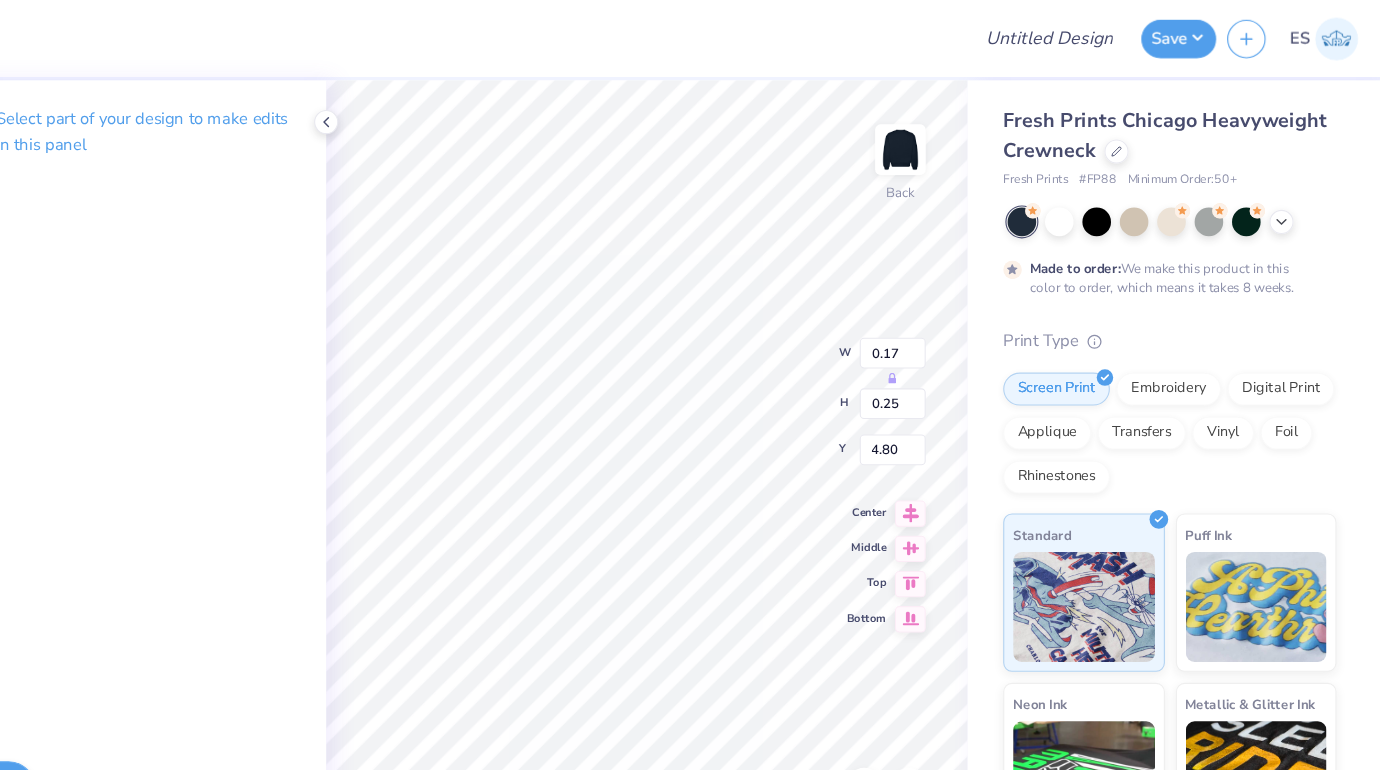 scroll, scrollTop: 0, scrollLeft: 0, axis: both 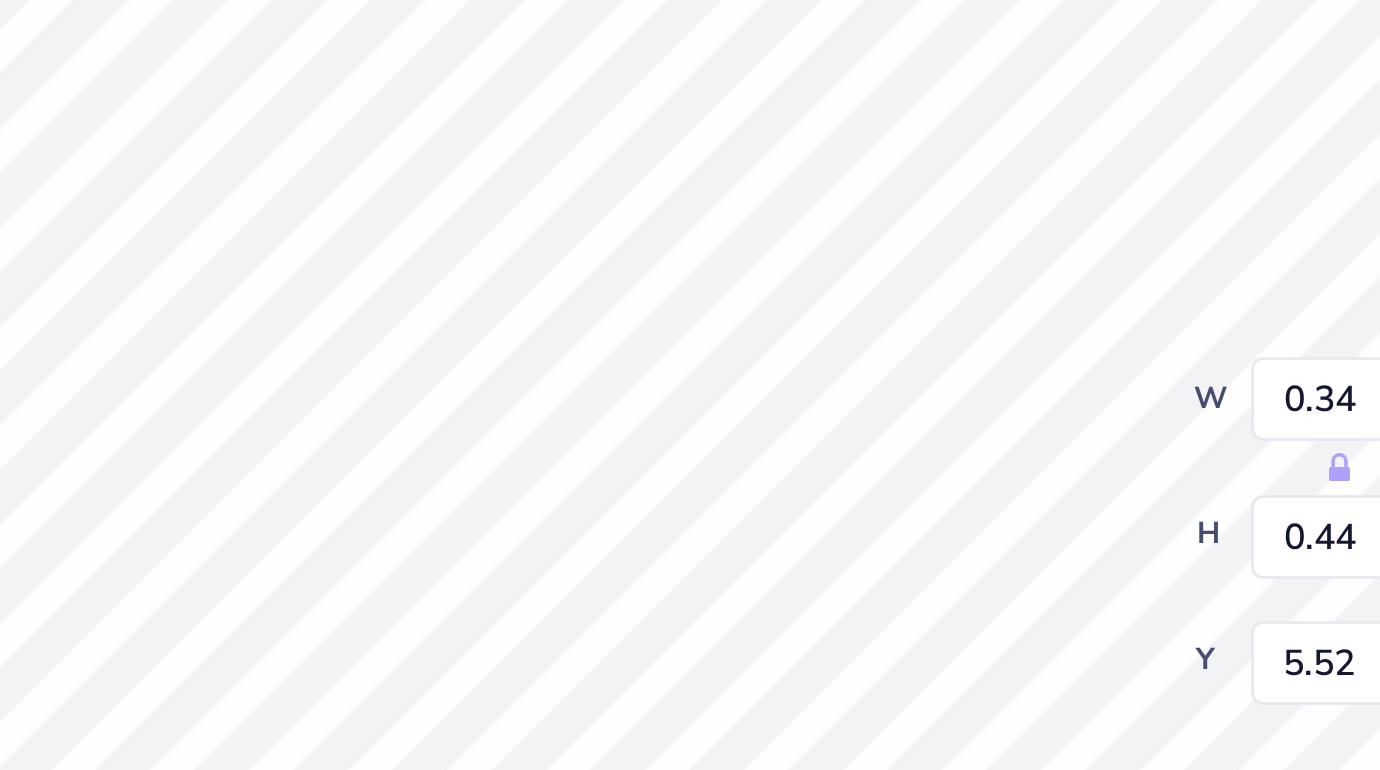 type on "5.52" 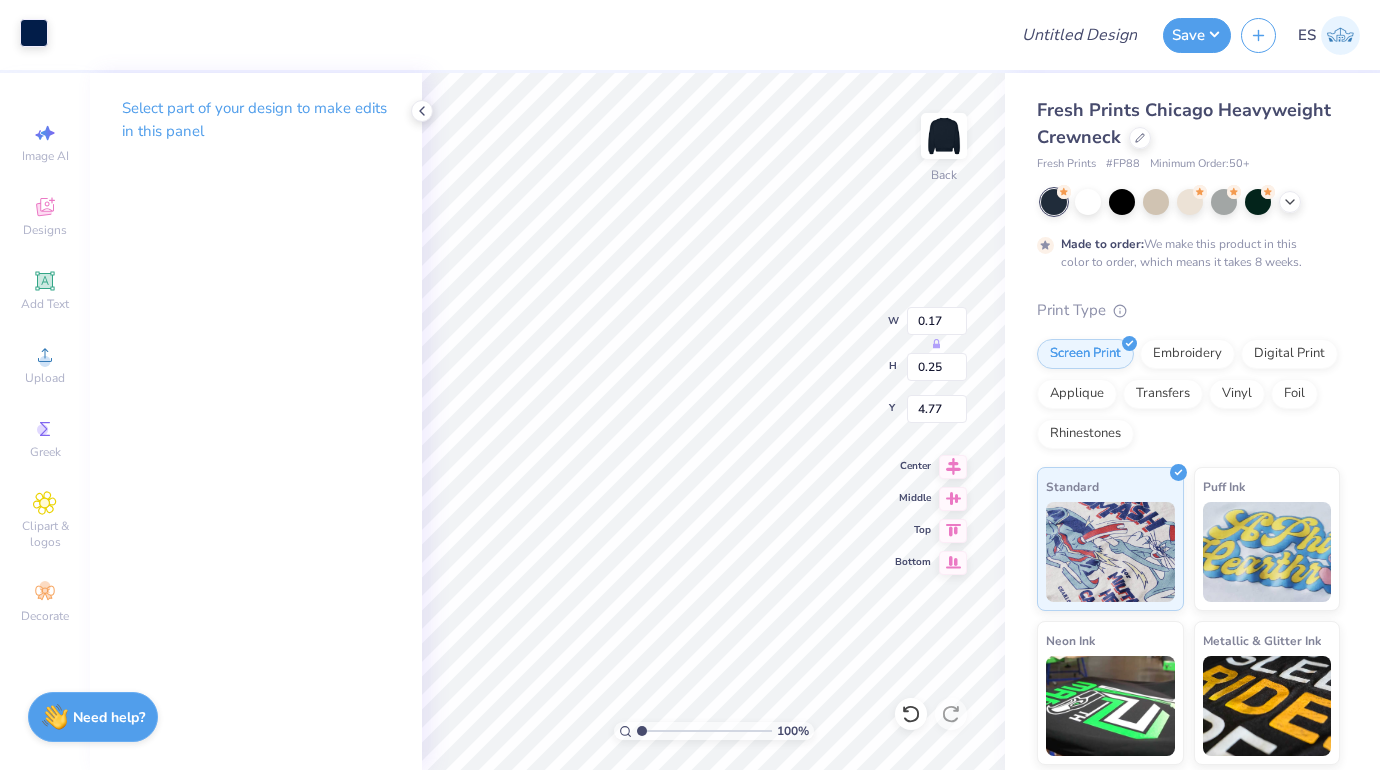 click at bounding box center [34, 33] 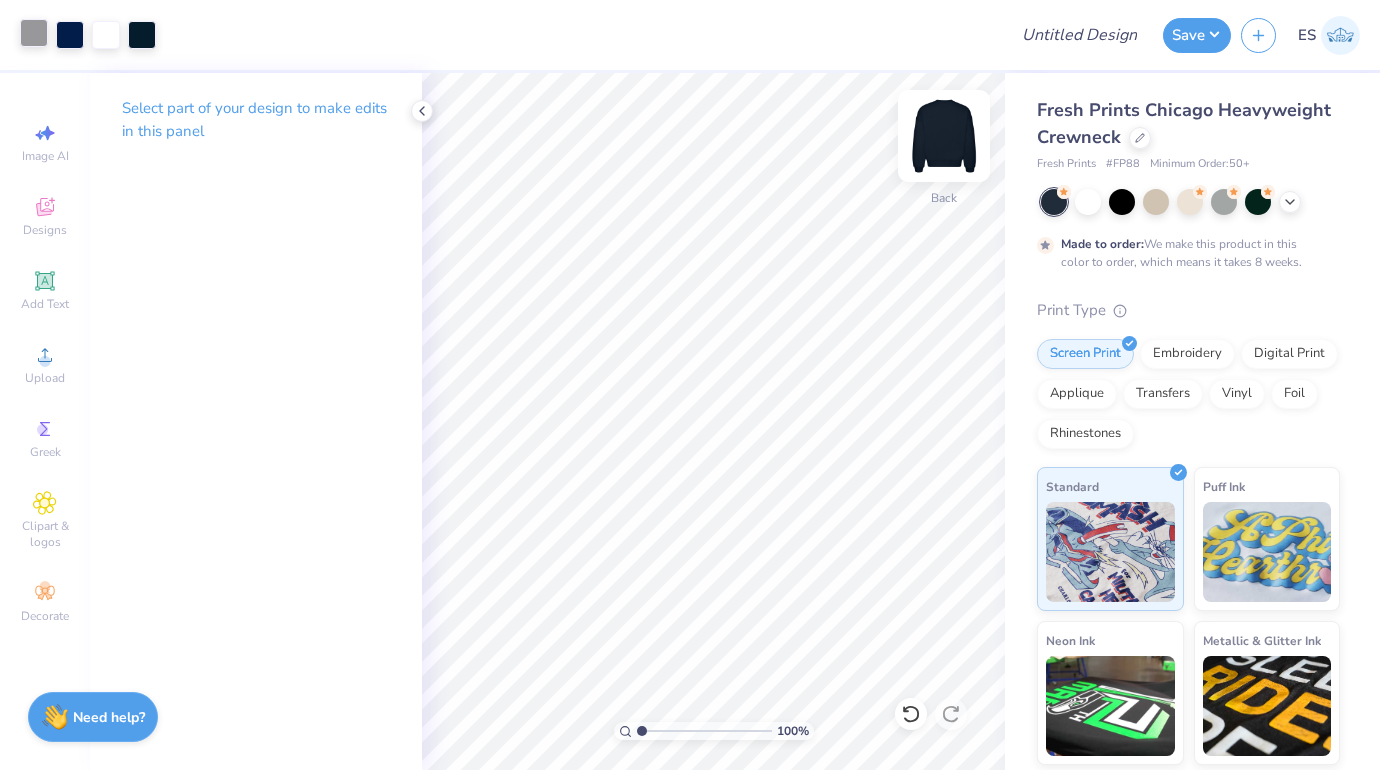 click at bounding box center [944, 136] 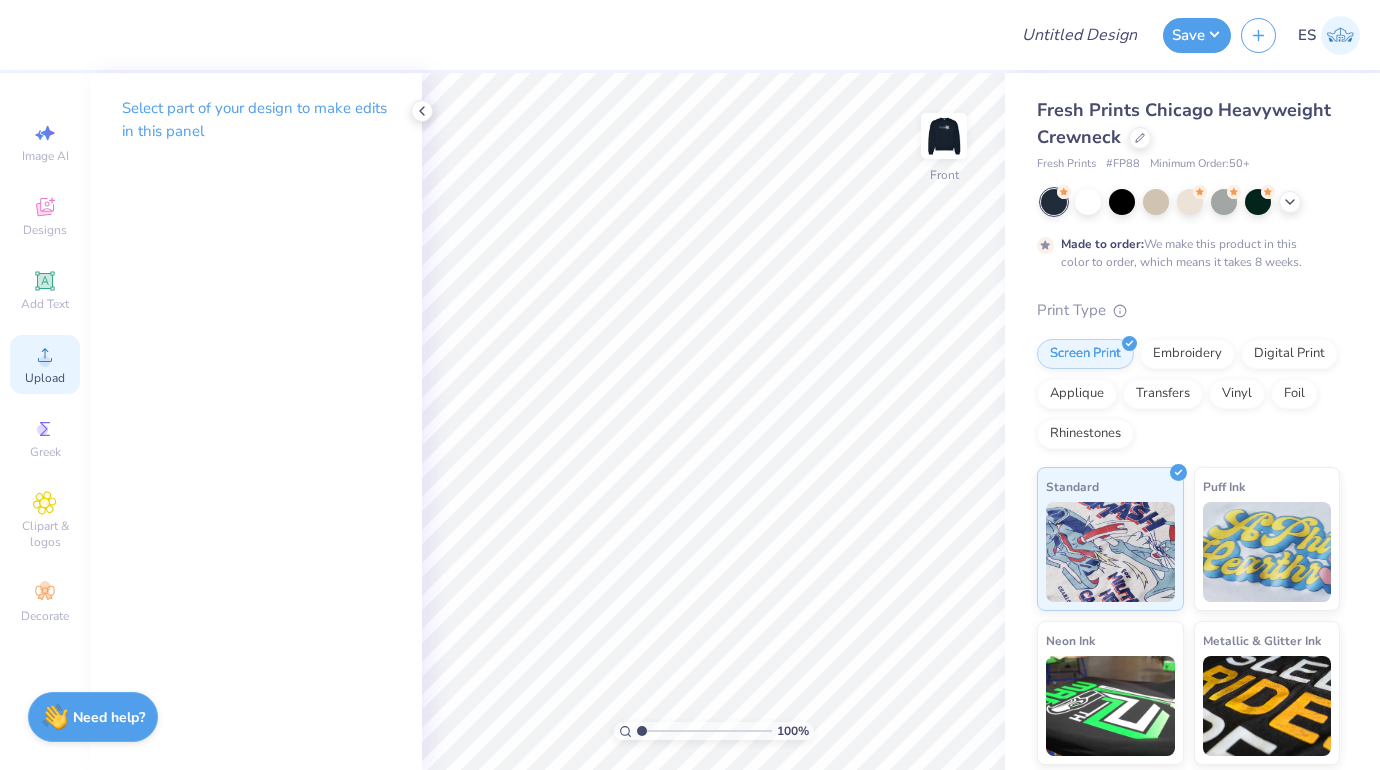 click on "Upload" at bounding box center [45, 378] 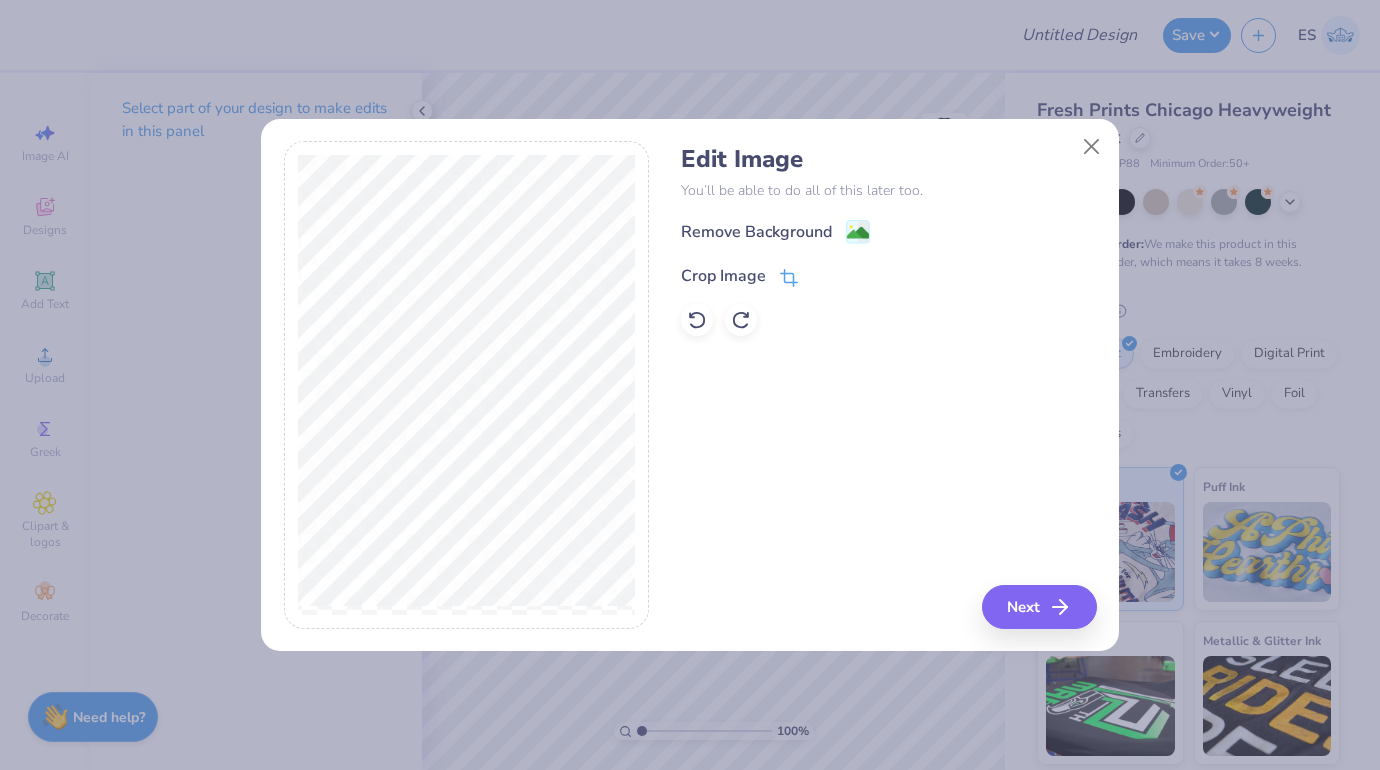click 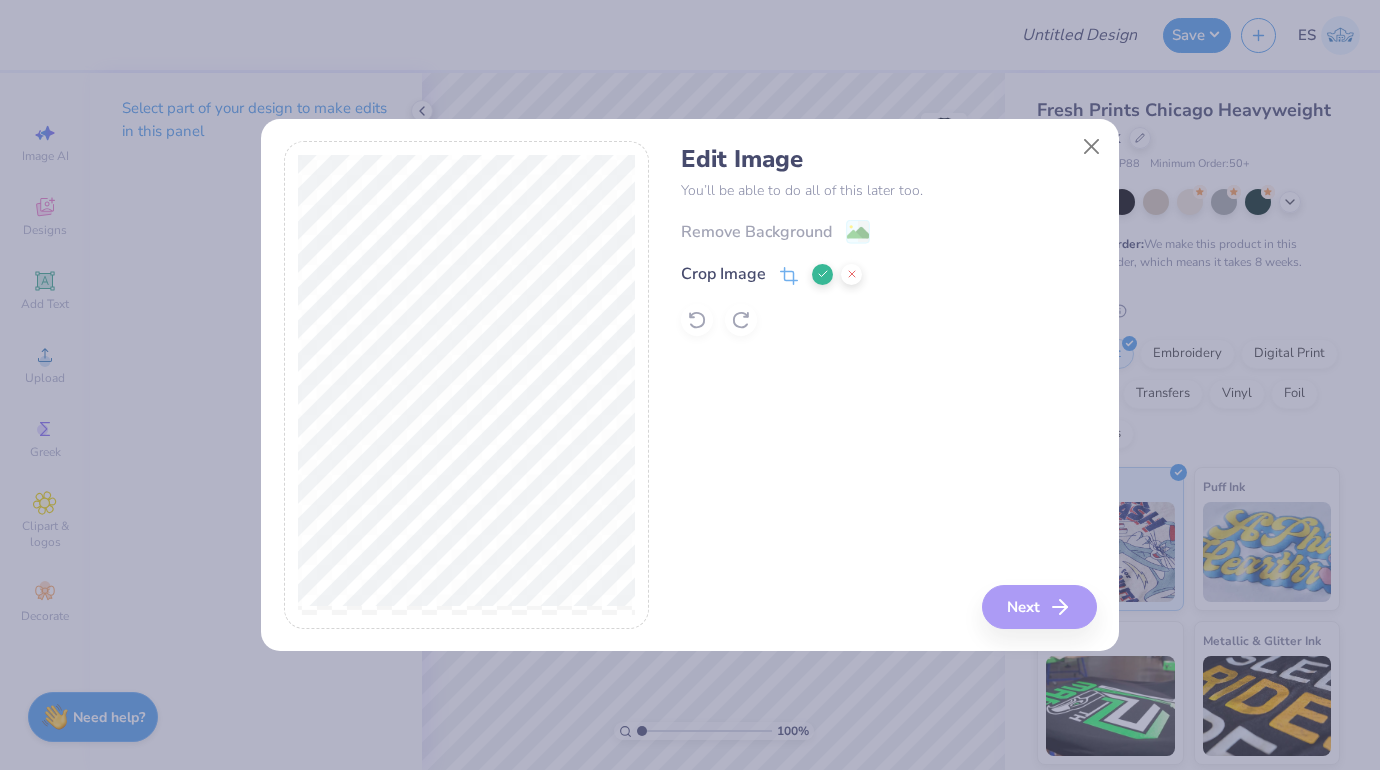 click on "Edit Image You’ll be able to do all of this later too. Remove Background Crop Image Next" at bounding box center [888, 385] 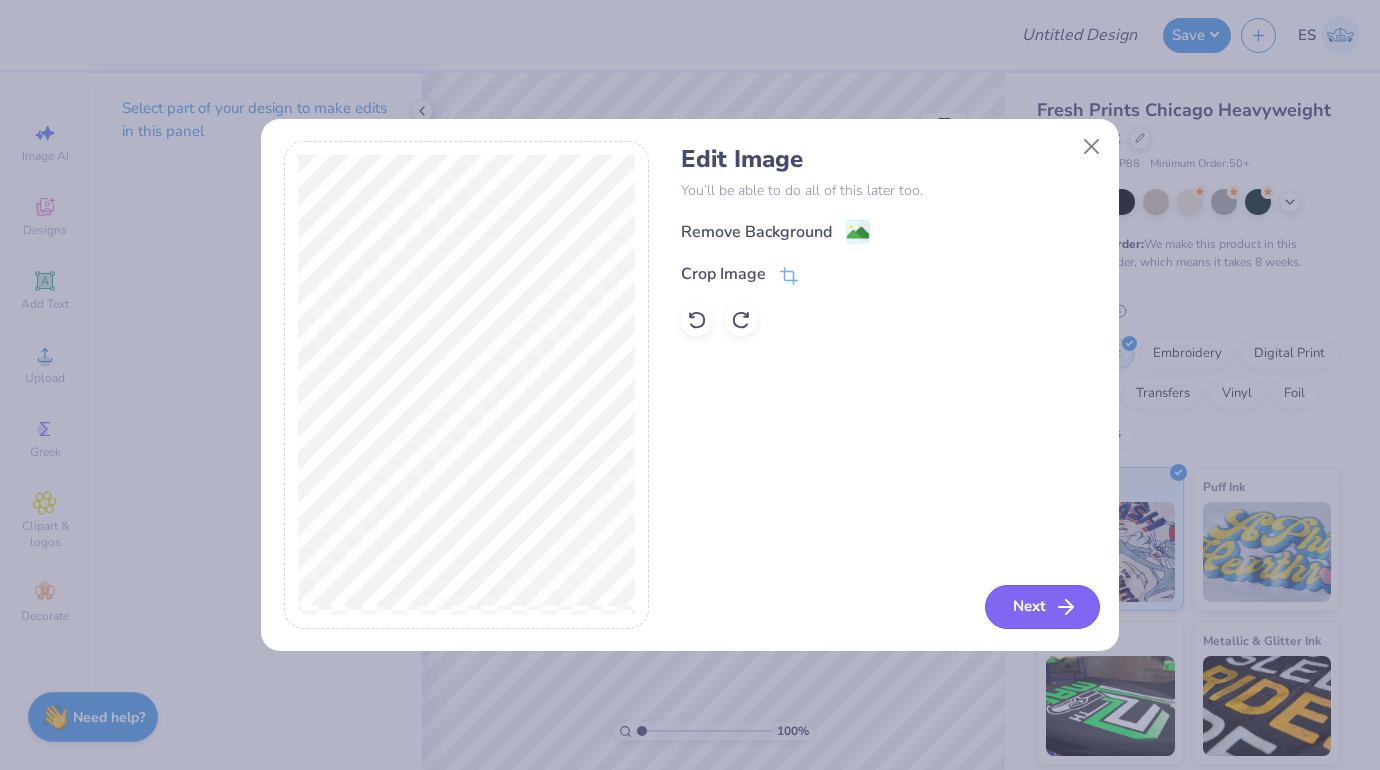 click on "Next" at bounding box center (1042, 607) 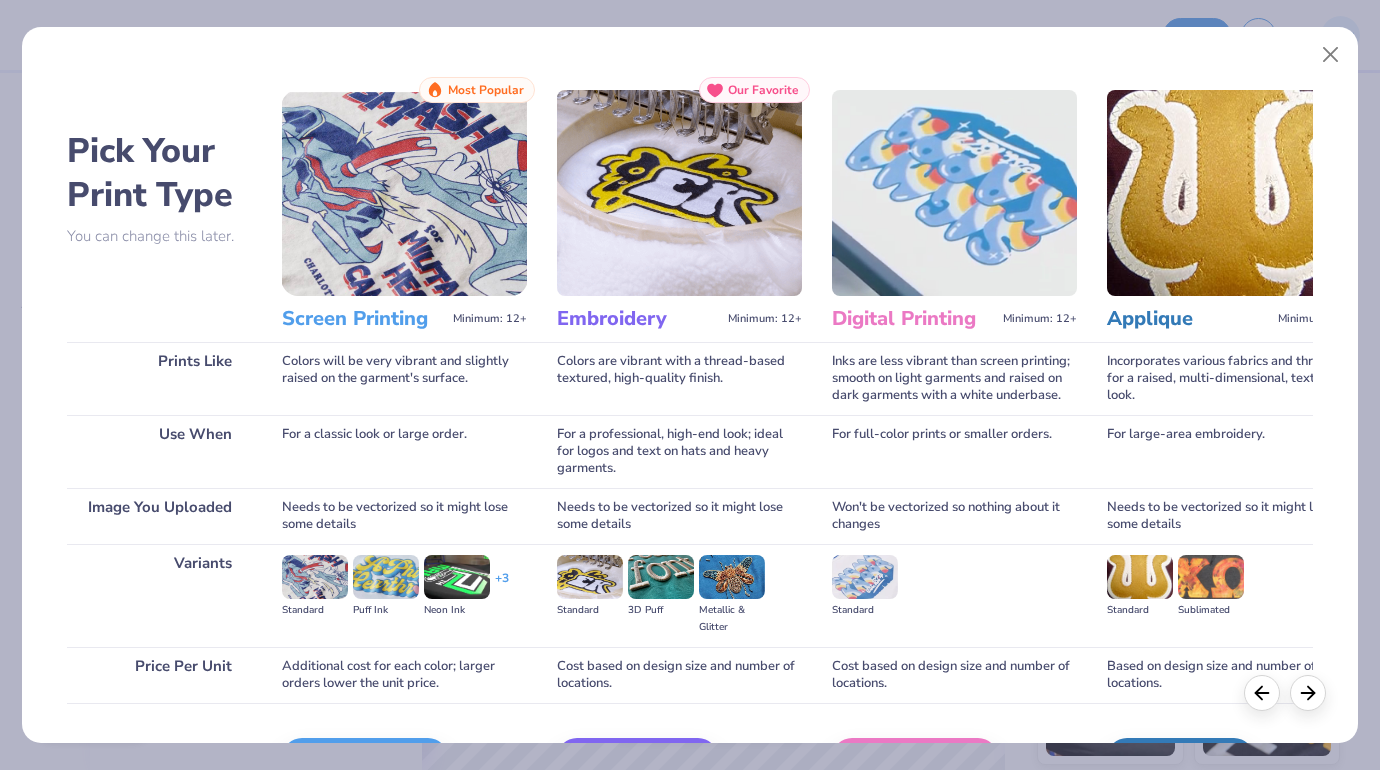 scroll, scrollTop: 127, scrollLeft: 0, axis: vertical 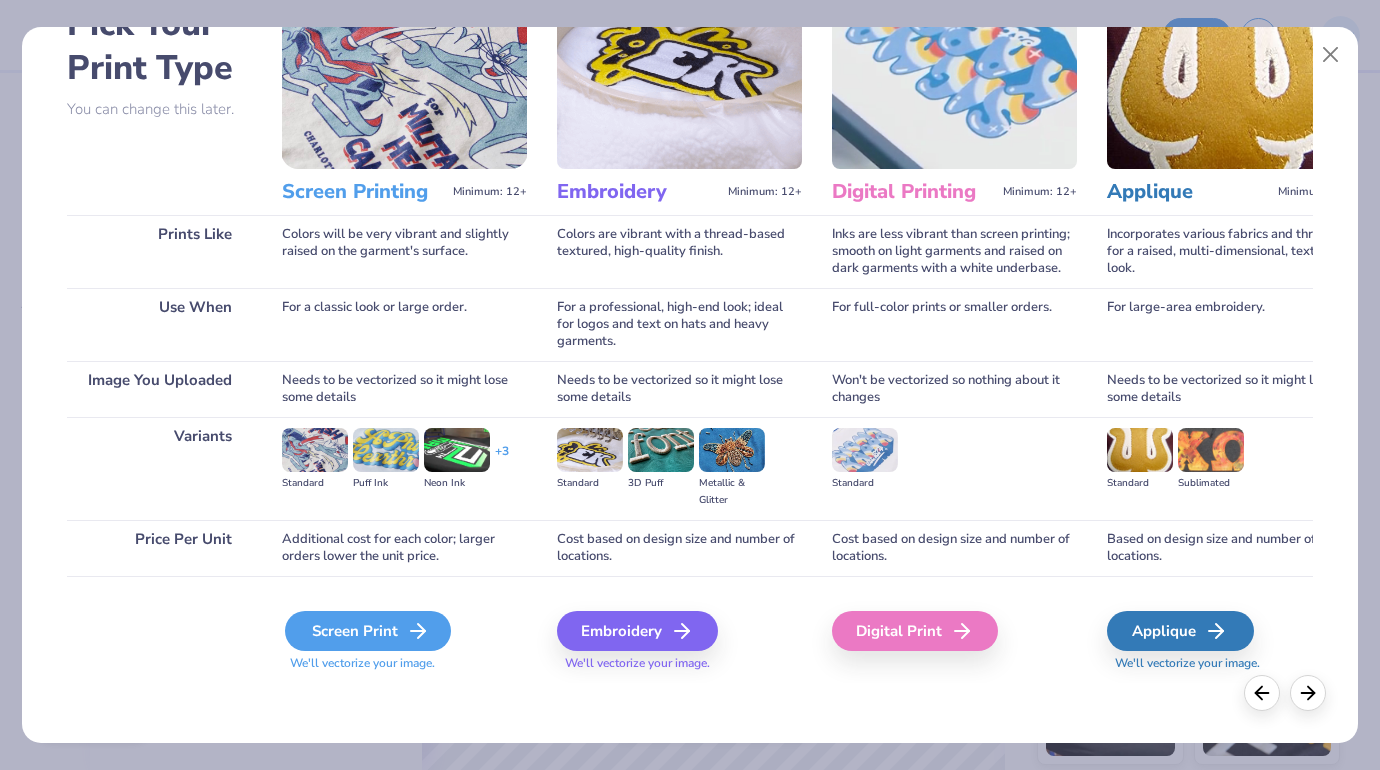 click on "Screen Print" at bounding box center (368, 631) 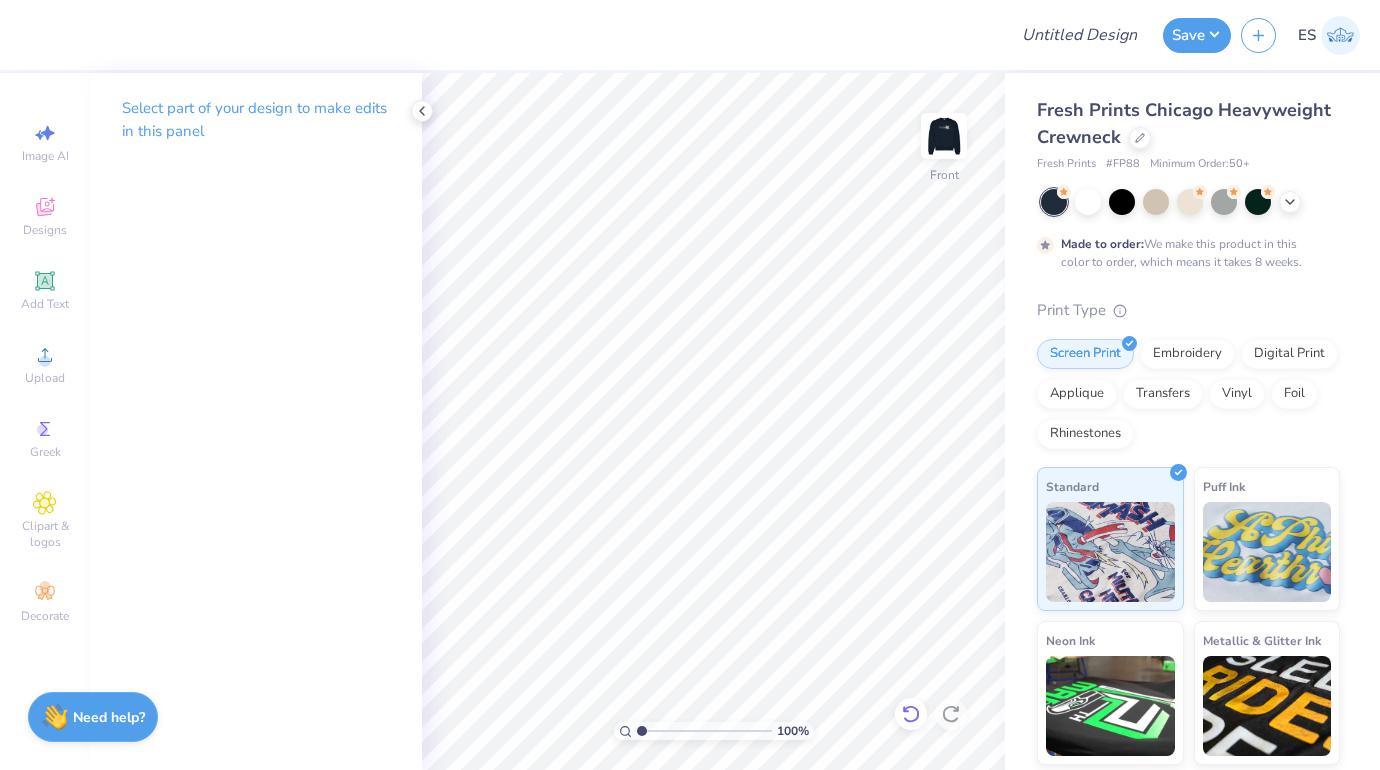 click 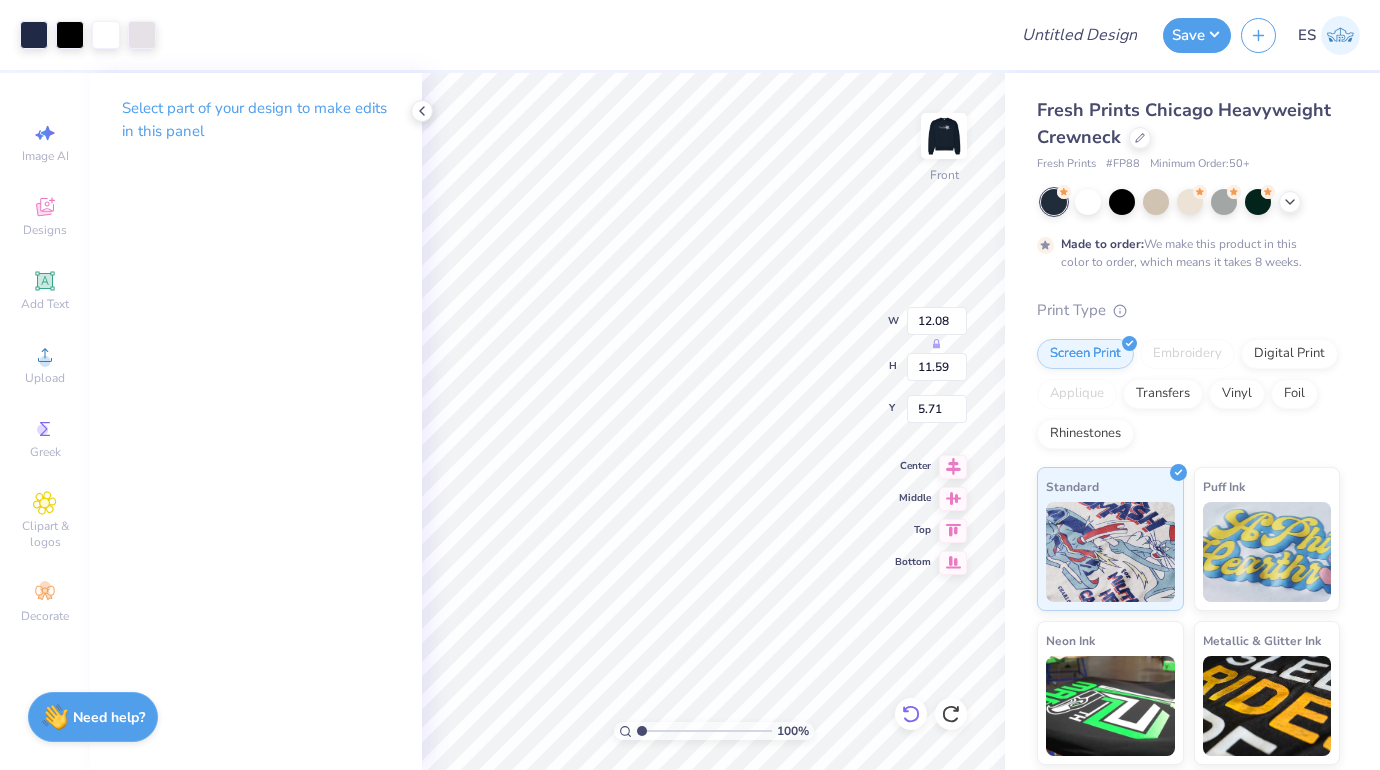 type on "3.00" 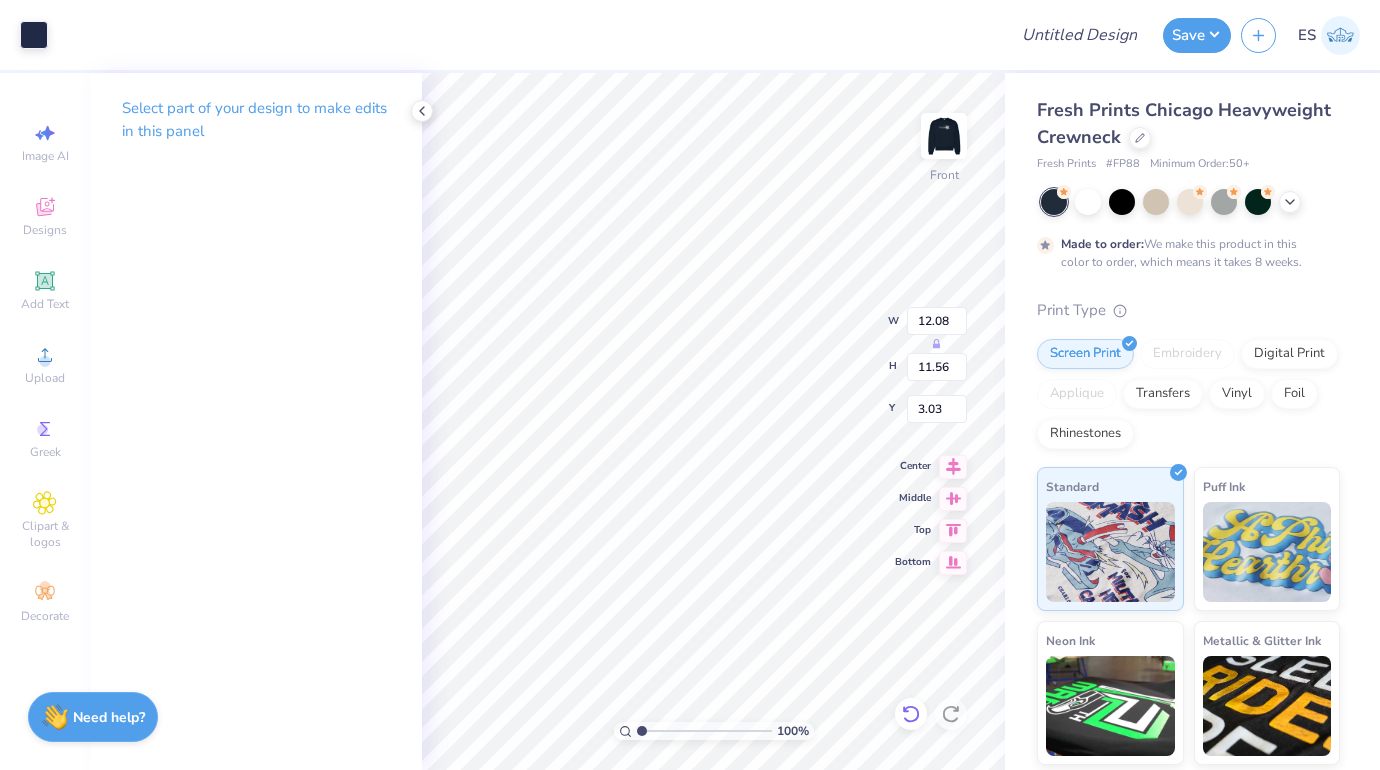type on "6.31" 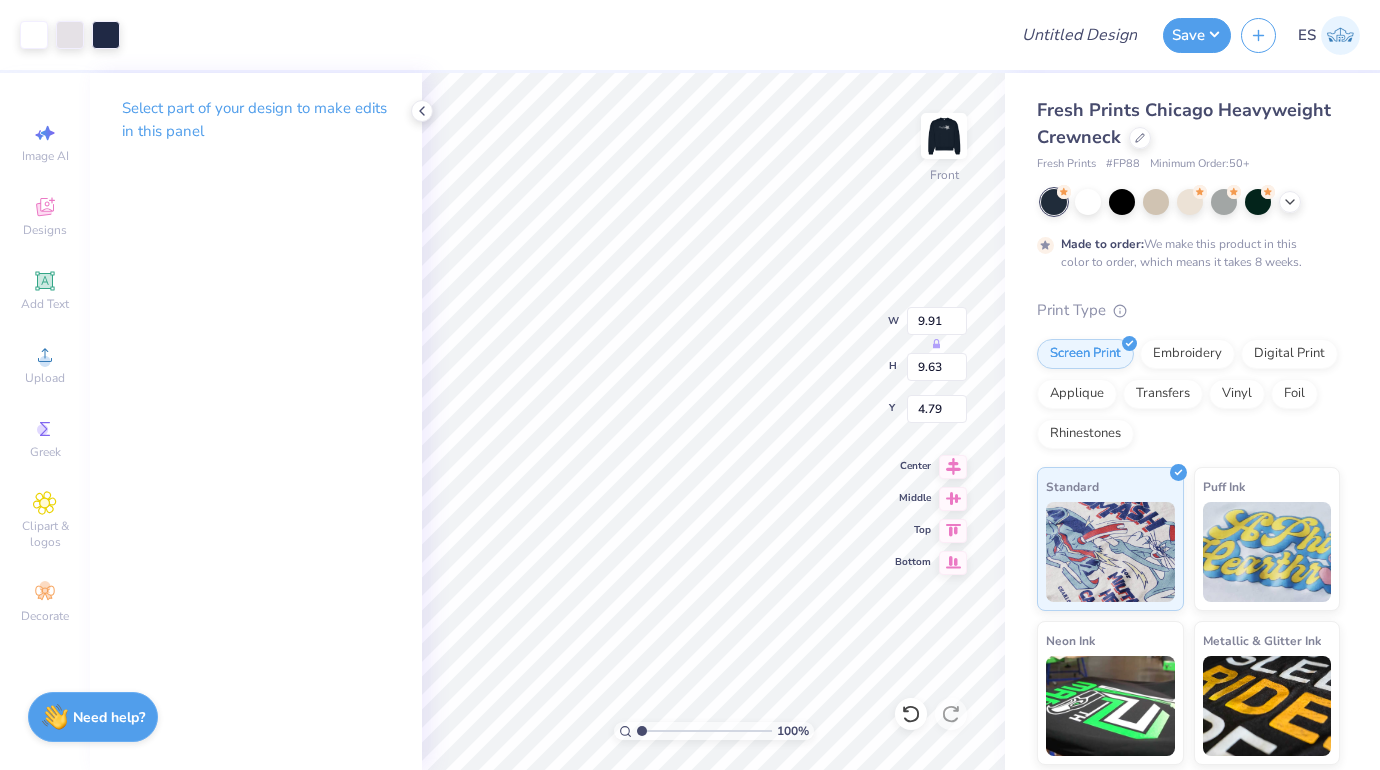 type on "3.76" 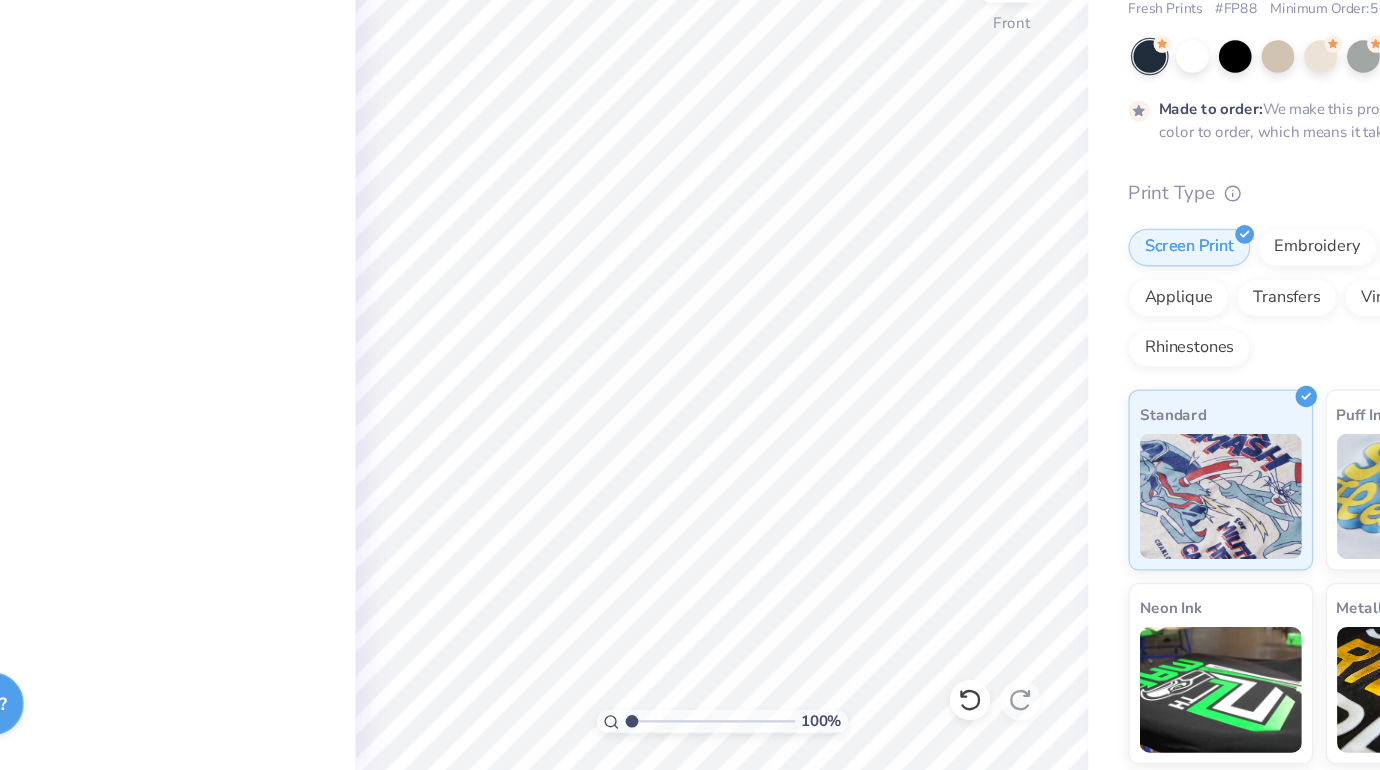 scroll, scrollTop: 0, scrollLeft: 0, axis: both 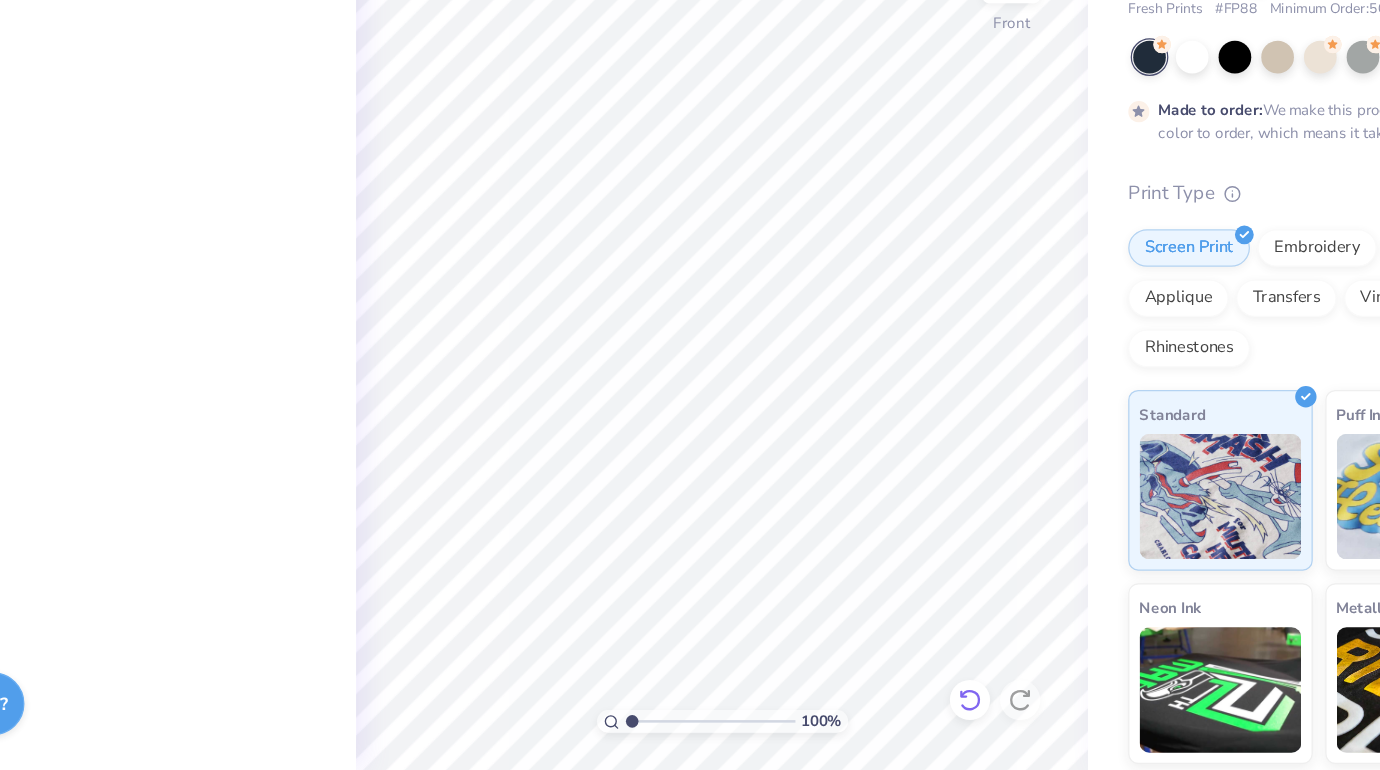 click 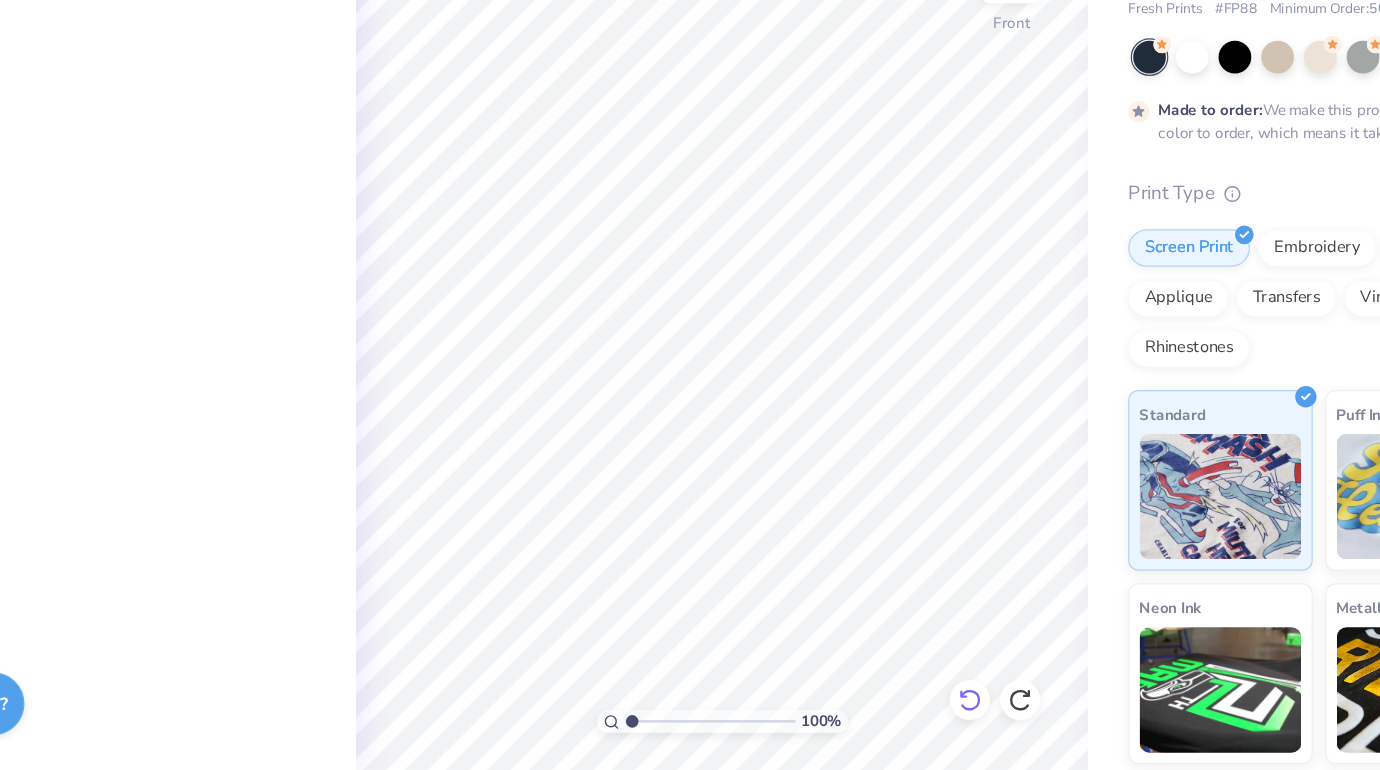 click 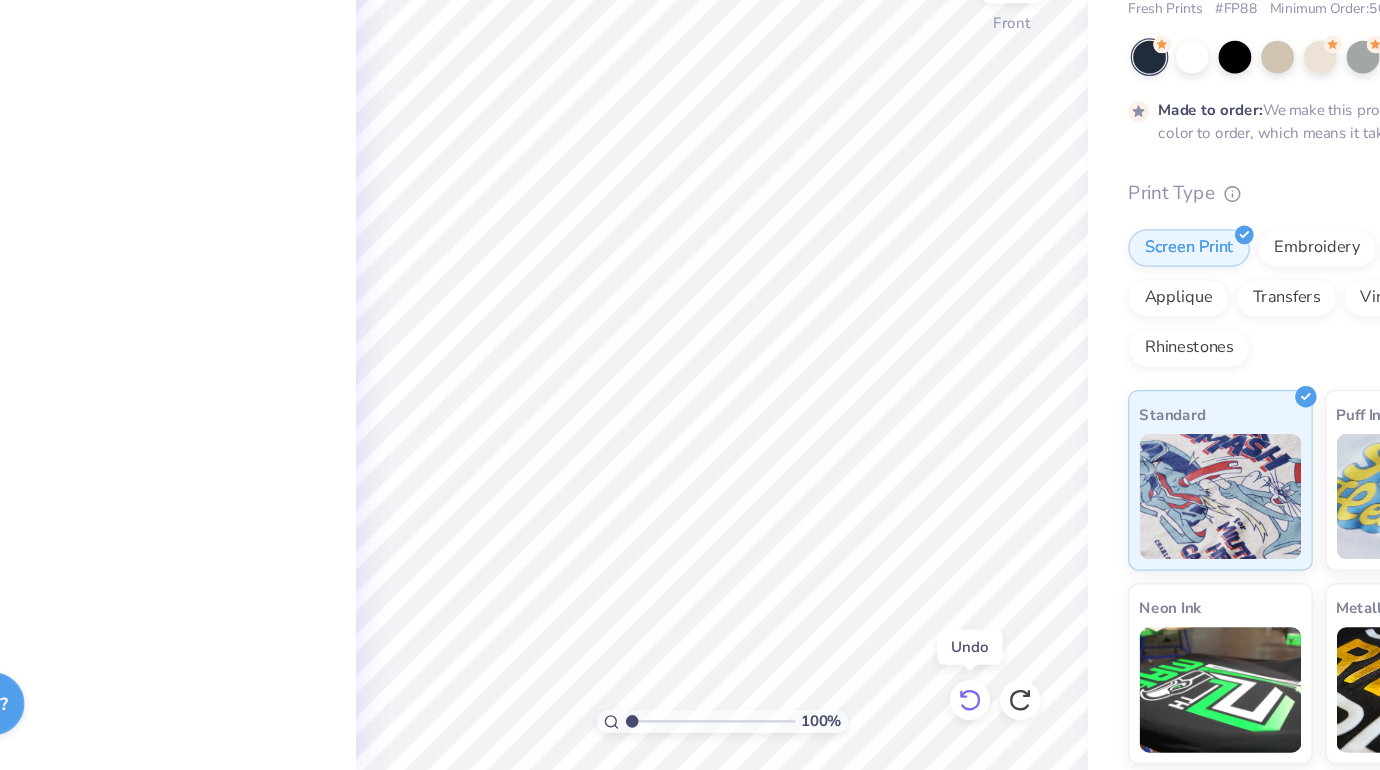 click 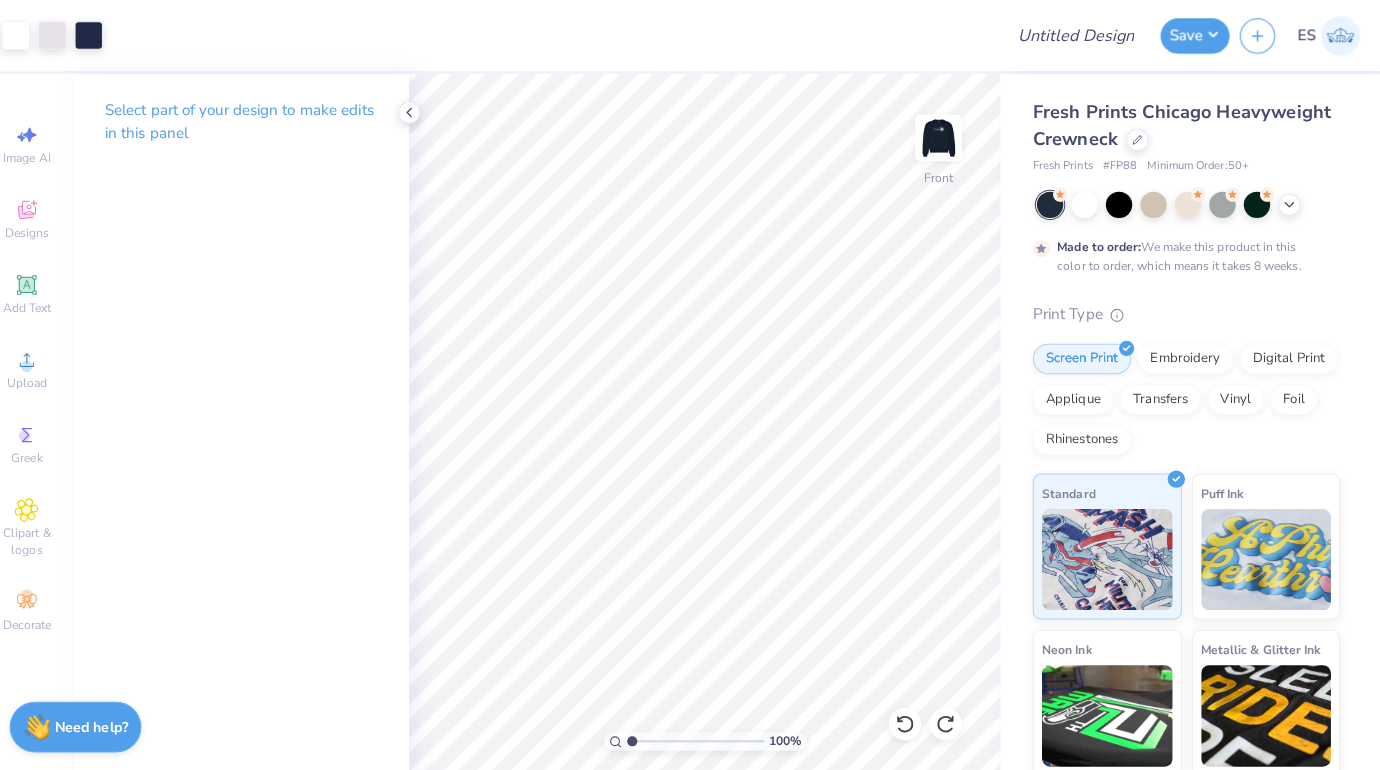scroll, scrollTop: 0, scrollLeft: 0, axis: both 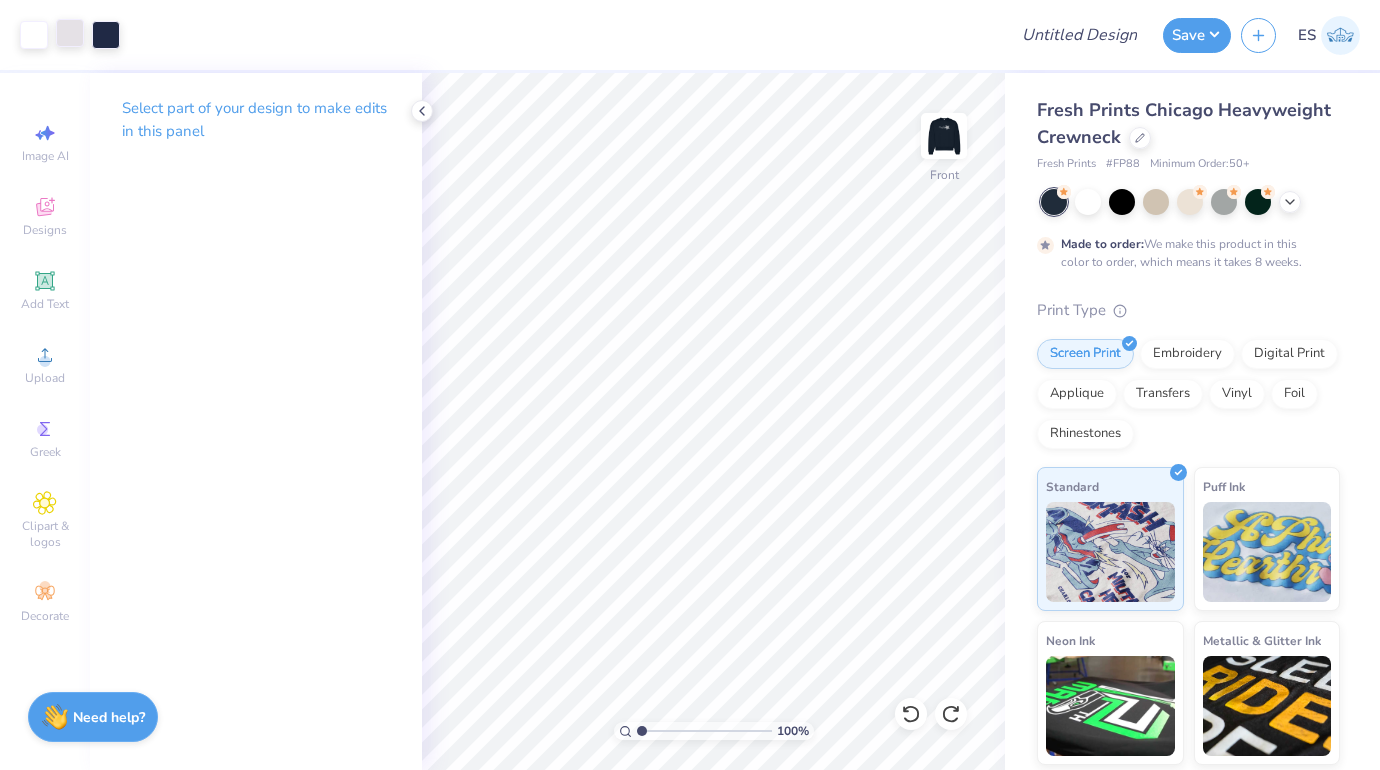 click at bounding box center [70, 33] 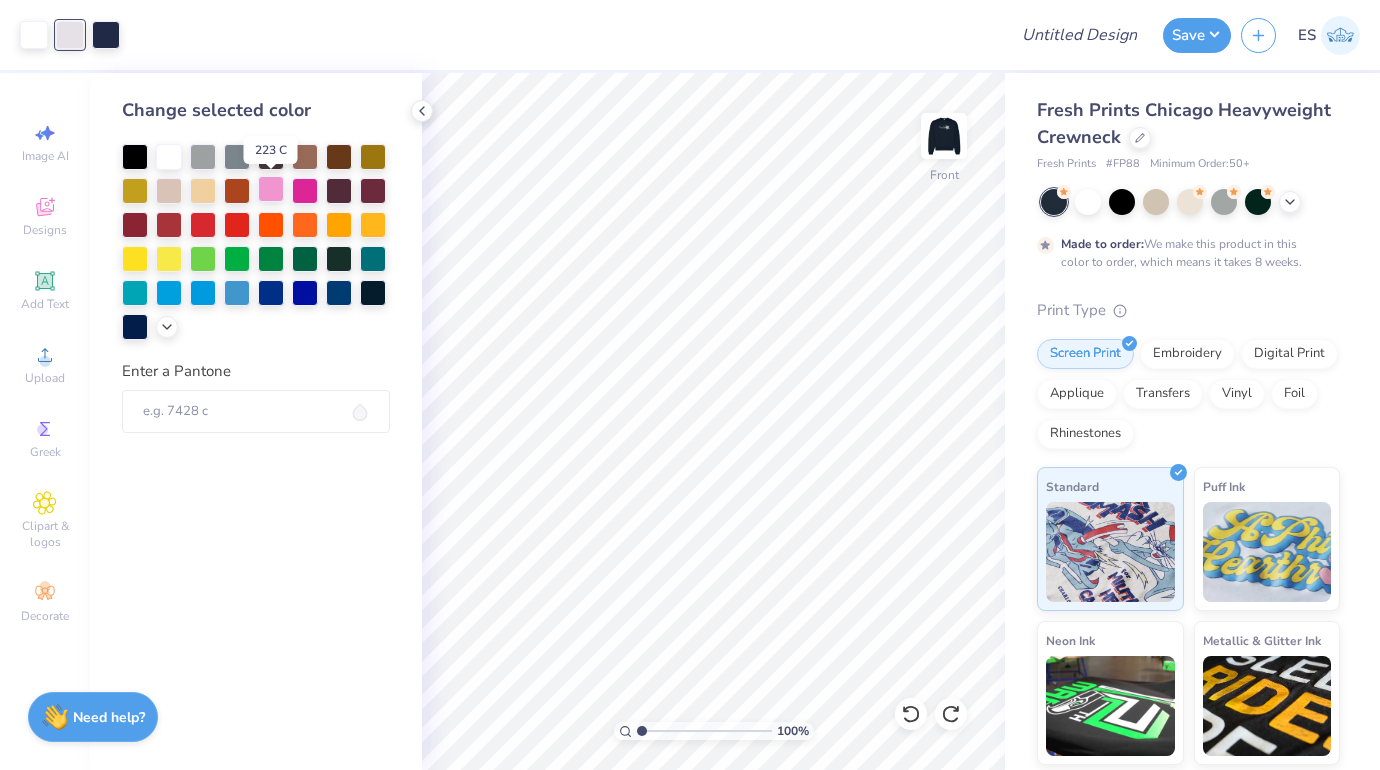 click at bounding box center (271, 189) 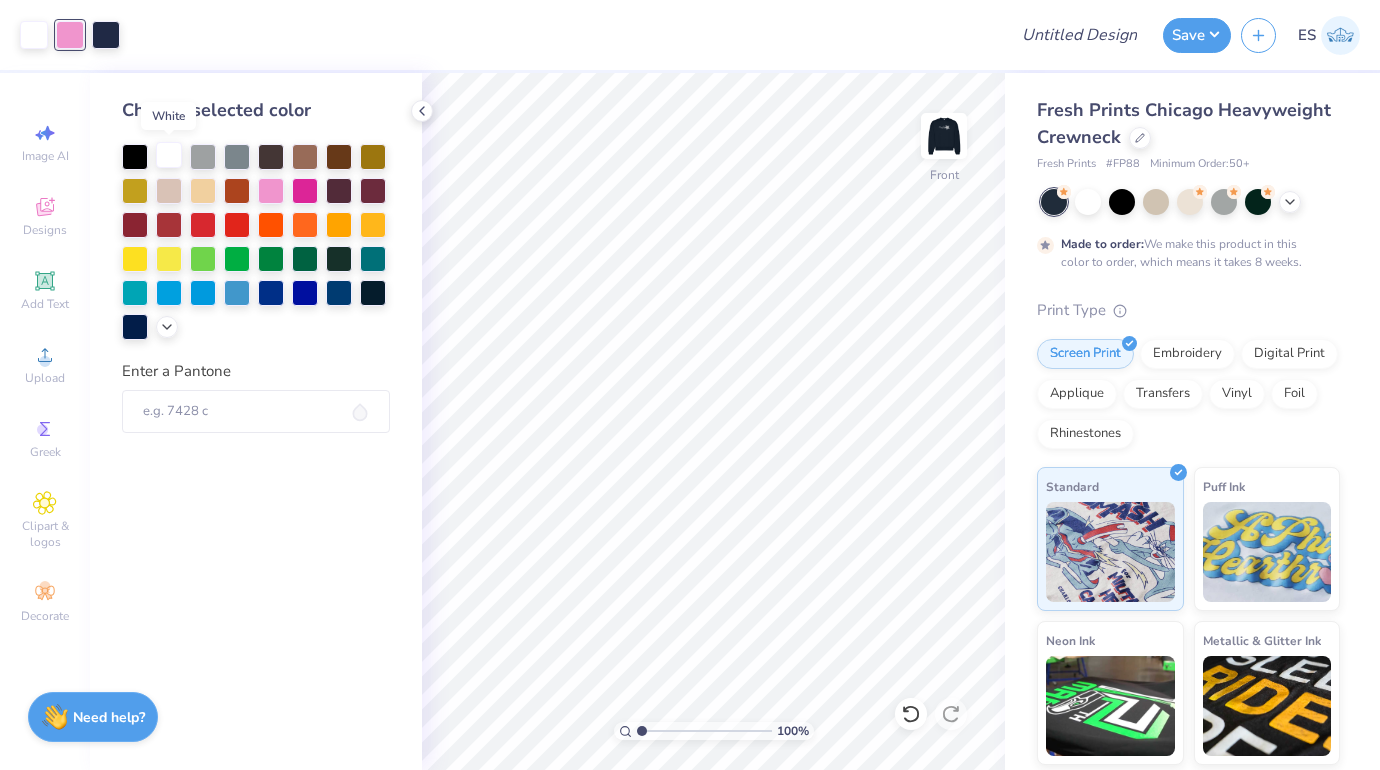 click at bounding box center [169, 155] 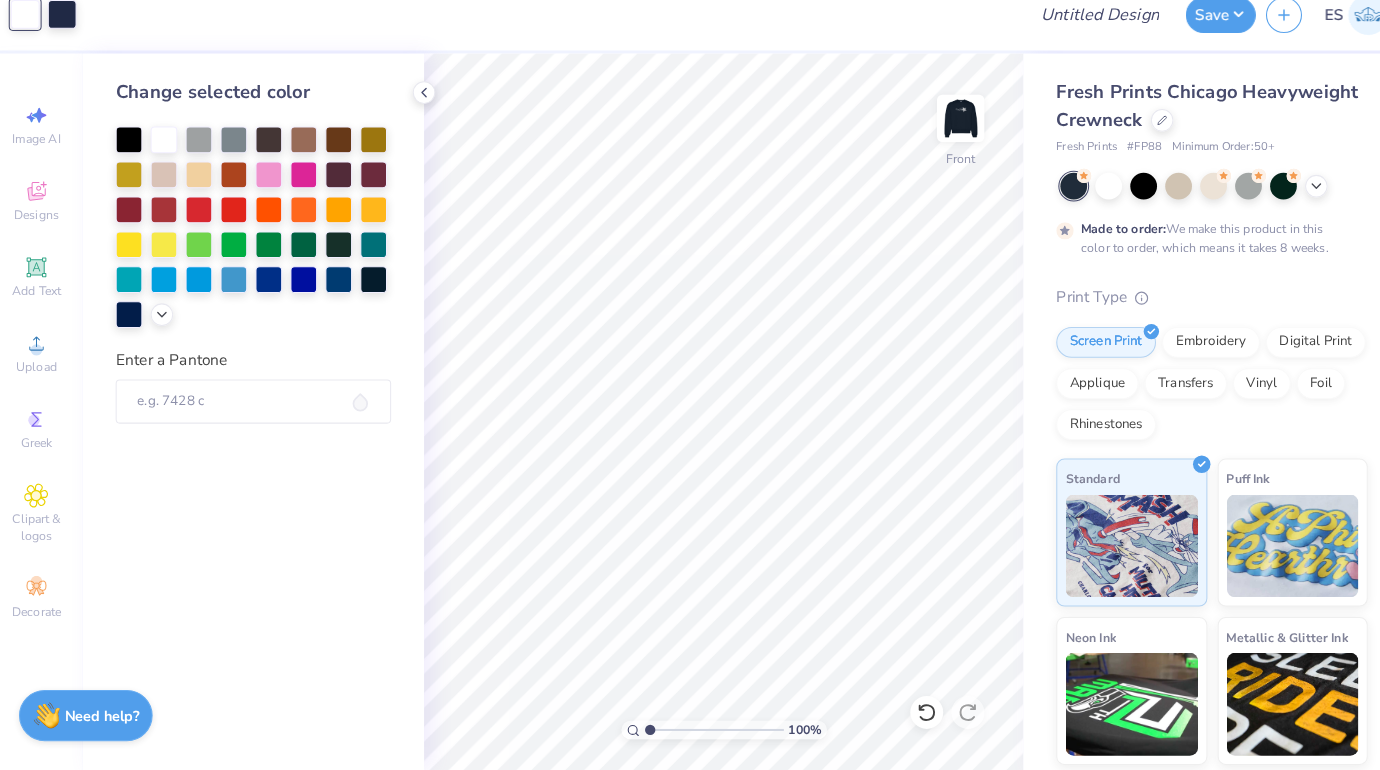scroll, scrollTop: 0, scrollLeft: 0, axis: both 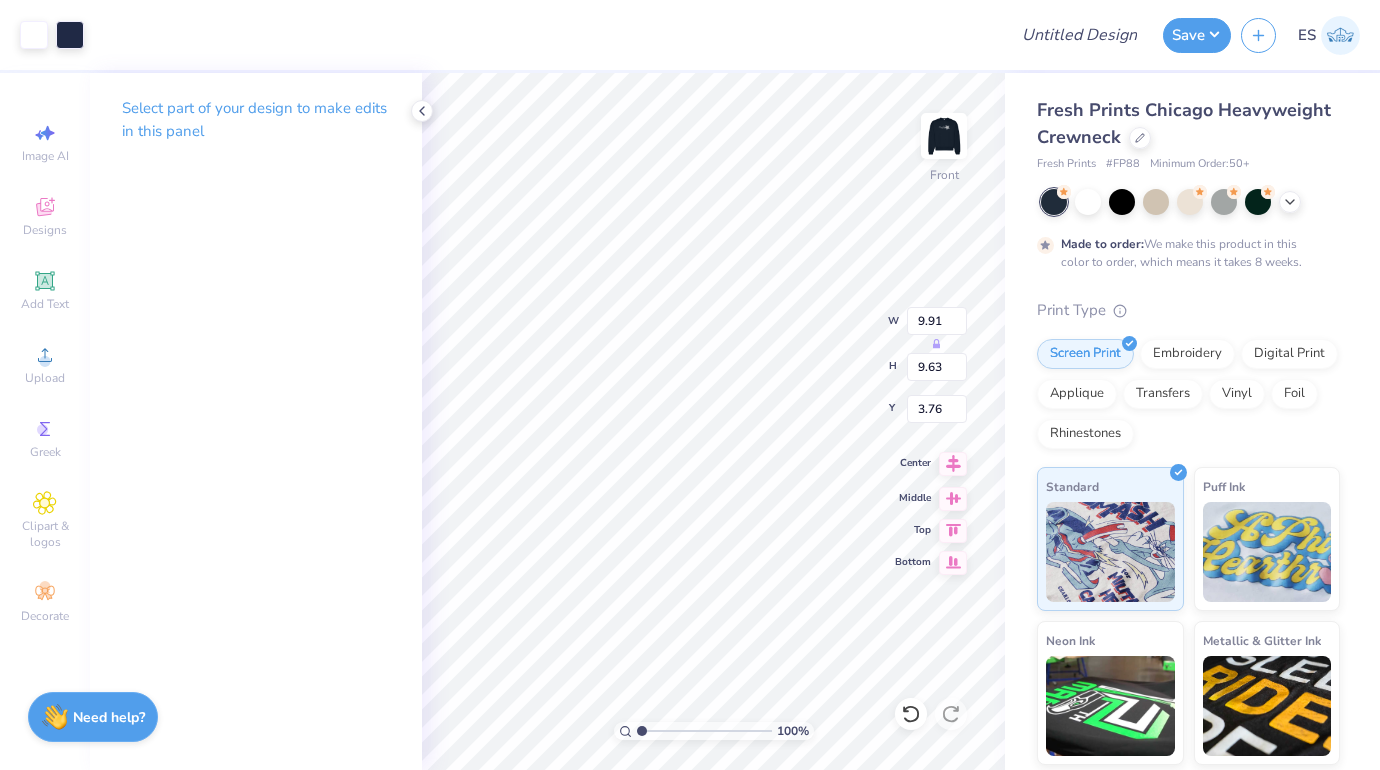 click 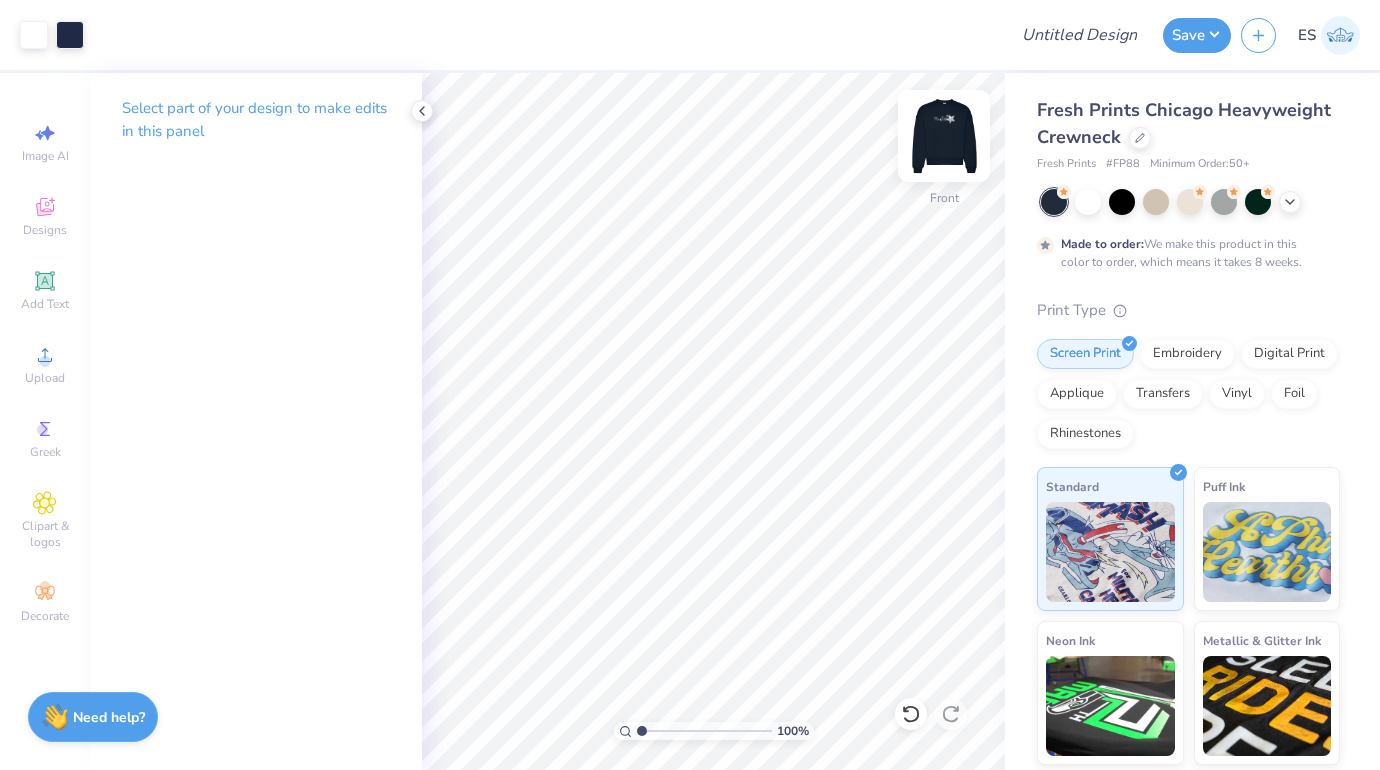 click at bounding box center [944, 136] 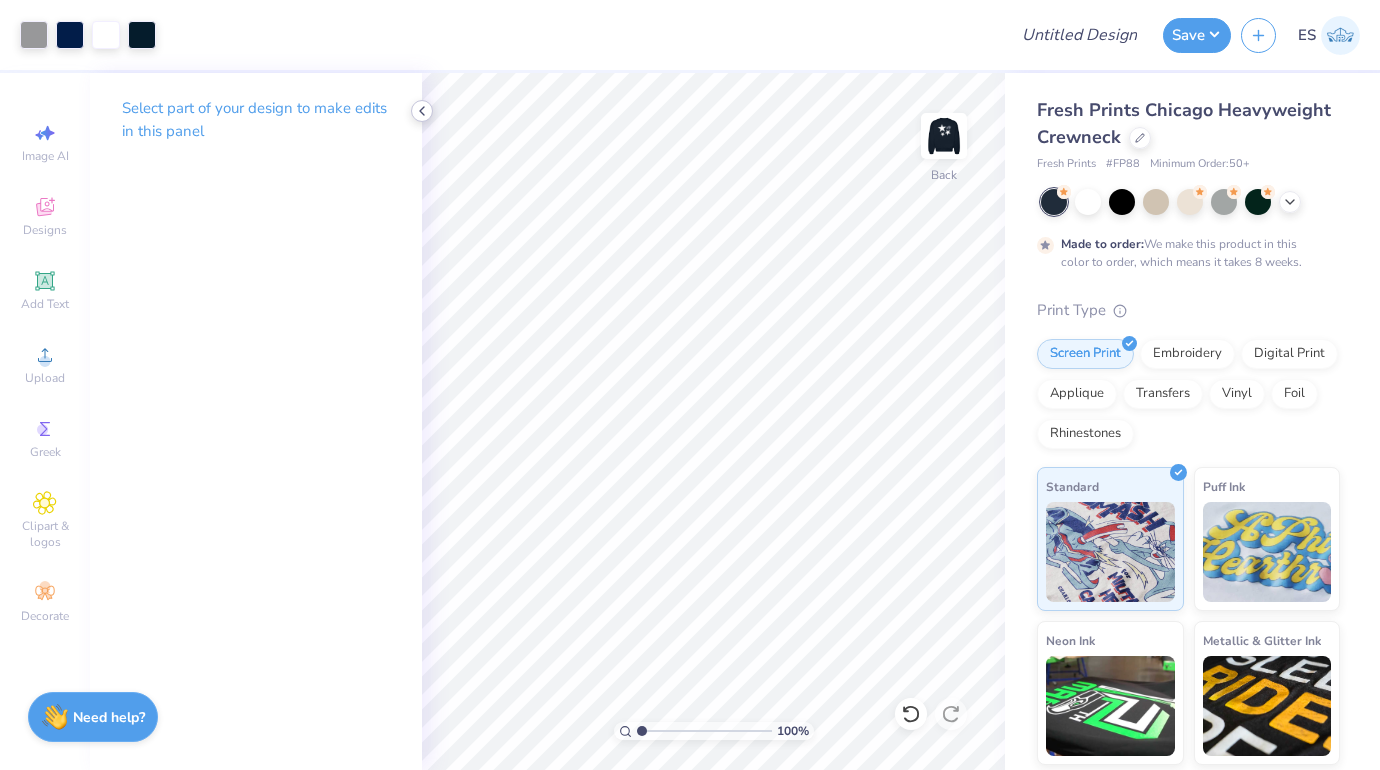 click 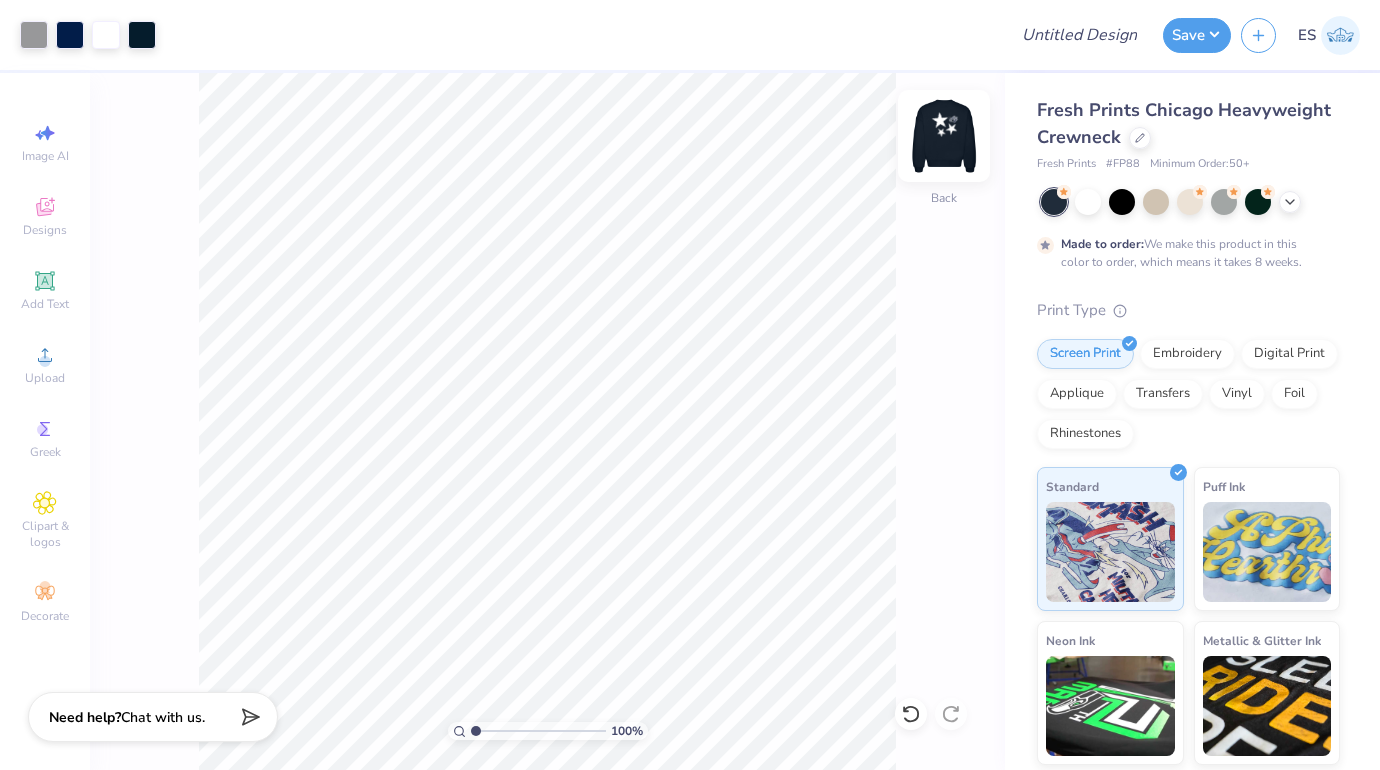 click at bounding box center [944, 136] 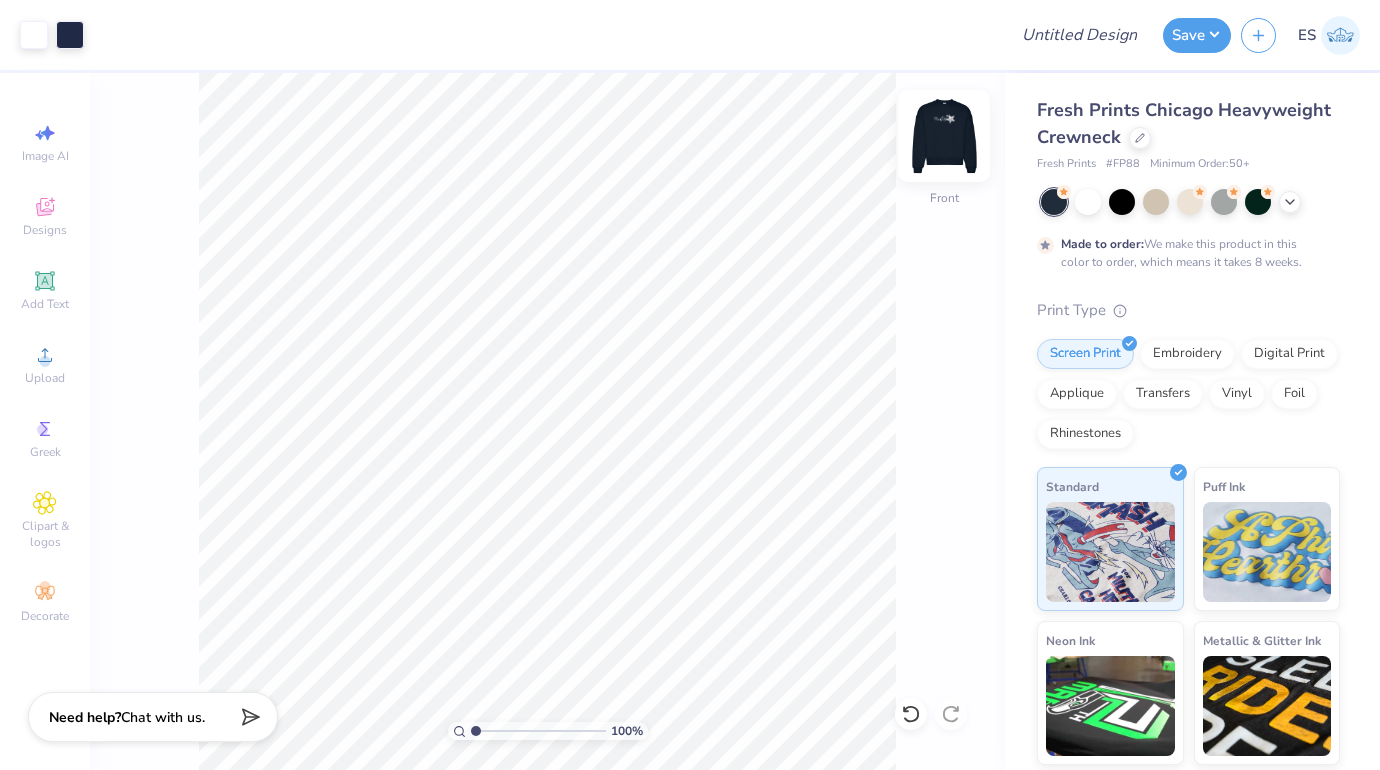 click at bounding box center (944, 136) 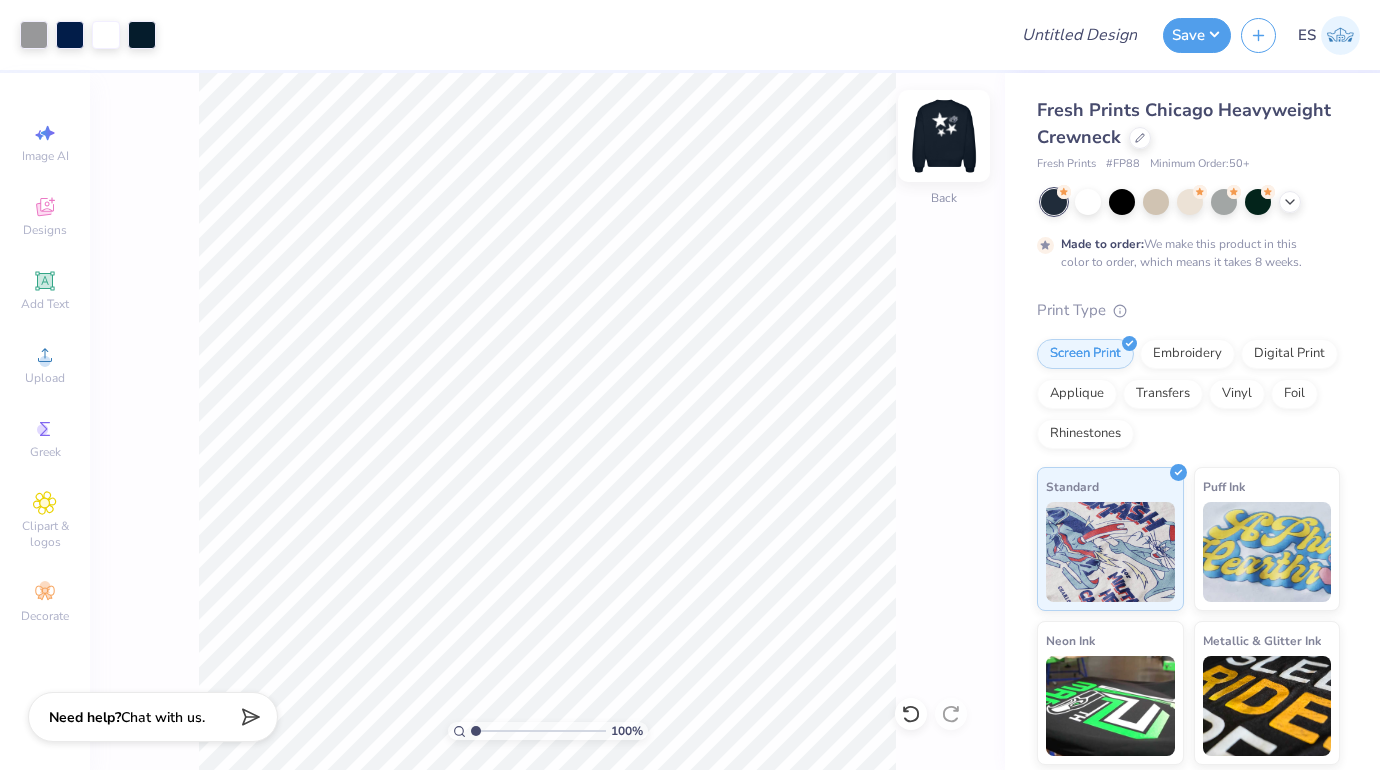 click at bounding box center [944, 136] 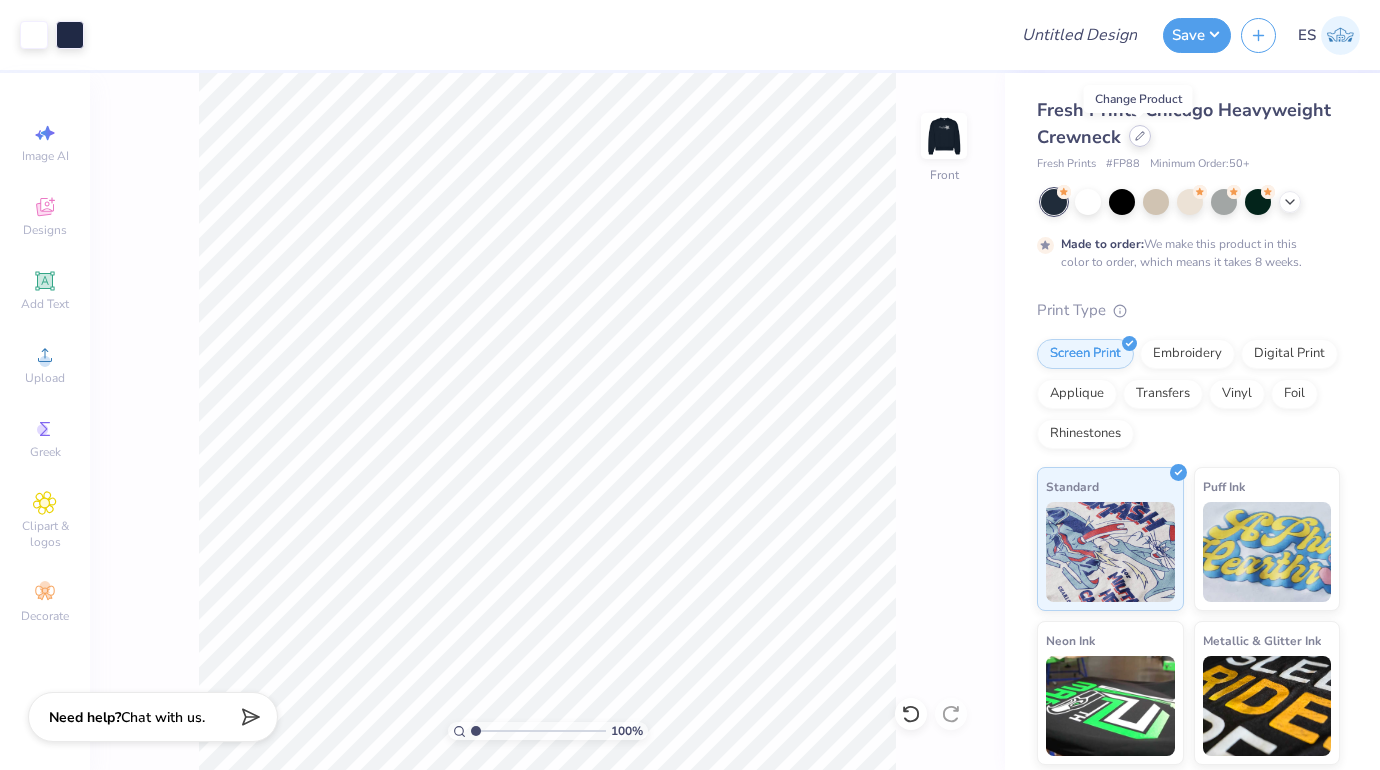click 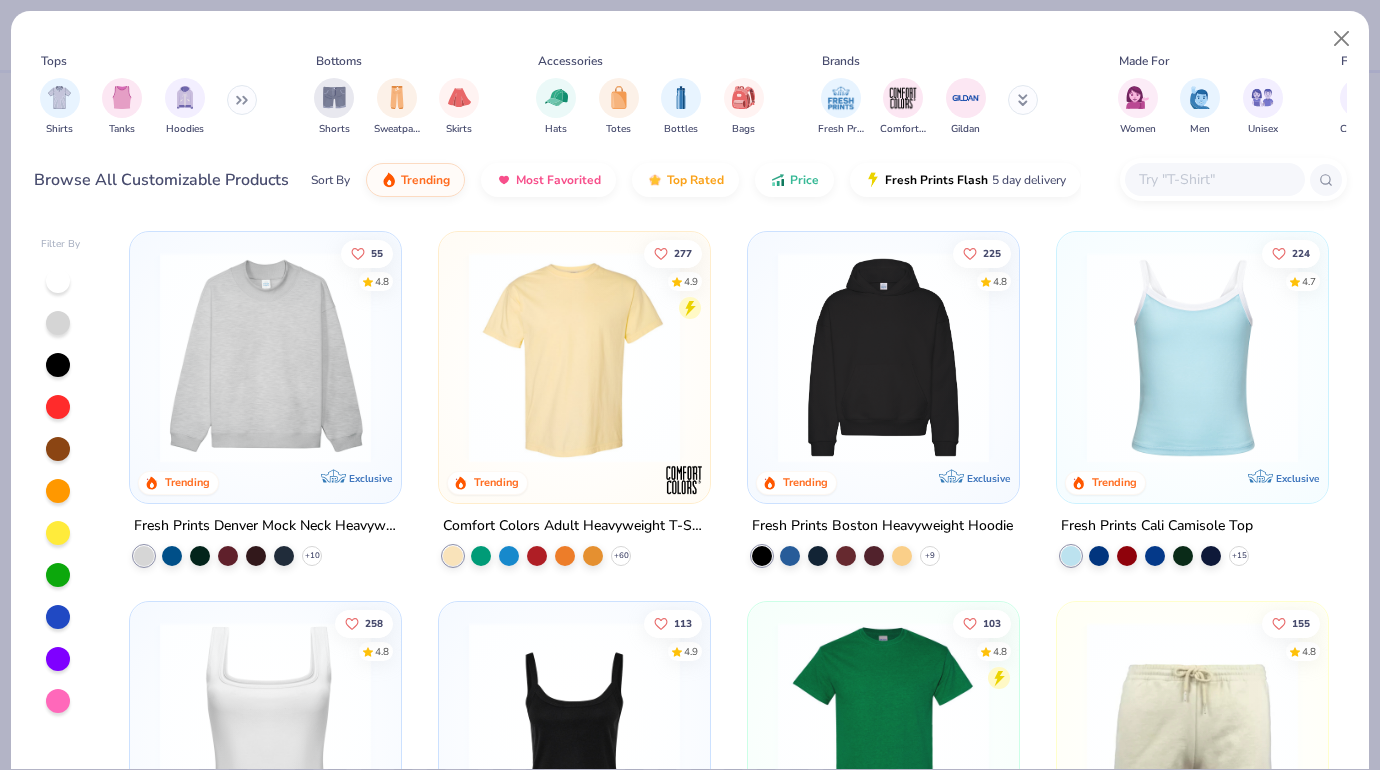 click at bounding box center (242, 100) 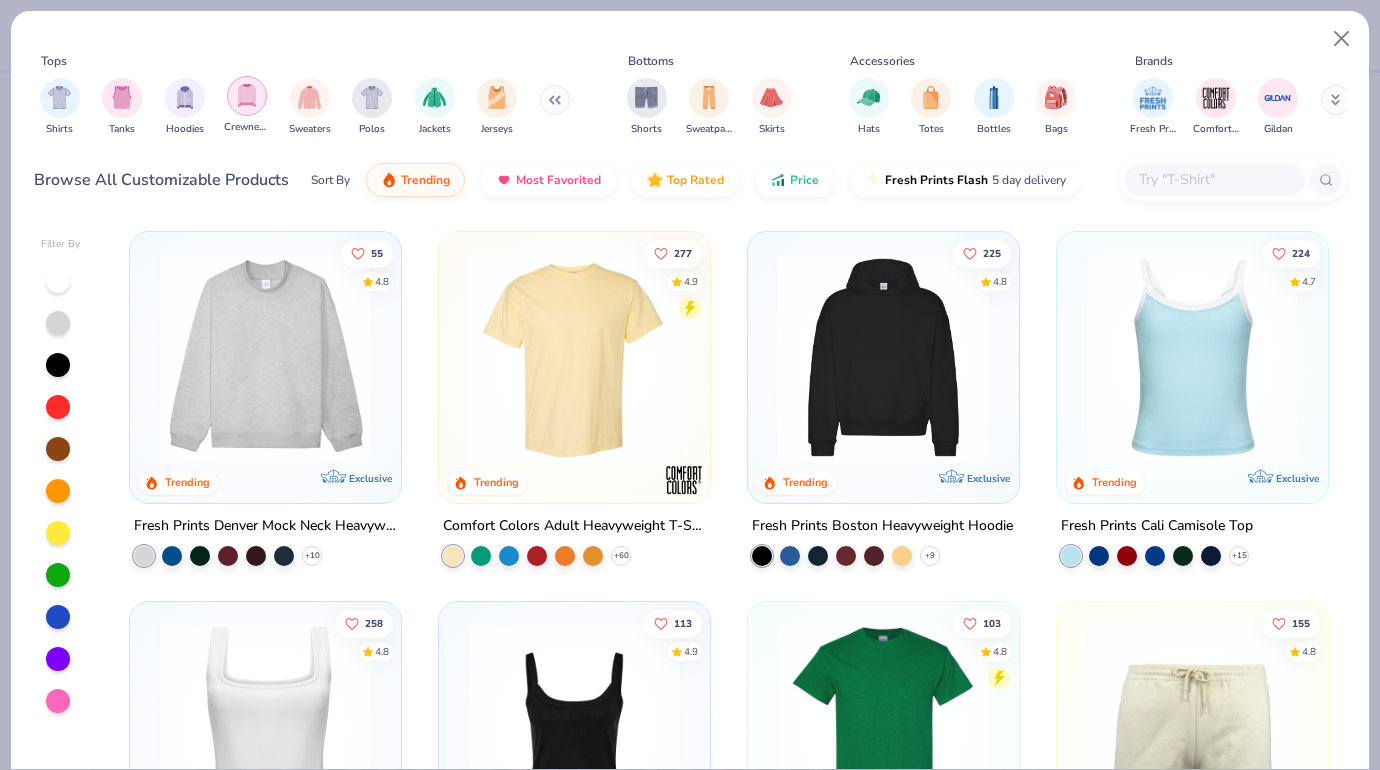 click at bounding box center (247, 95) 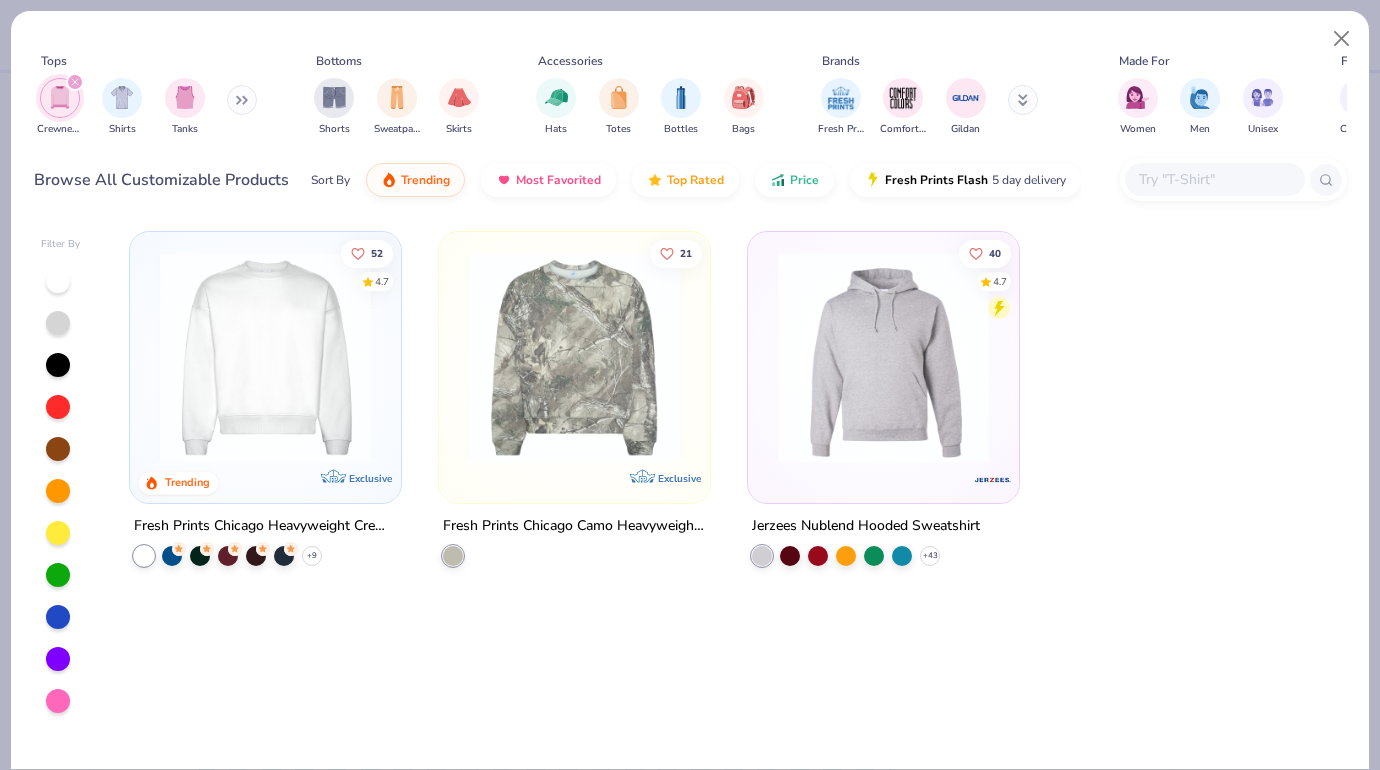 click at bounding box center (75, 82) 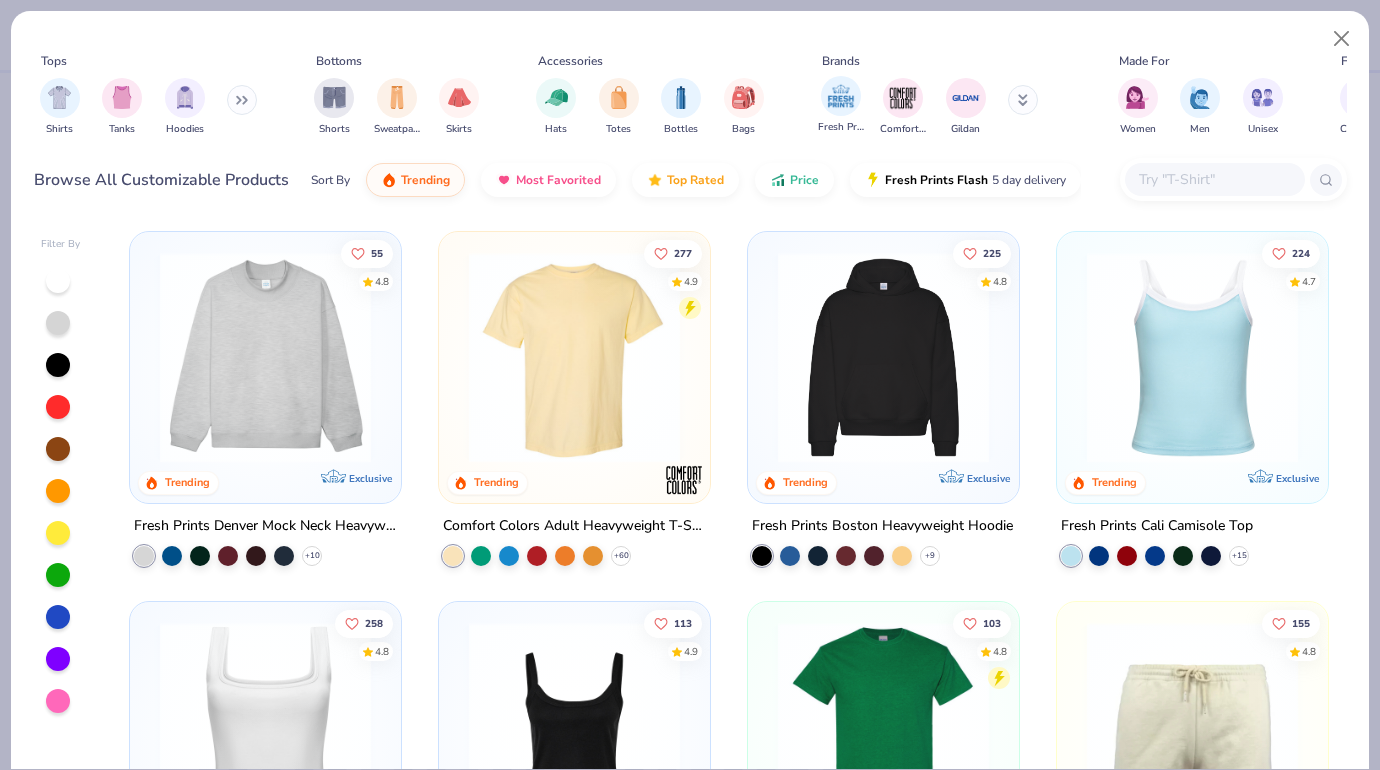 scroll, scrollTop: 0, scrollLeft: 24, axis: horizontal 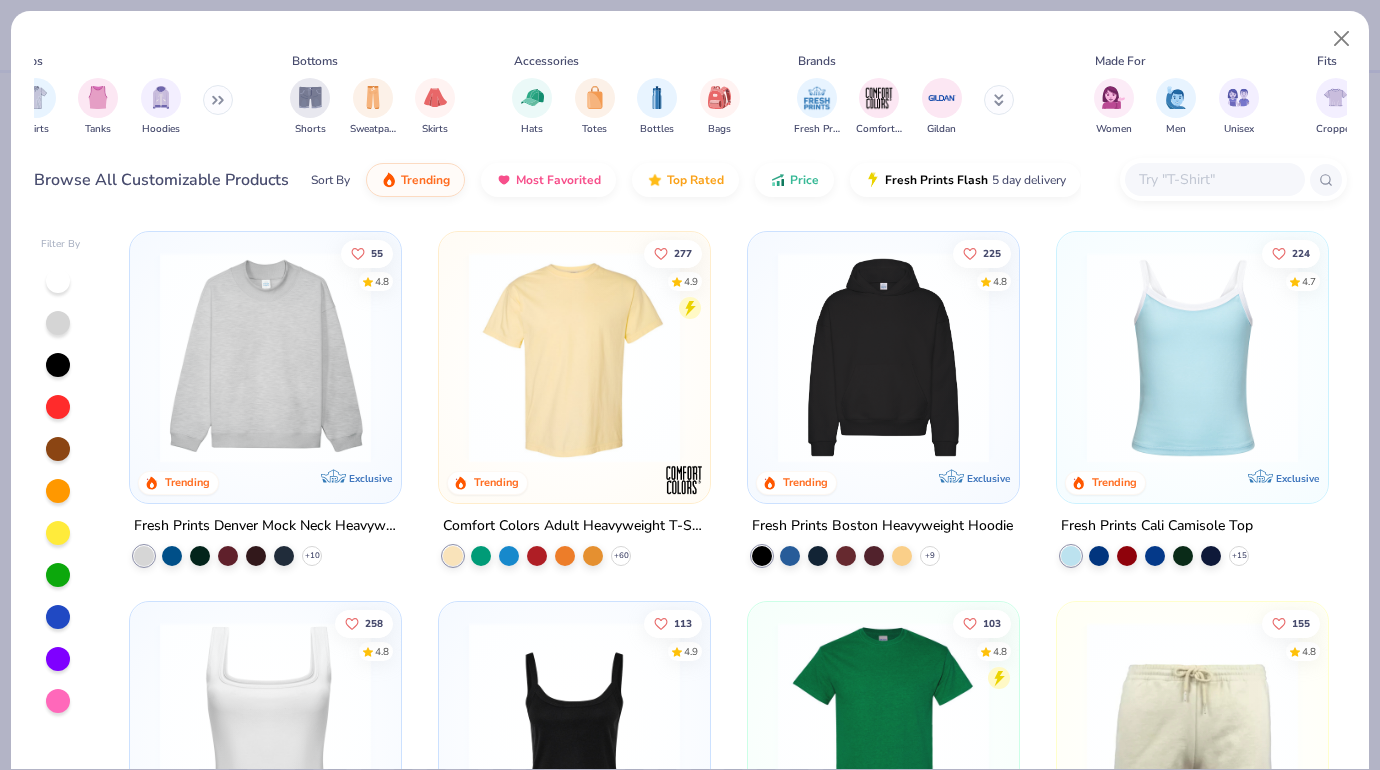 click at bounding box center (1214, 179) 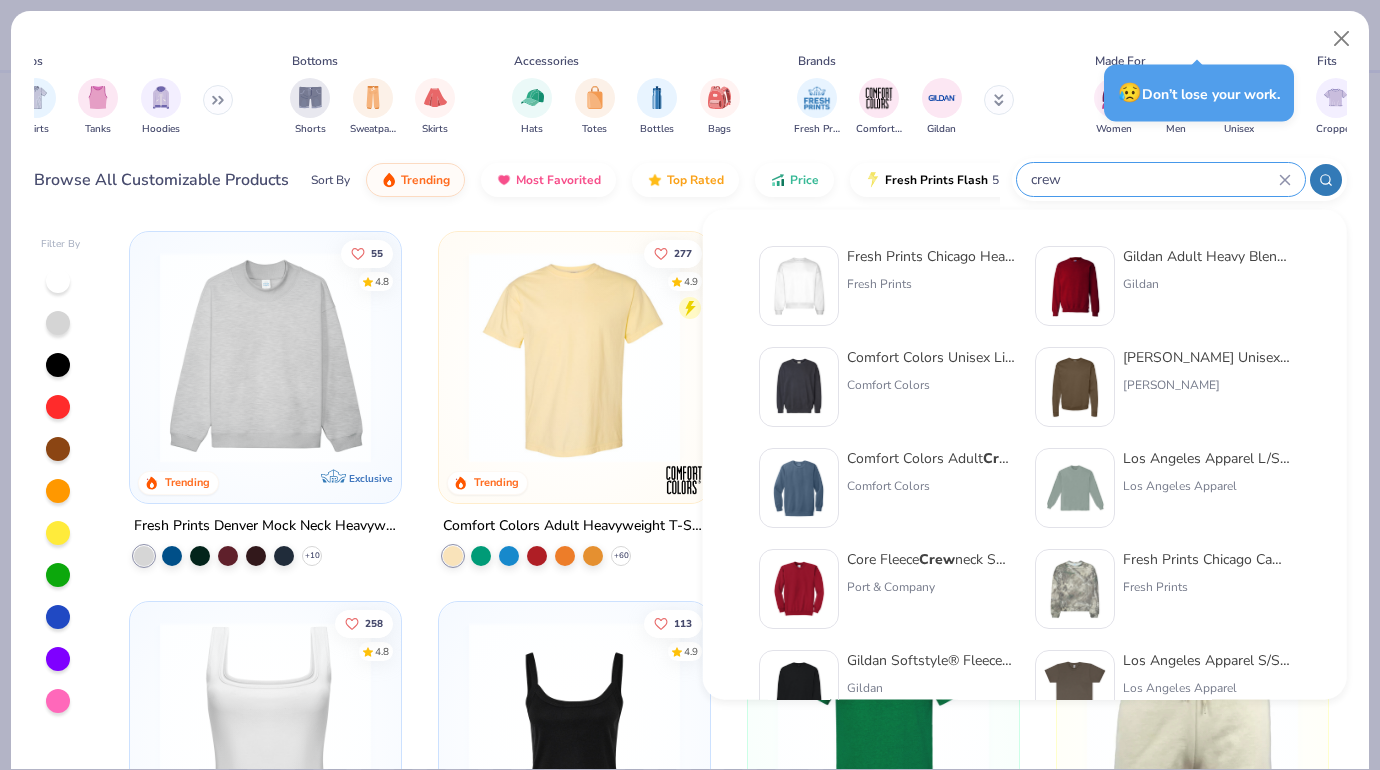 type on "crew" 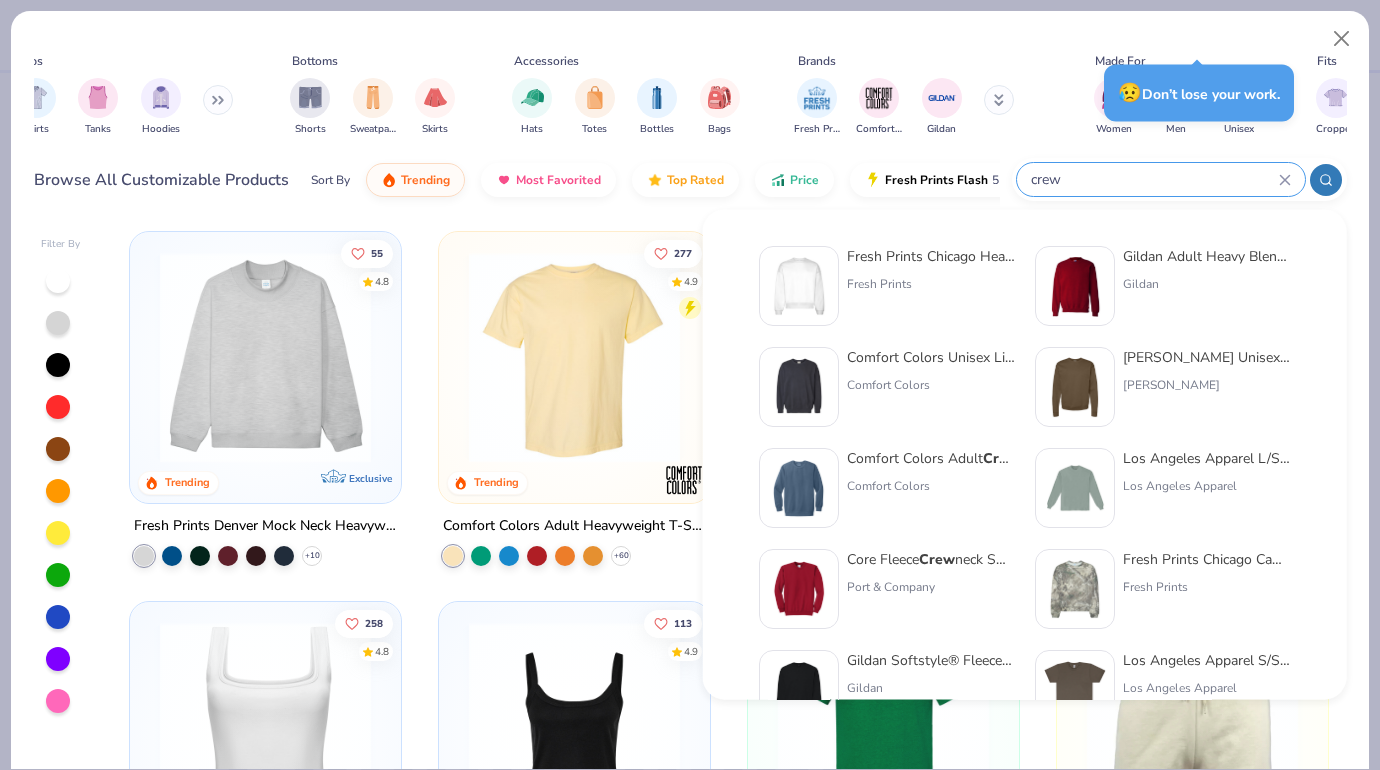 click on "Comfort Colors Unisex Lightweight Cotton  Crew neck Sweatshirt" at bounding box center [931, 357] 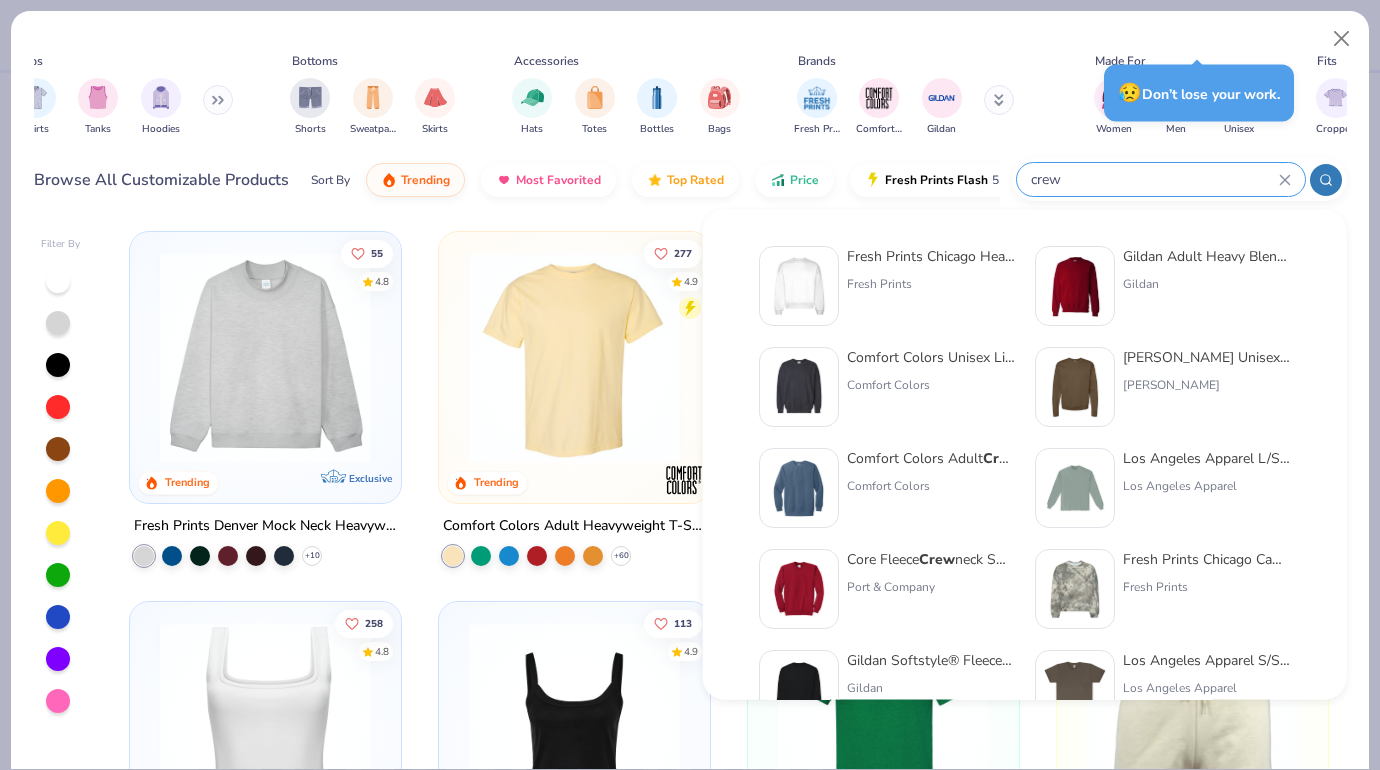 type 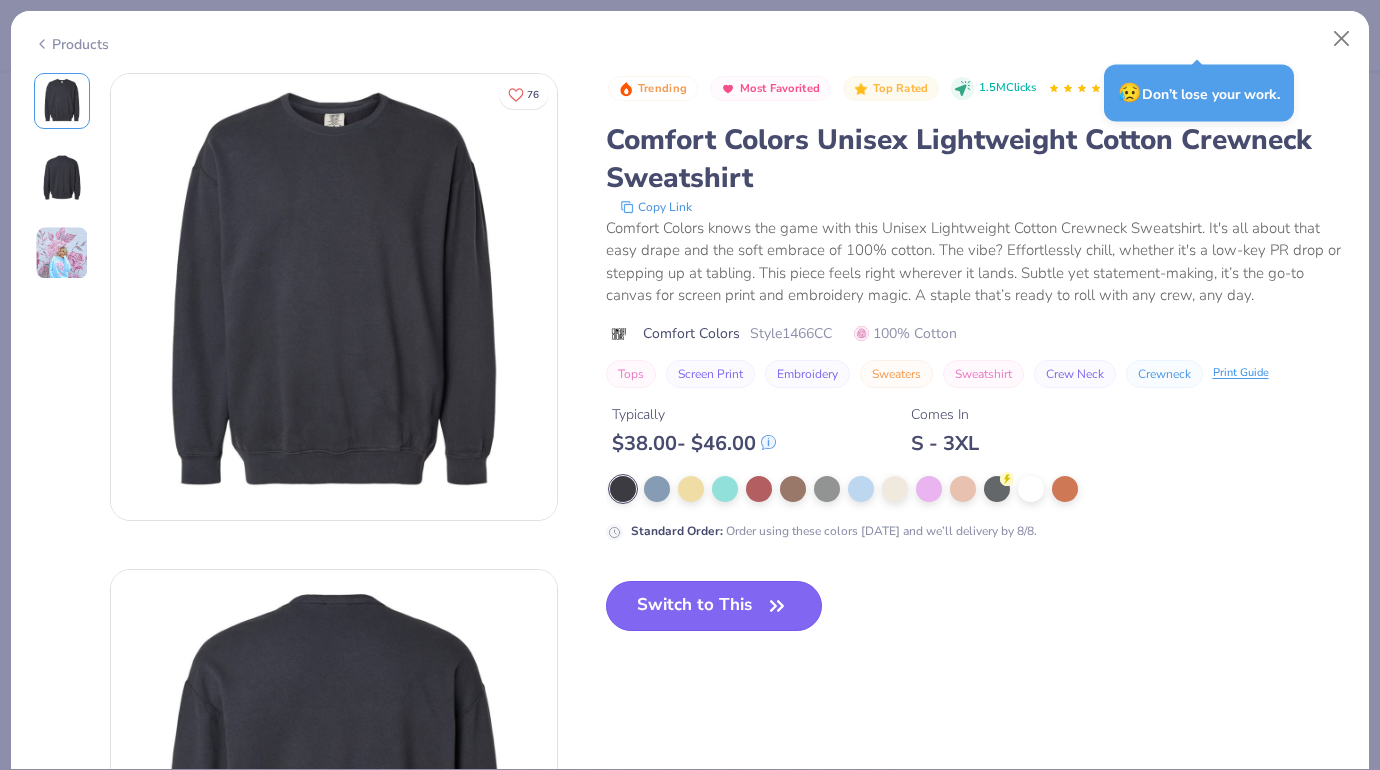 click on "Switch to This" at bounding box center [714, 606] 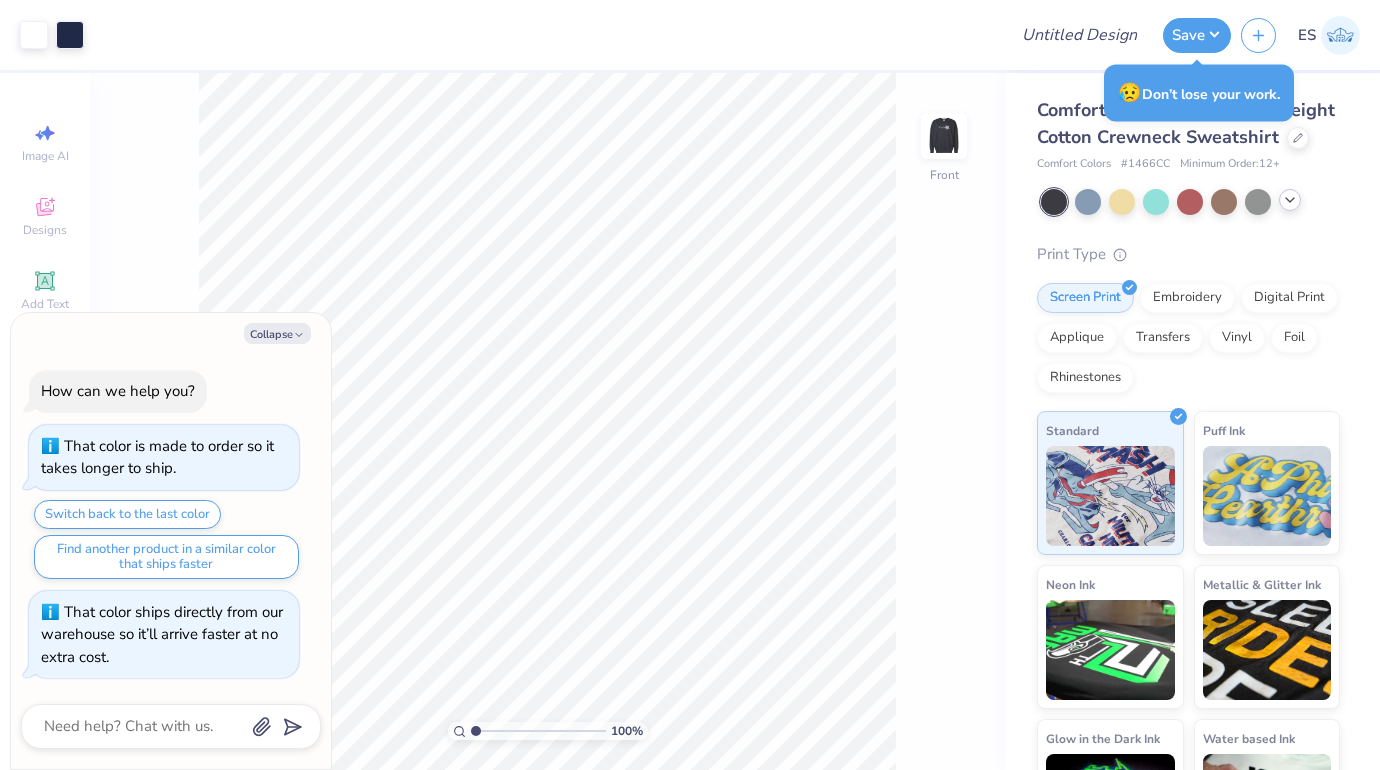 click at bounding box center [1290, 200] 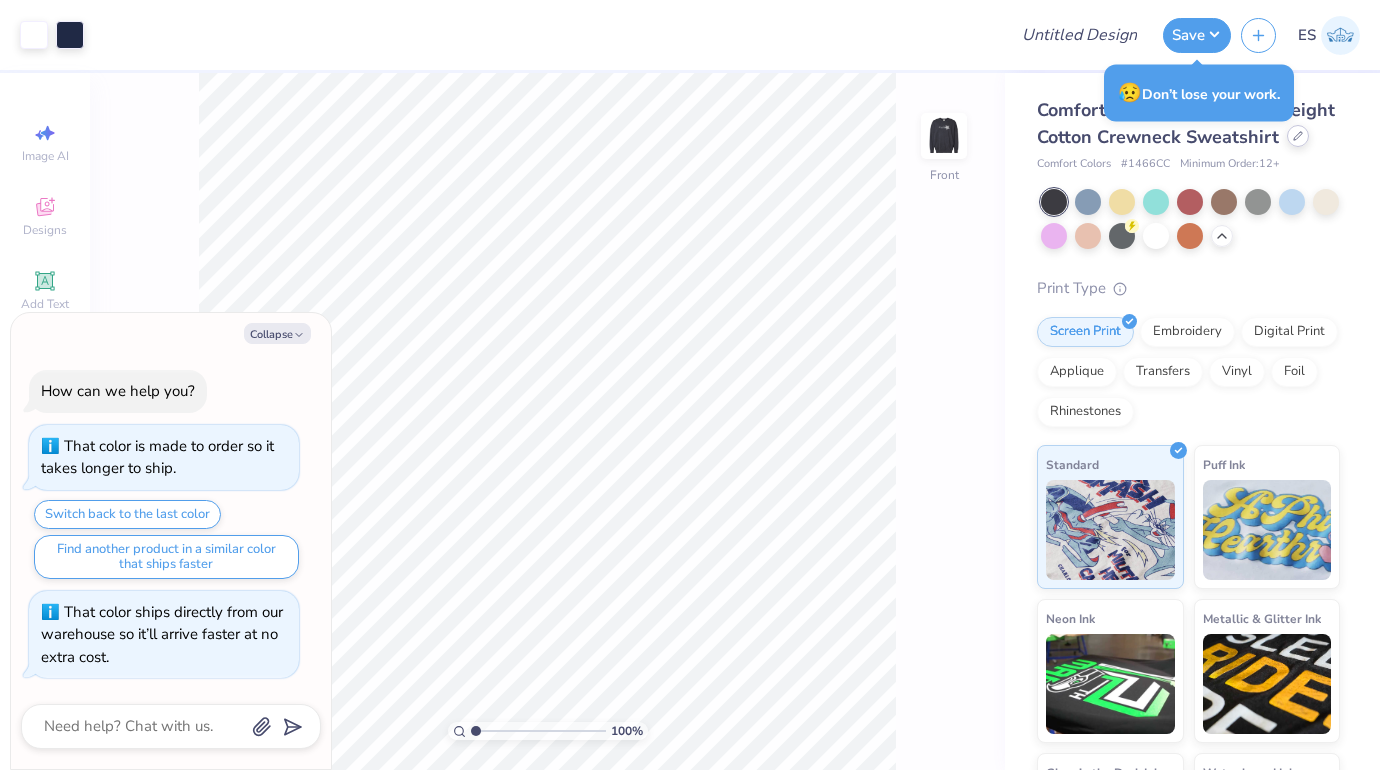 click 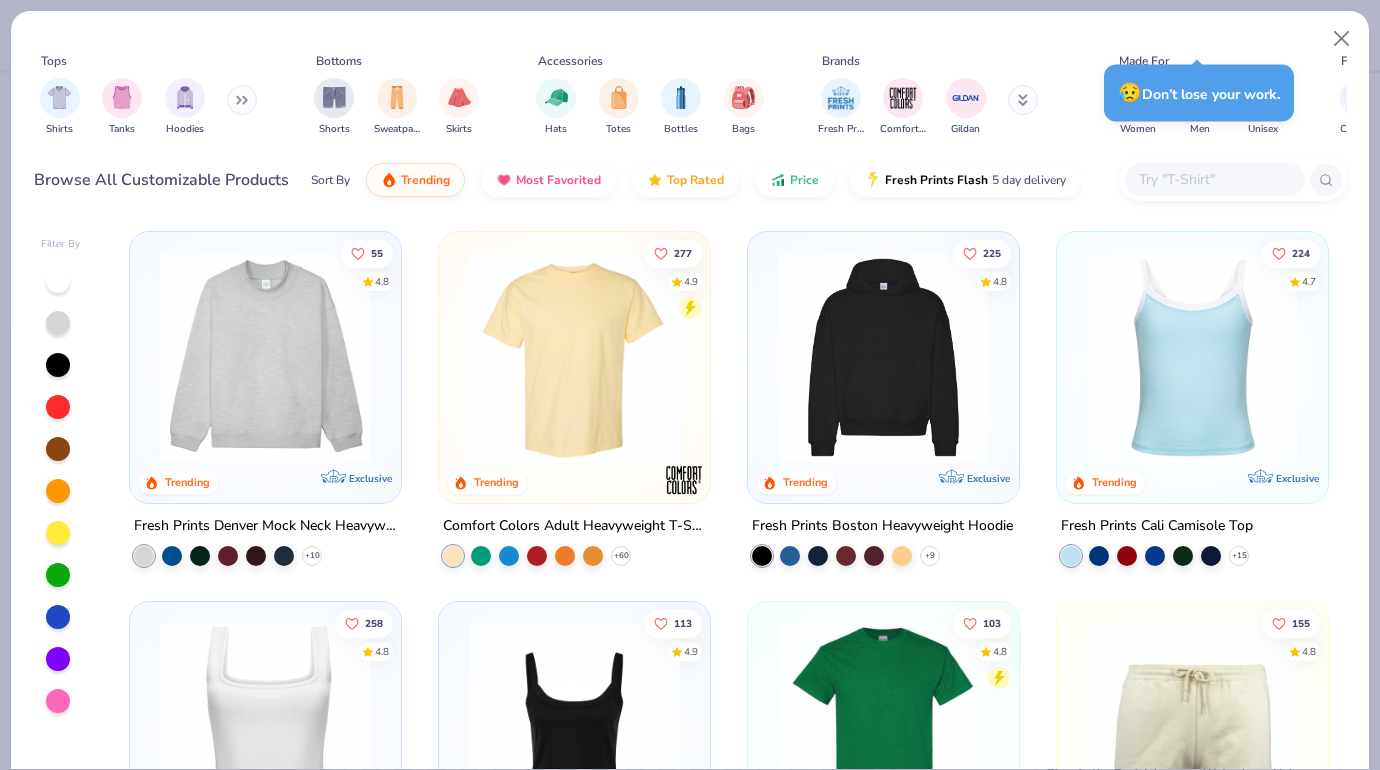 click at bounding box center [1214, 179] 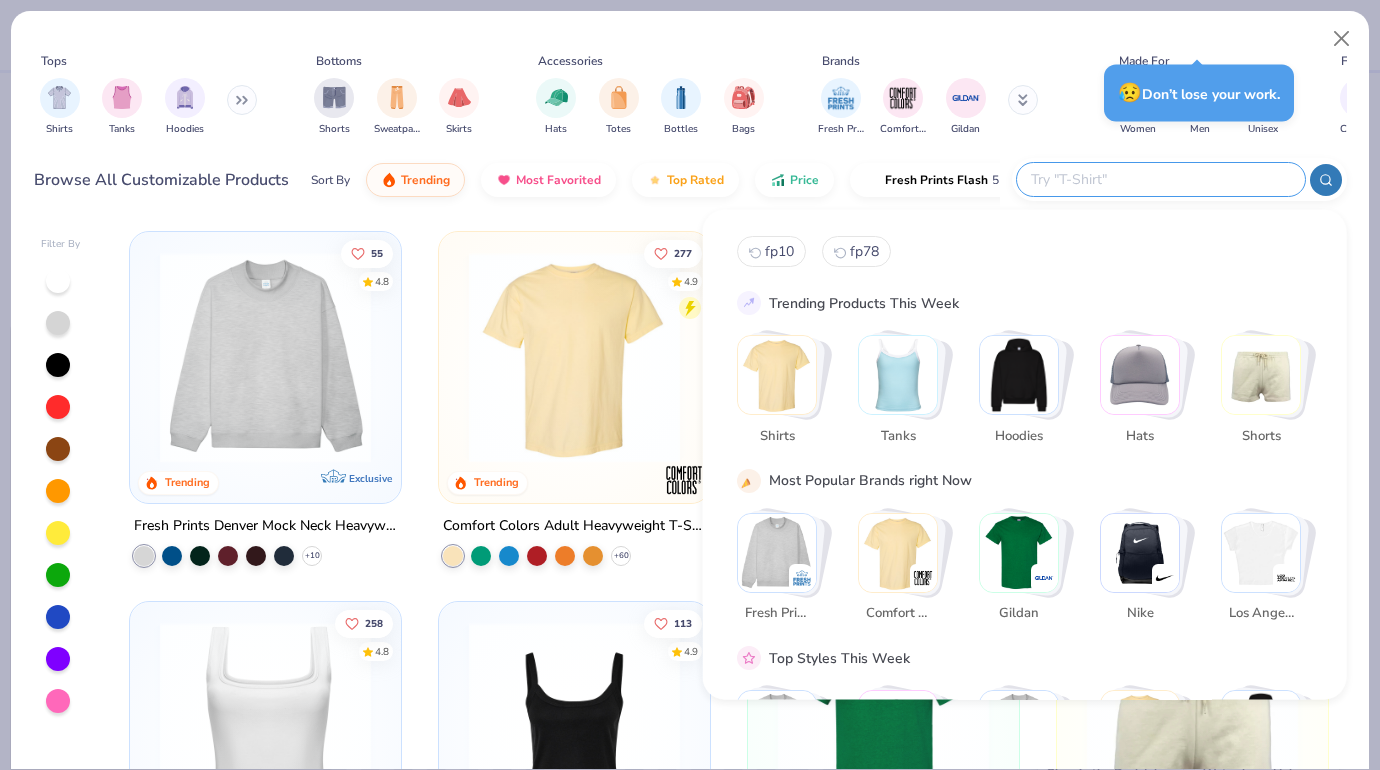 type on "x" 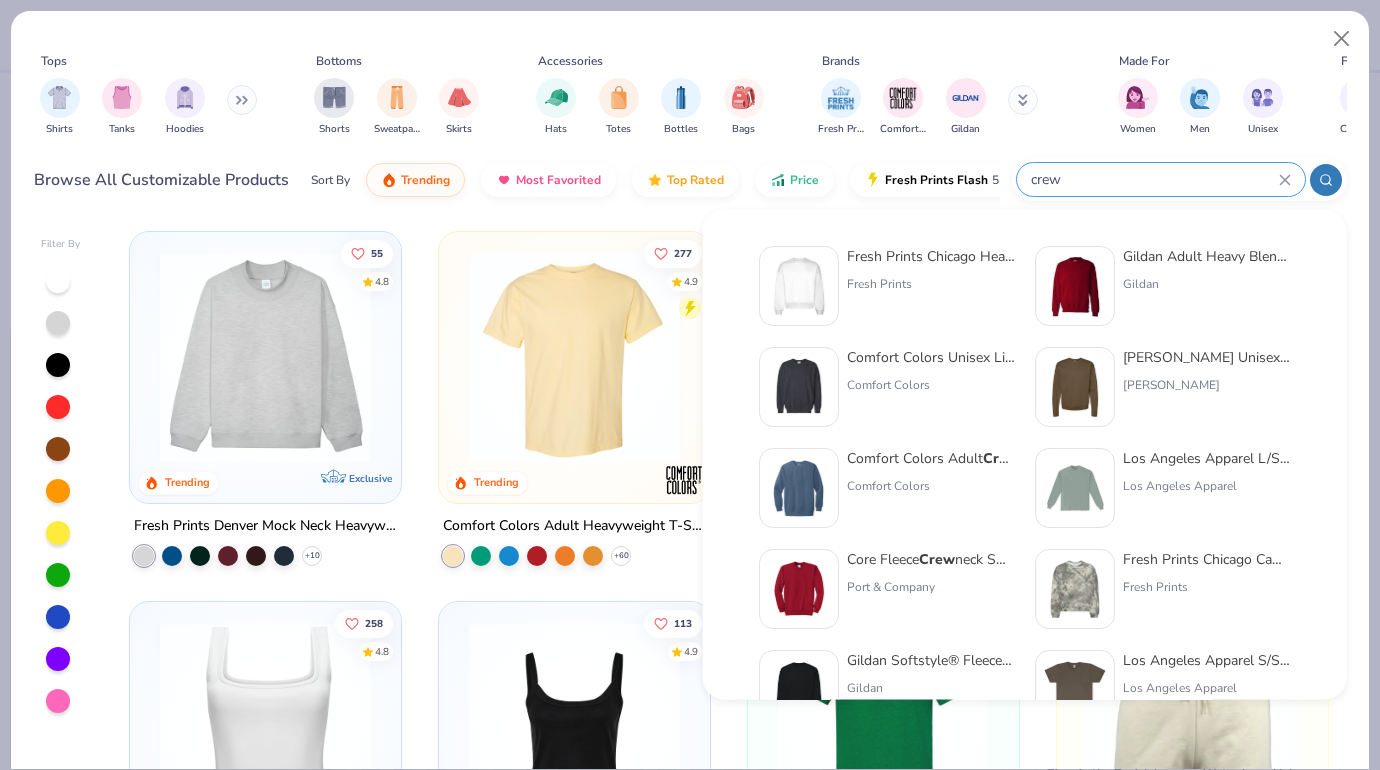 type on "crew" 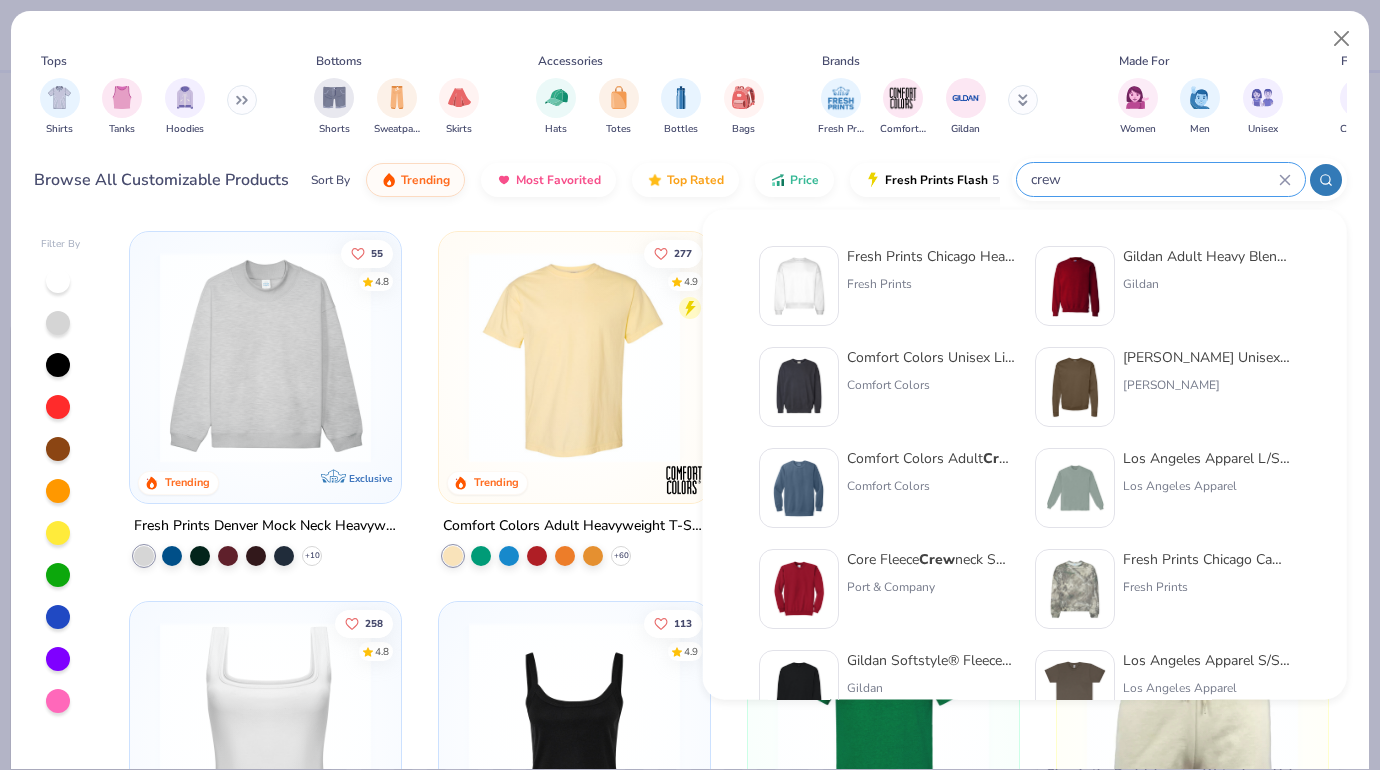 click at bounding box center (1075, 286) 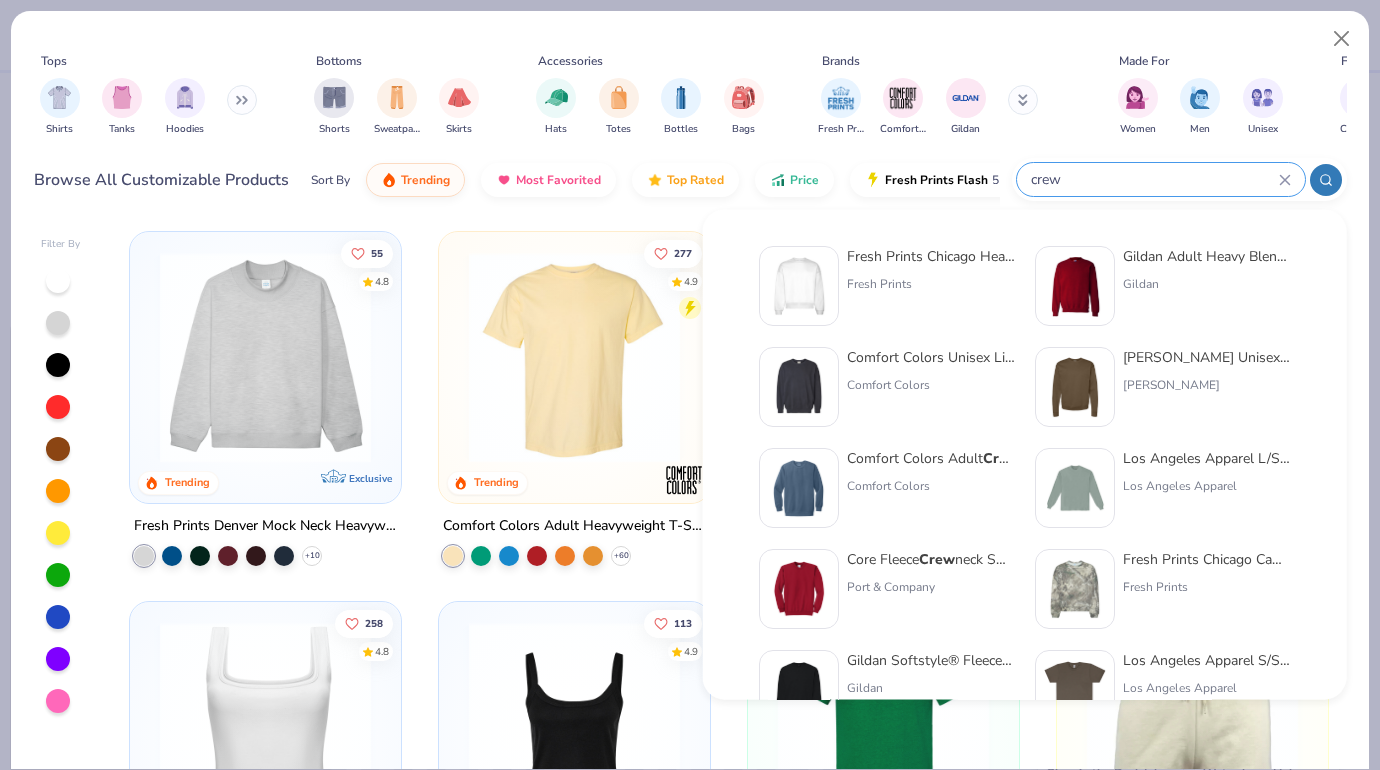 type 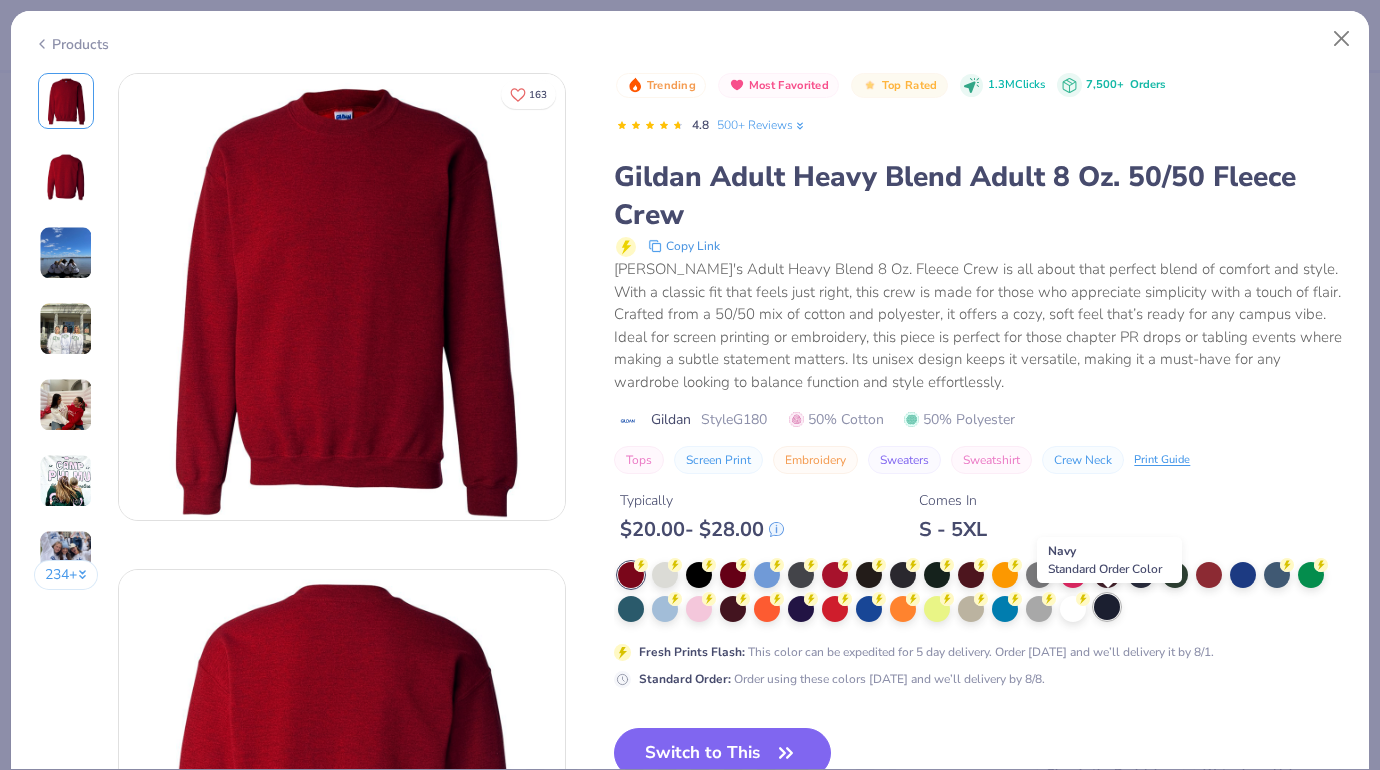 click at bounding box center [1107, 607] 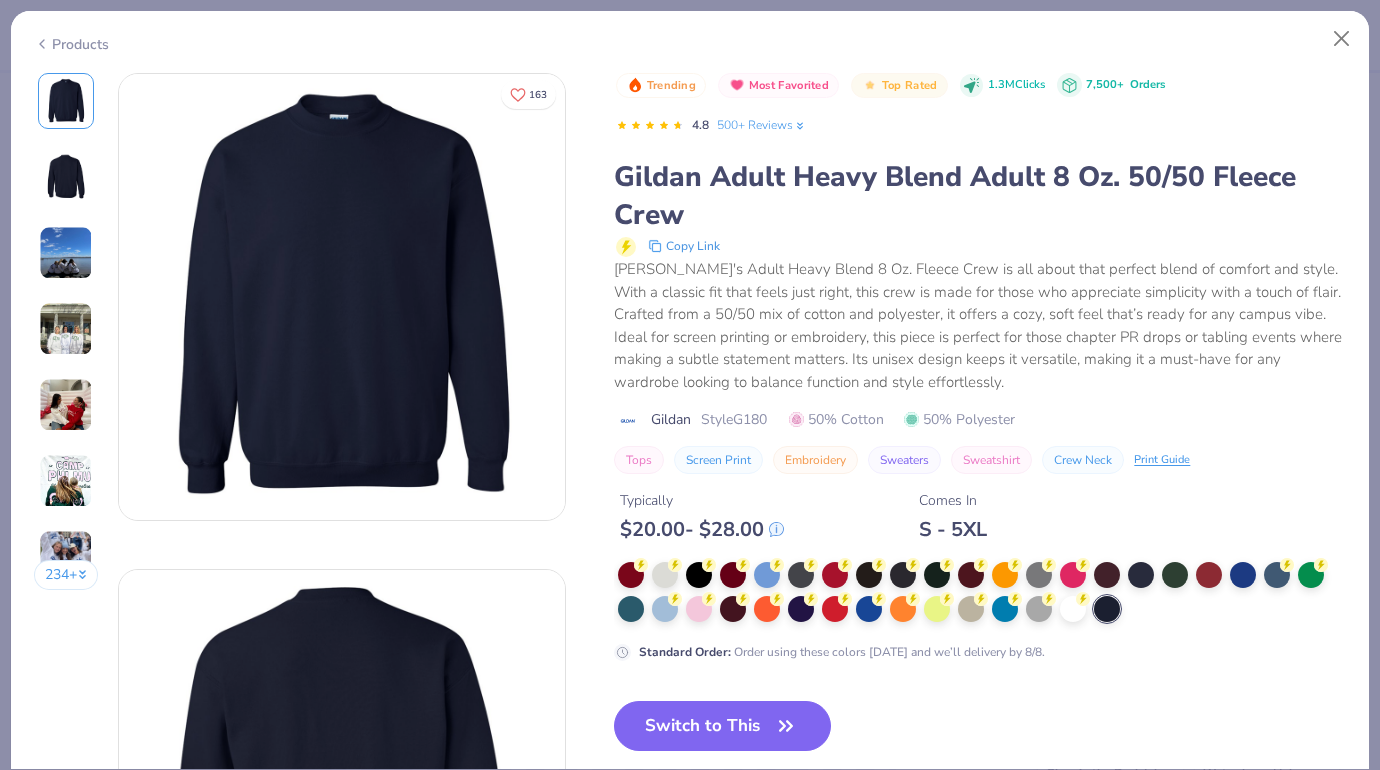 click at bounding box center (66, 329) 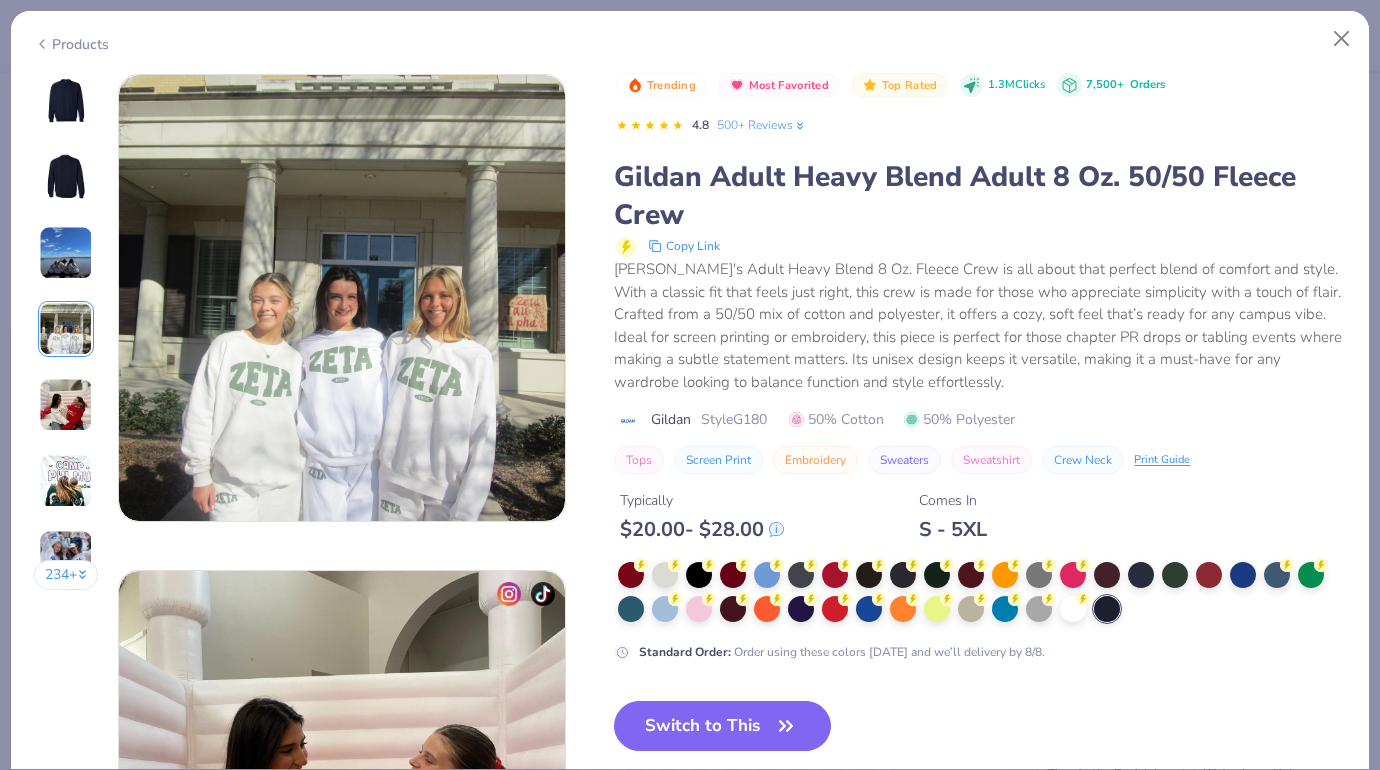 scroll, scrollTop: 1488, scrollLeft: 0, axis: vertical 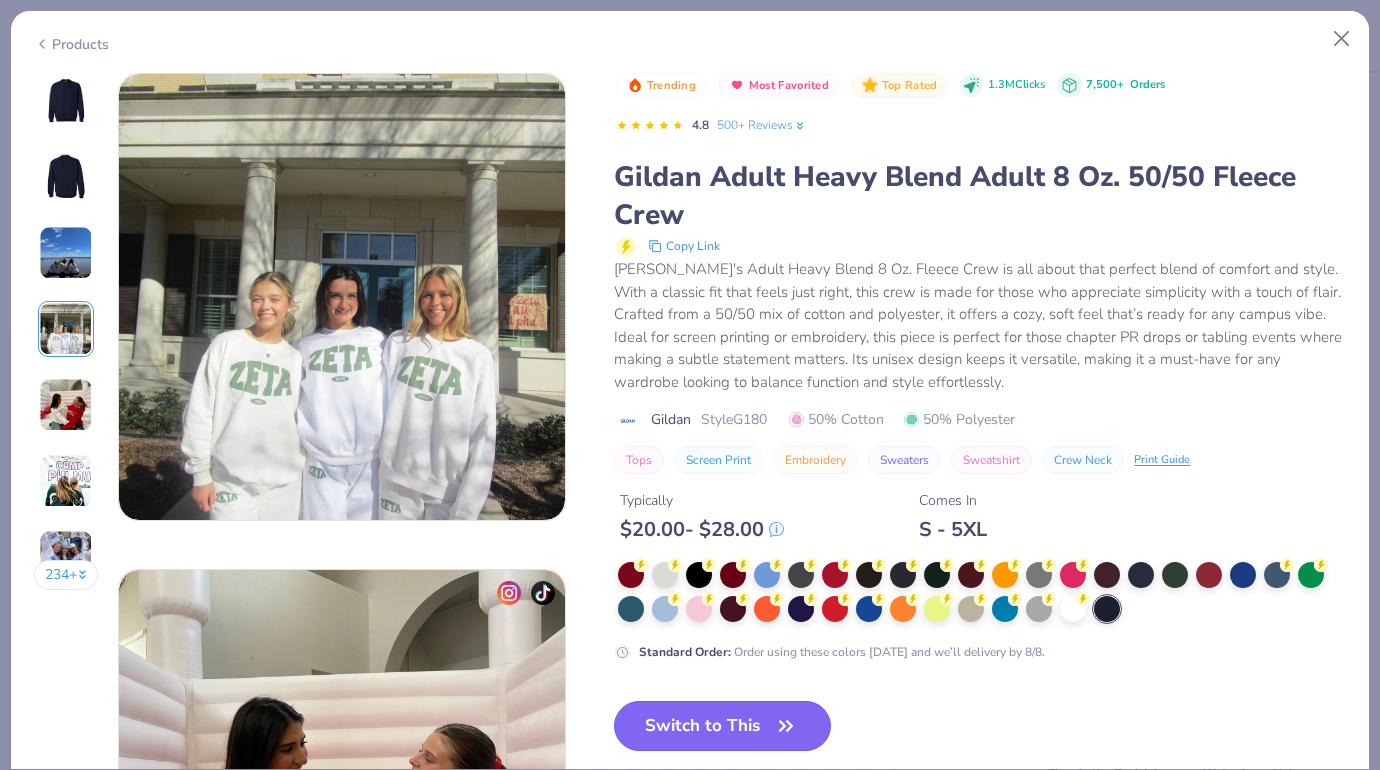 click on "Switch to This" at bounding box center [722, 726] 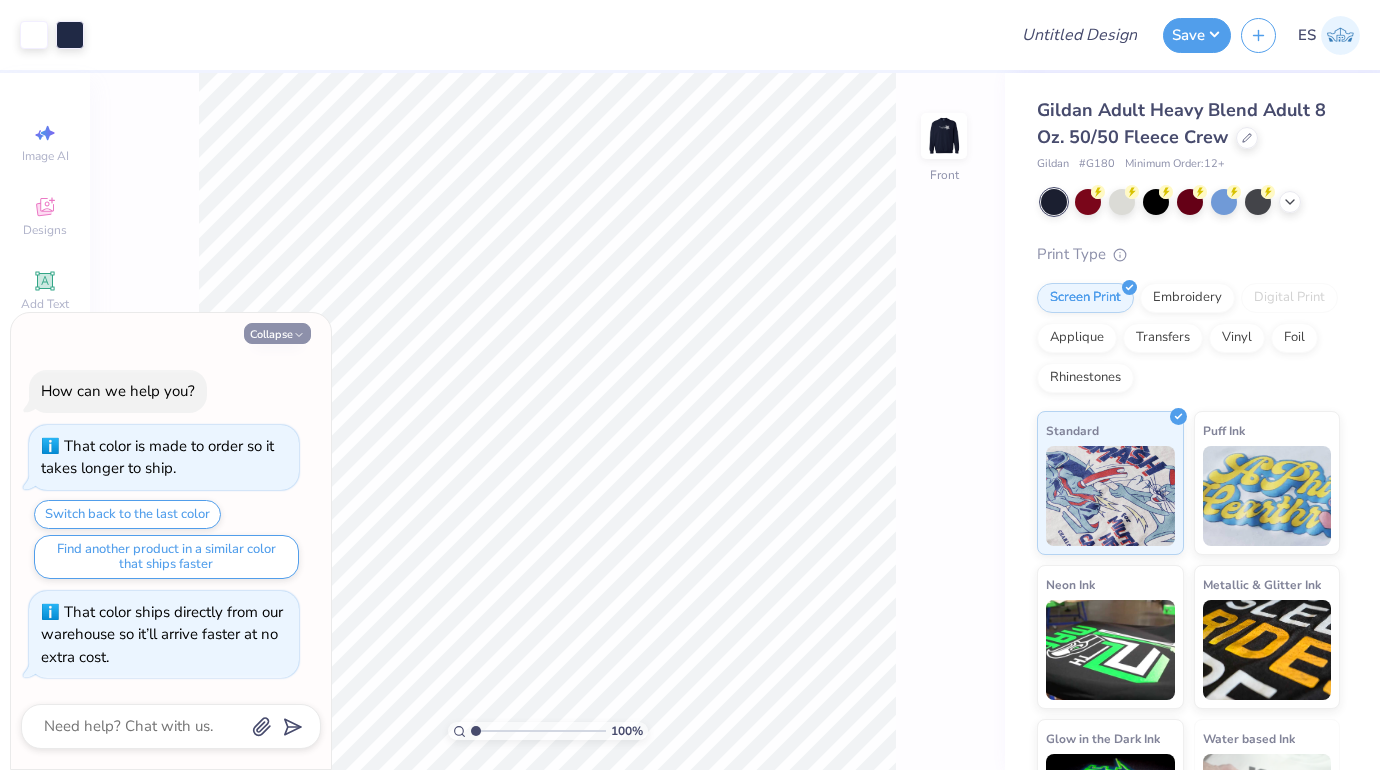 click on "Collapse" at bounding box center (277, 333) 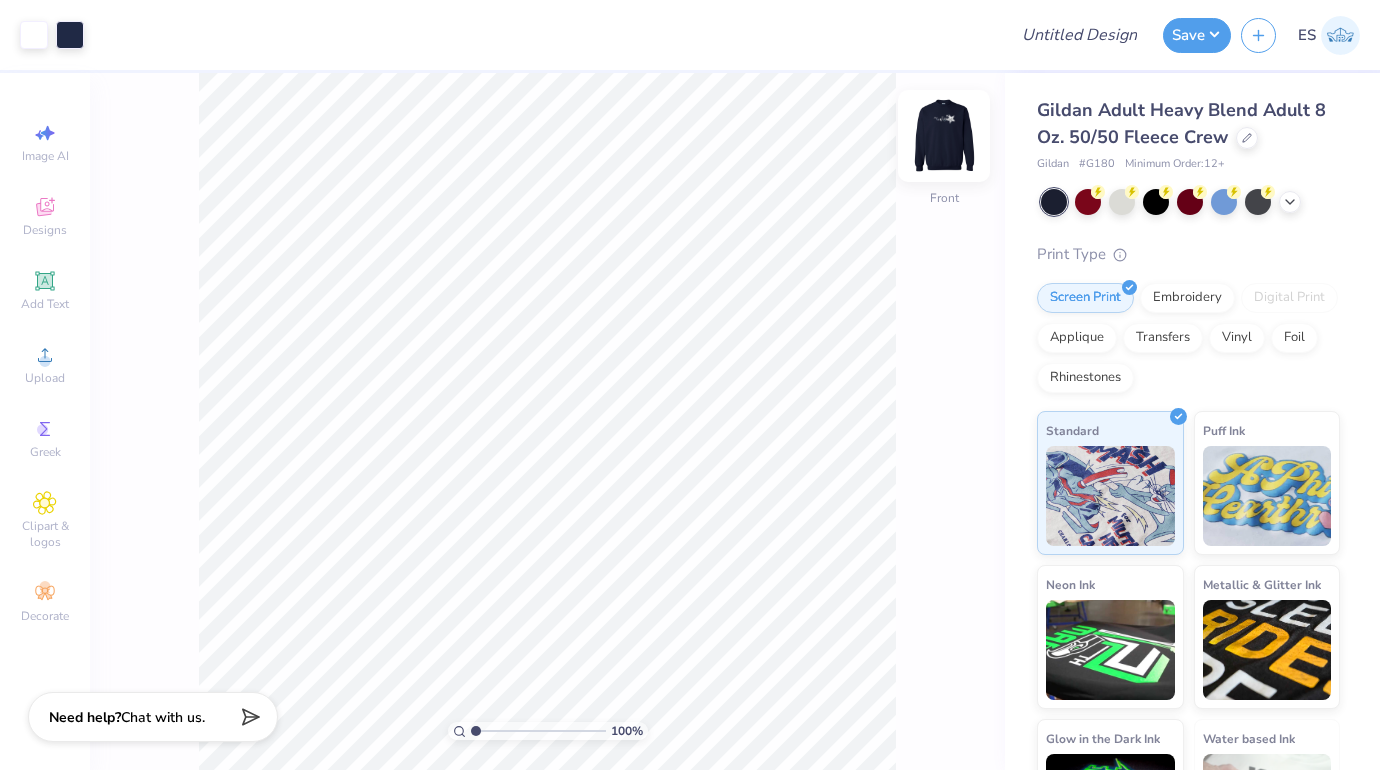click at bounding box center (944, 136) 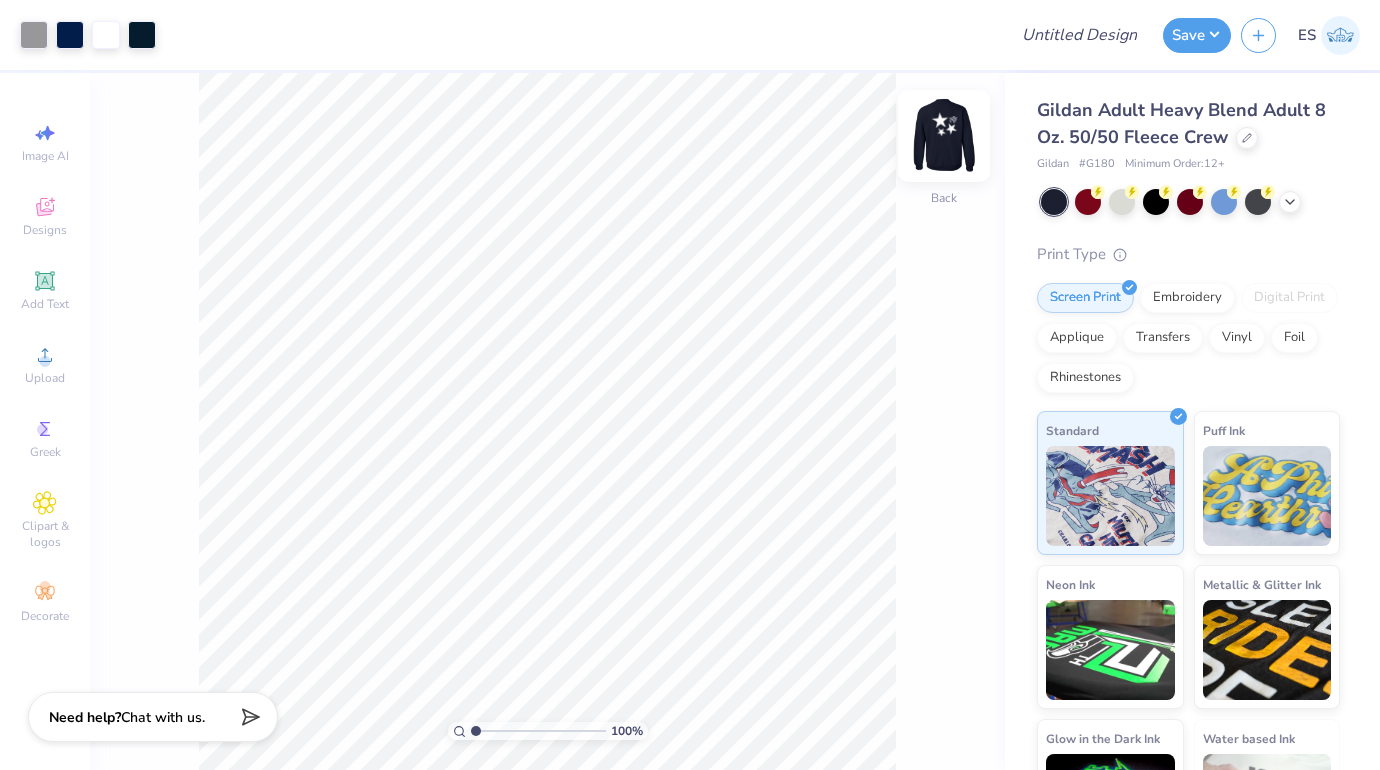 click at bounding box center [944, 136] 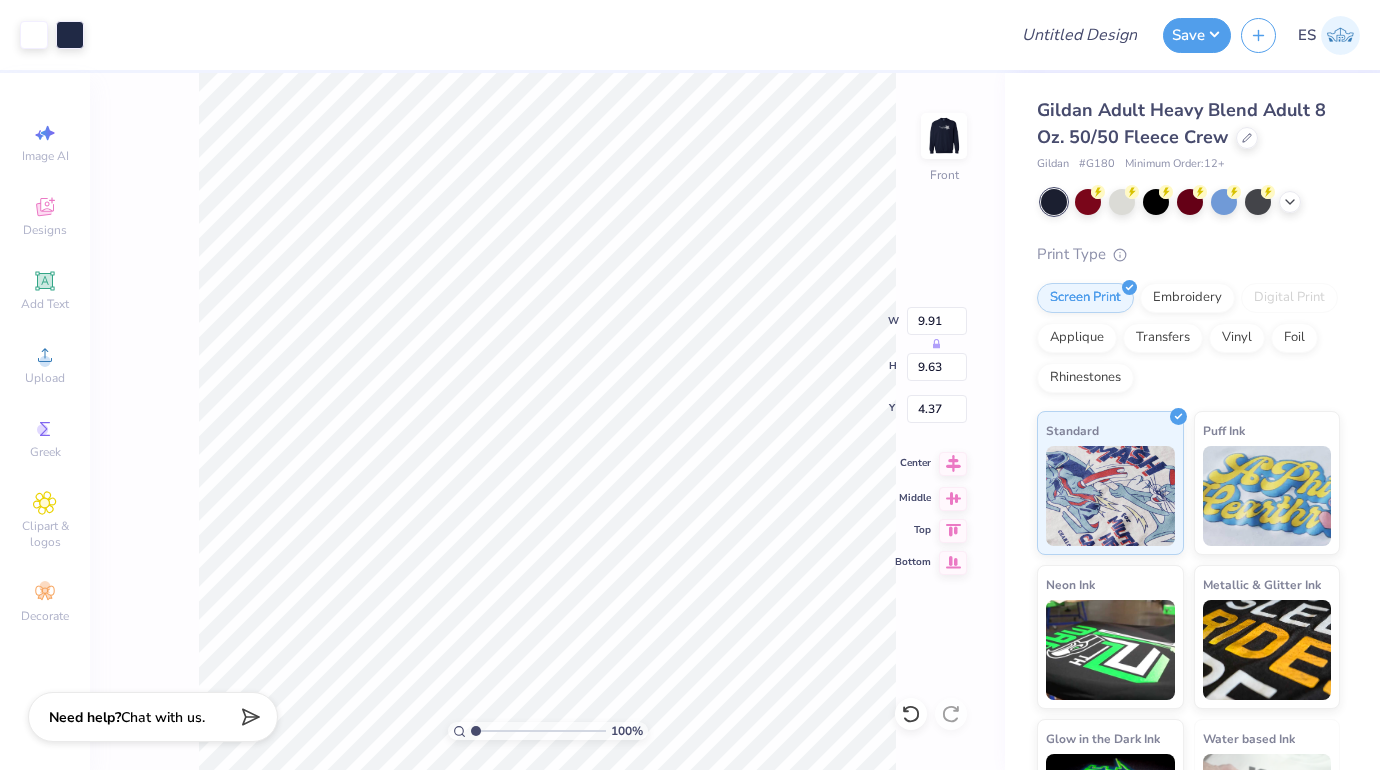 click 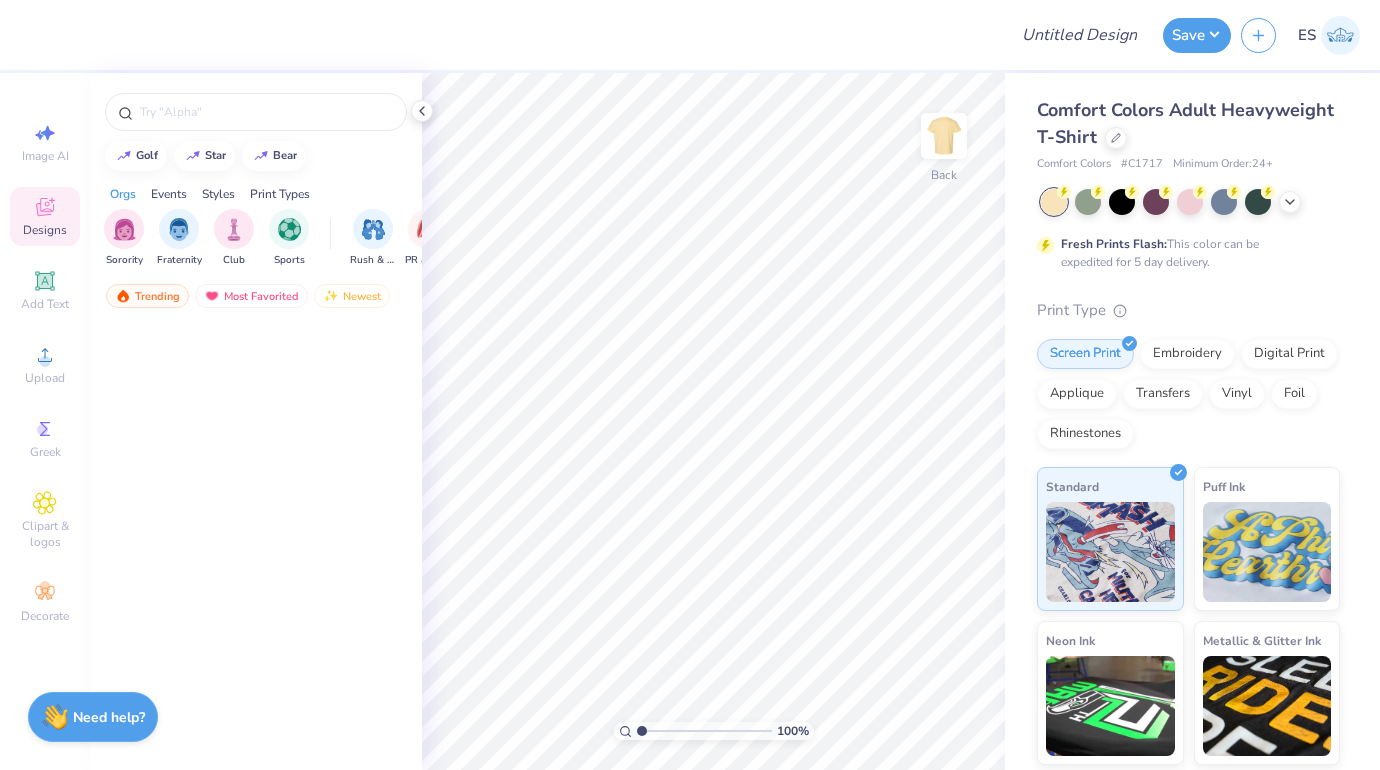 scroll, scrollTop: 0, scrollLeft: 0, axis: both 